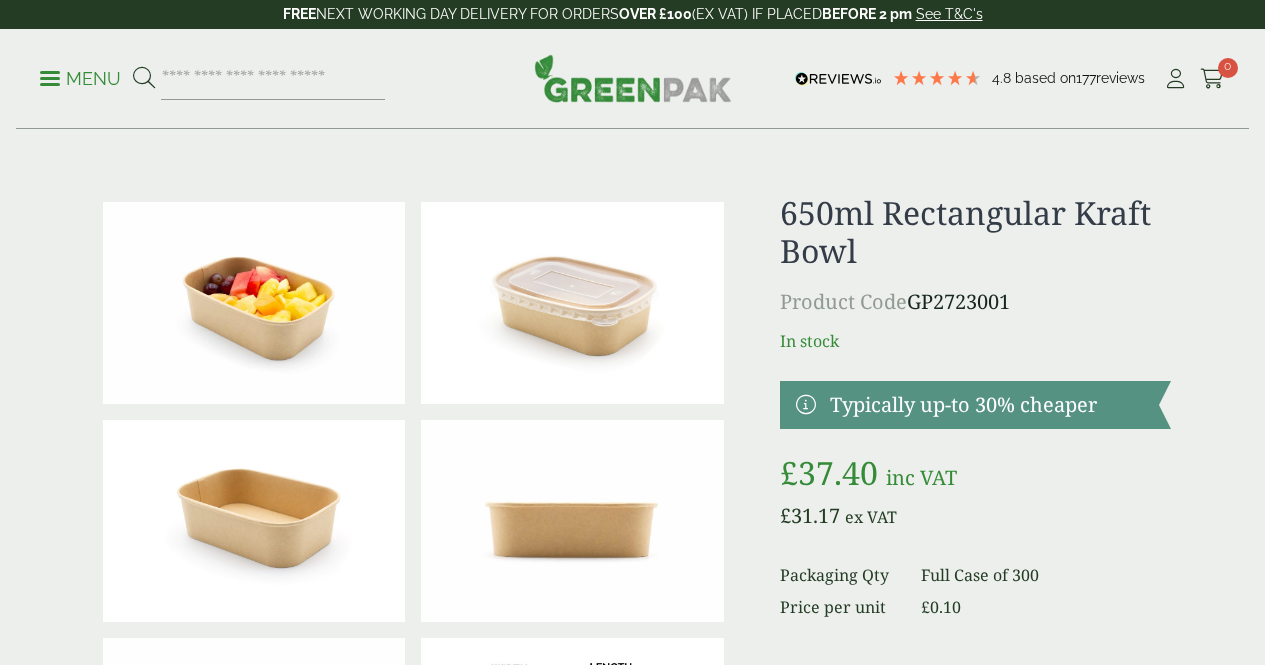 scroll, scrollTop: 0, scrollLeft: 0, axis: both 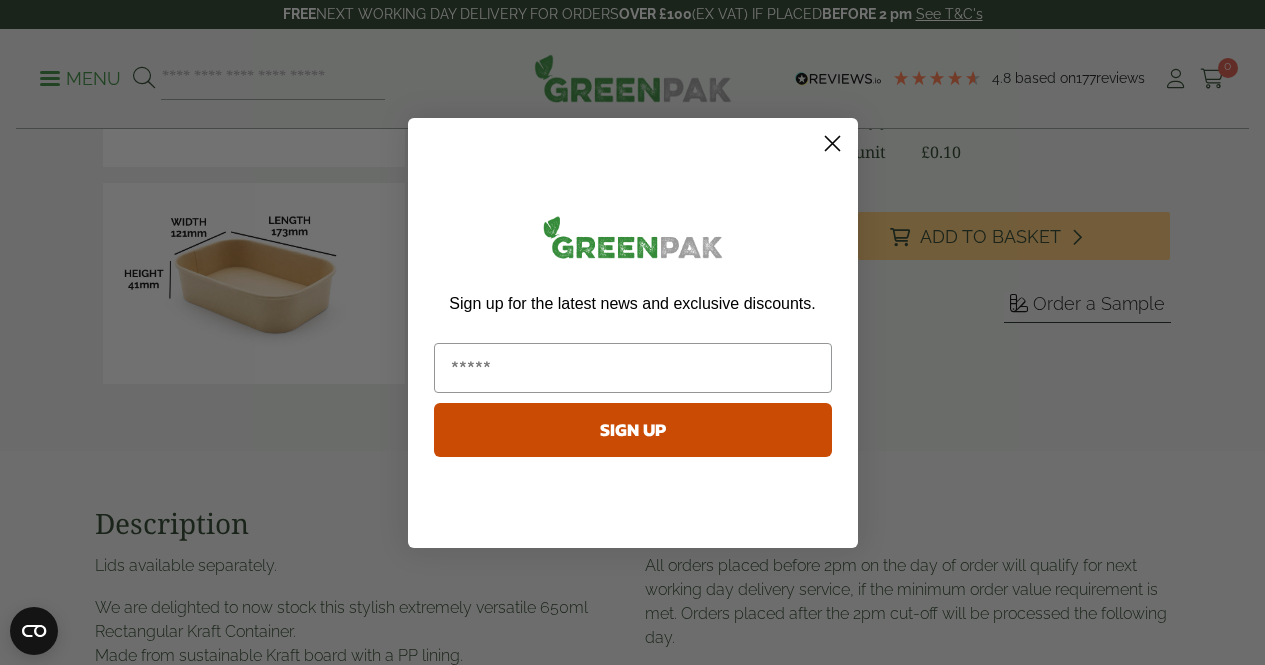 click 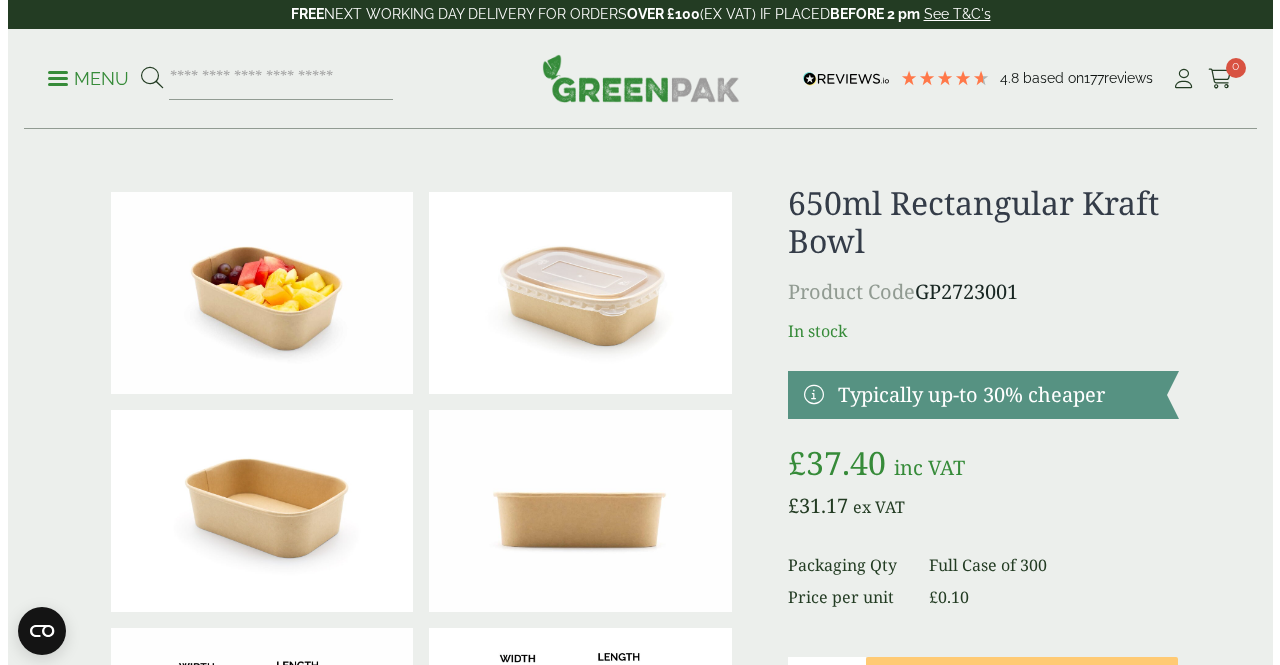scroll, scrollTop: 0, scrollLeft: 0, axis: both 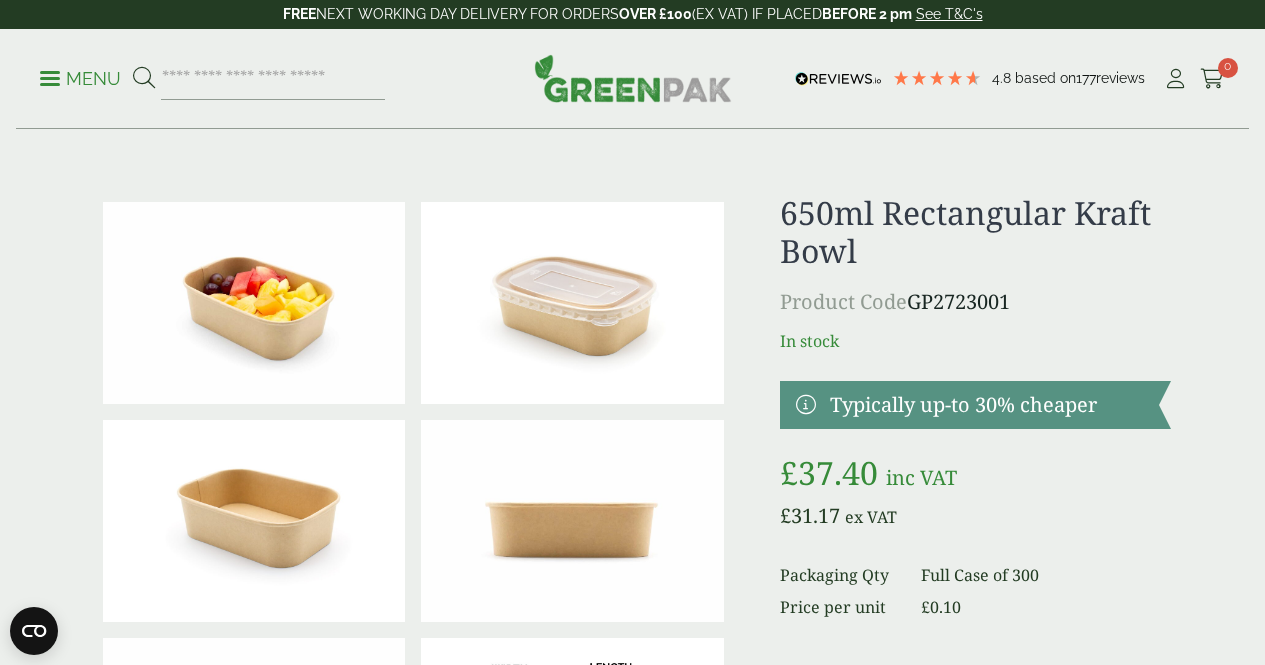 click on "Menu" at bounding box center [80, 79] 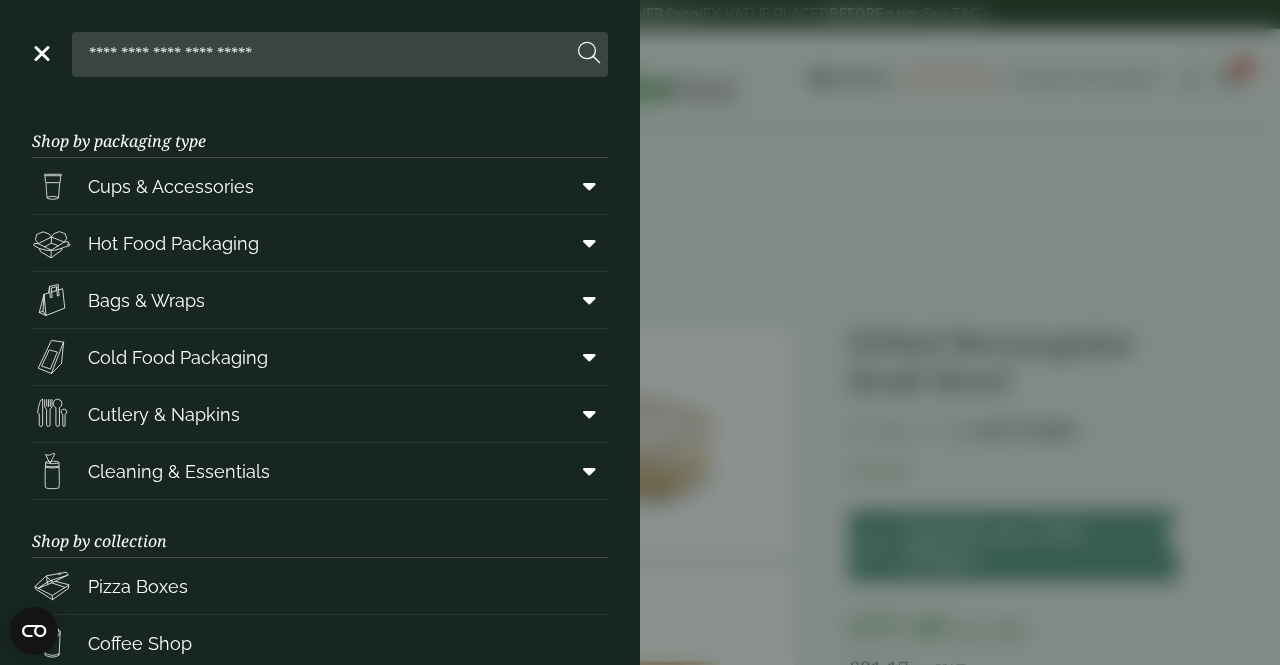 scroll, scrollTop: 0, scrollLeft: 0, axis: both 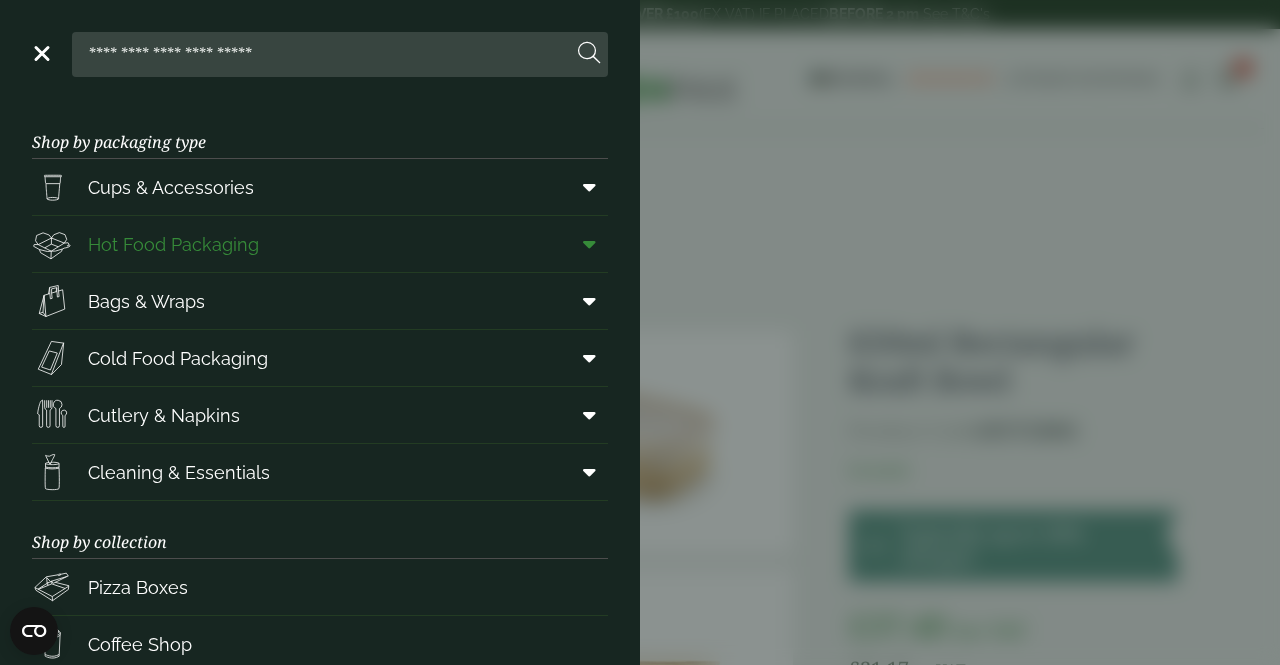 click at bounding box center (585, 244) 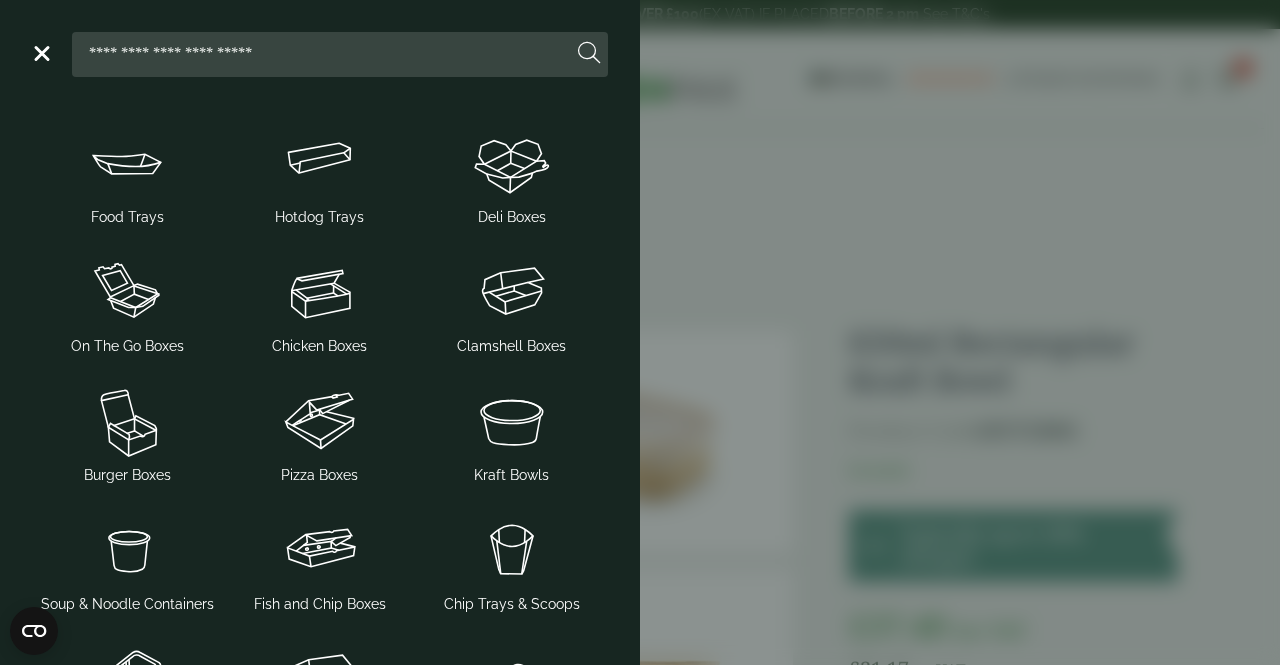 scroll, scrollTop: 147, scrollLeft: 0, axis: vertical 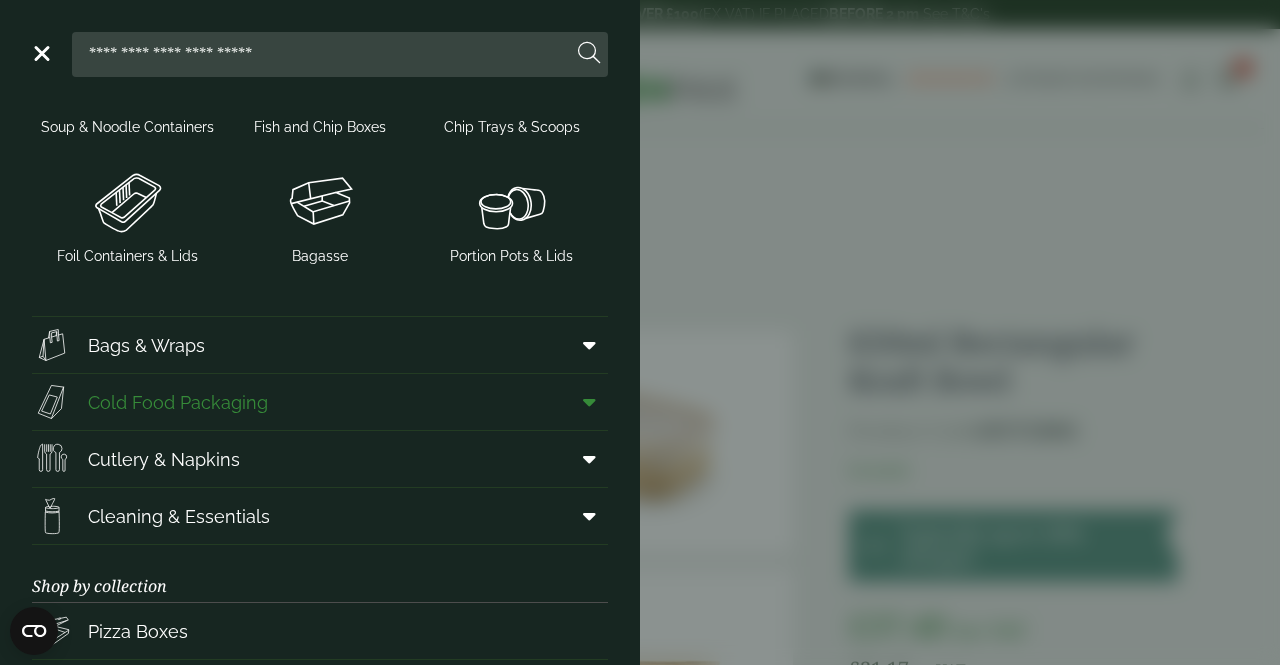 click at bounding box center [585, 402] 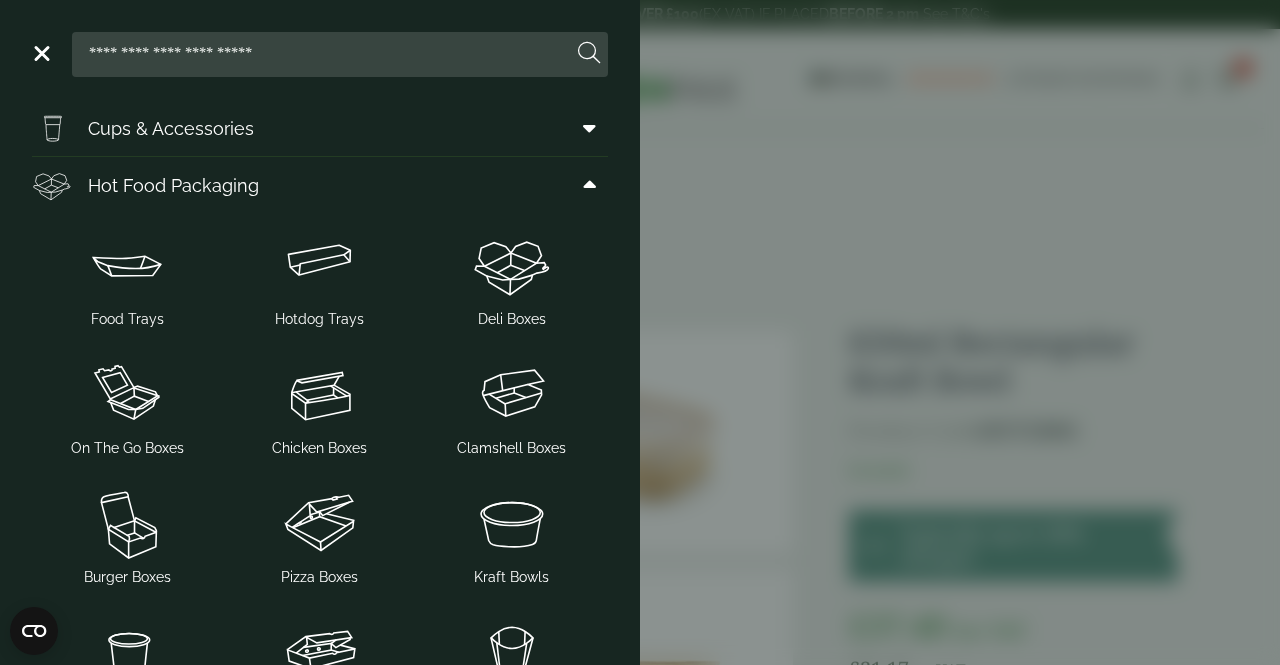 scroll, scrollTop: 0, scrollLeft: 0, axis: both 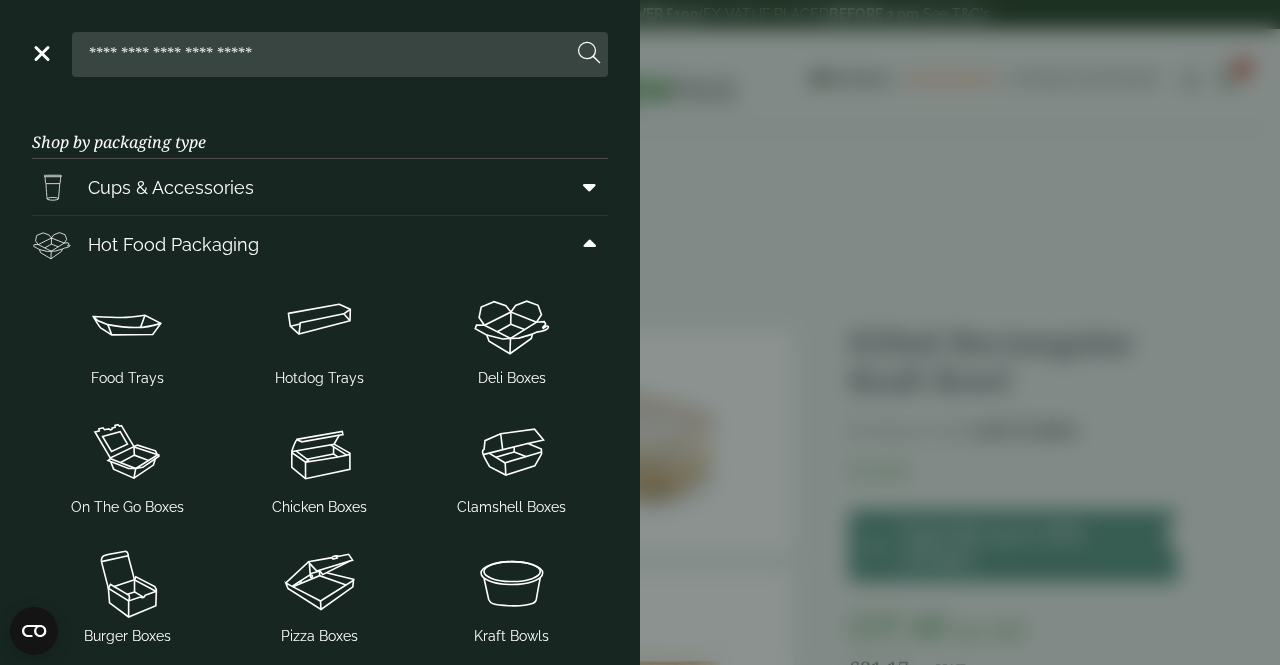 click on "Menu" at bounding box center [40, 52] 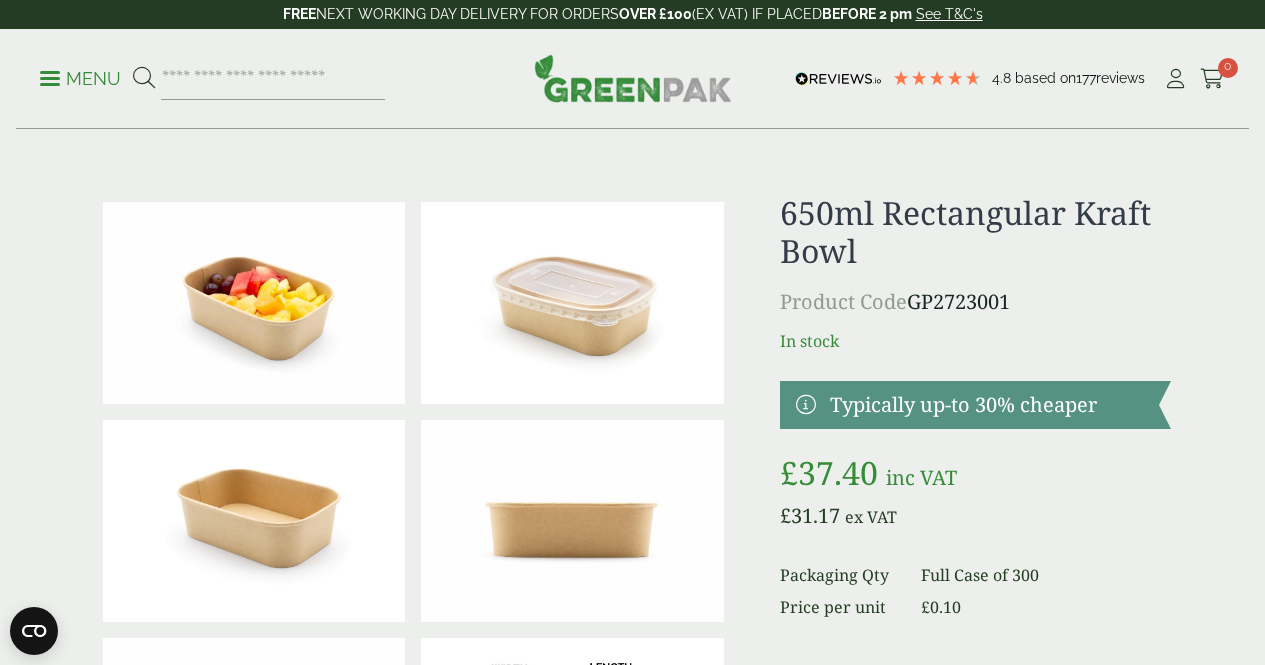 click on "Menu" at bounding box center (80, 77) 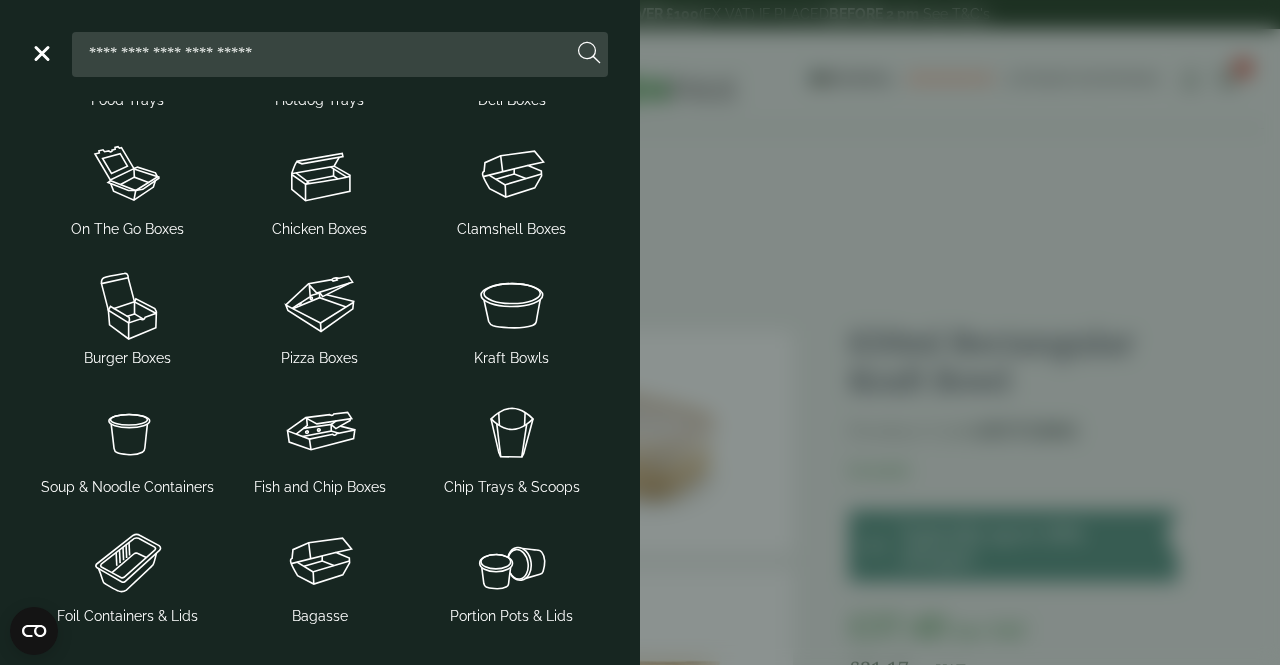 scroll, scrollTop: 280, scrollLeft: 0, axis: vertical 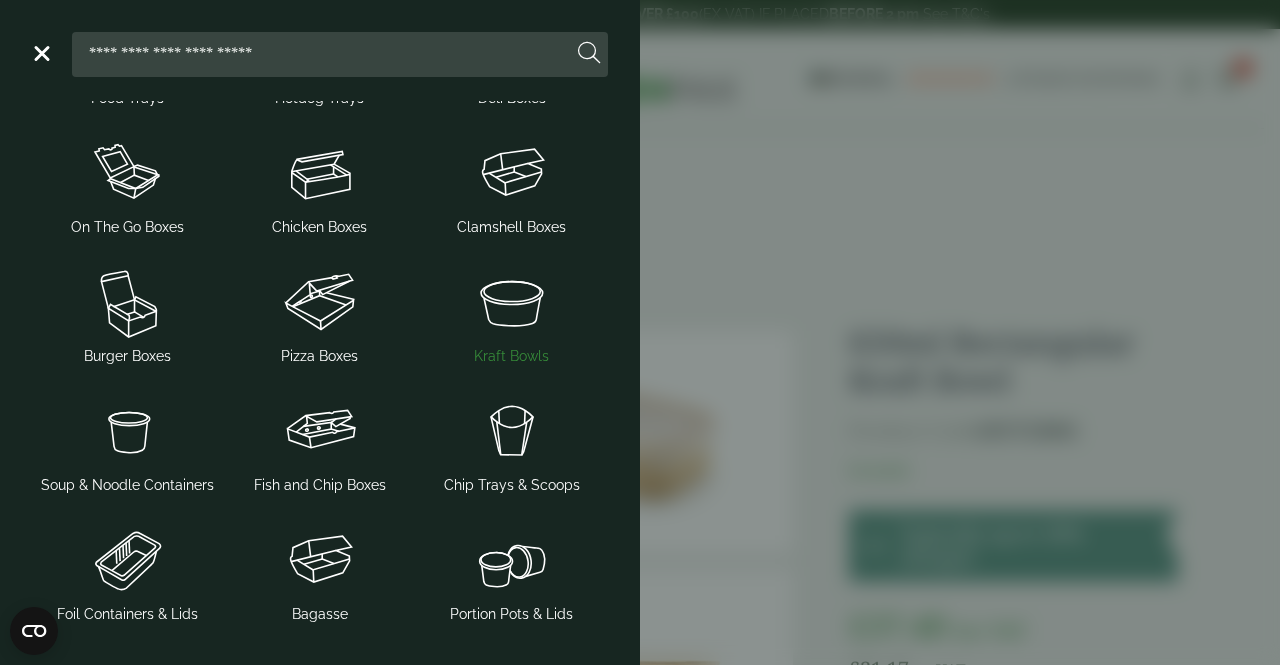 click at bounding box center [512, 302] 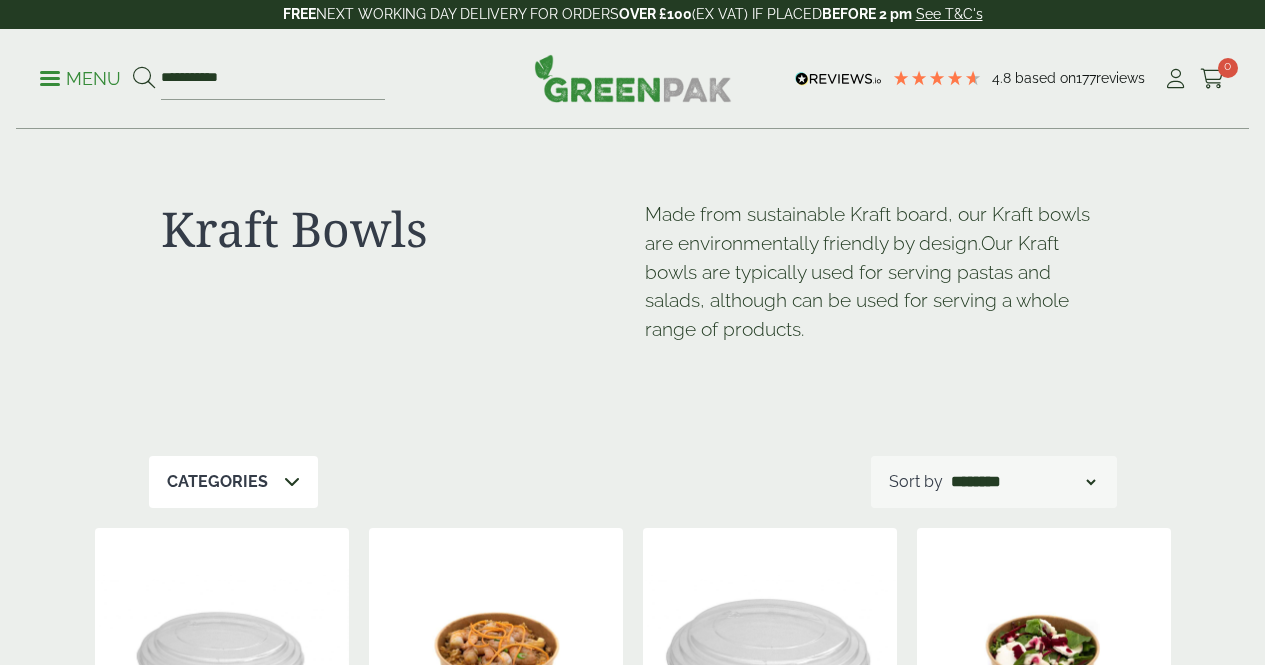 scroll, scrollTop: 0, scrollLeft: 0, axis: both 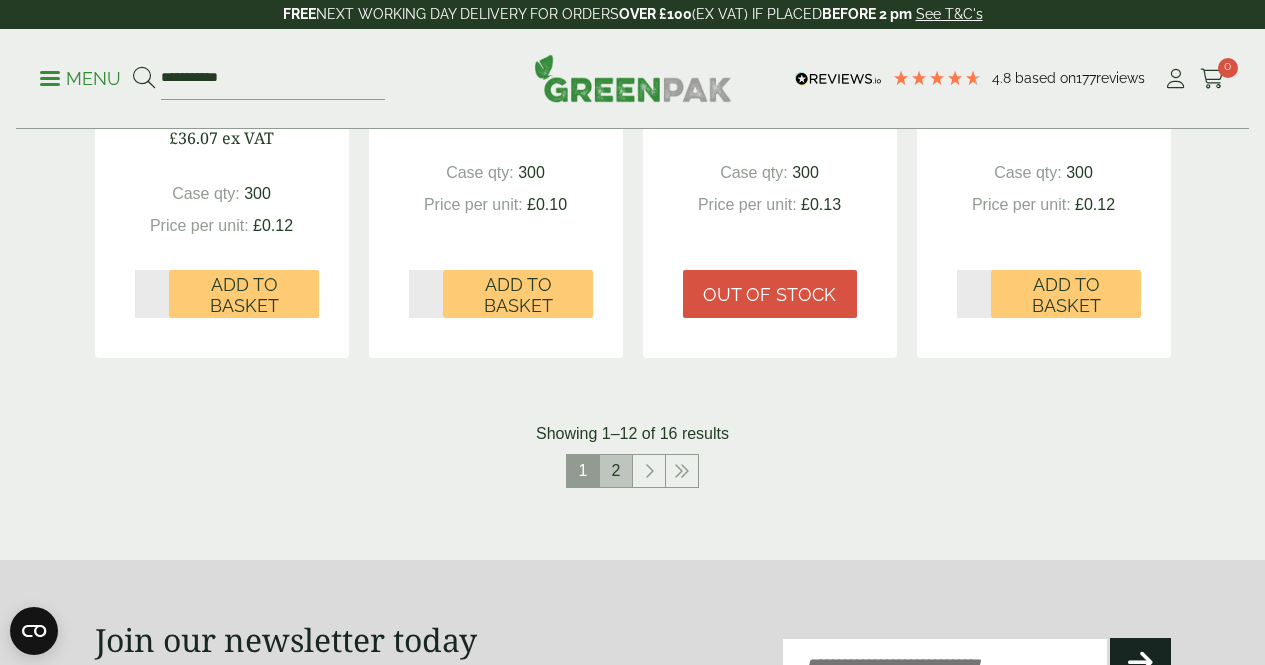 click on "2" at bounding box center (616, 471) 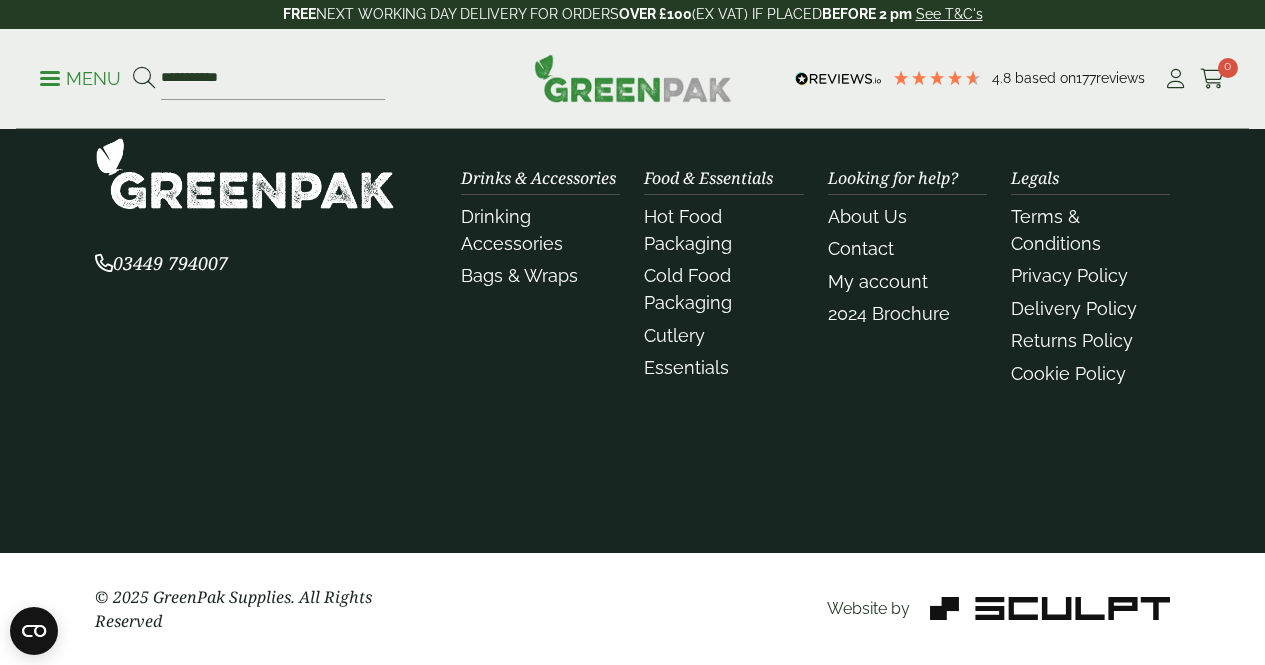 scroll, scrollTop: 1510, scrollLeft: 0, axis: vertical 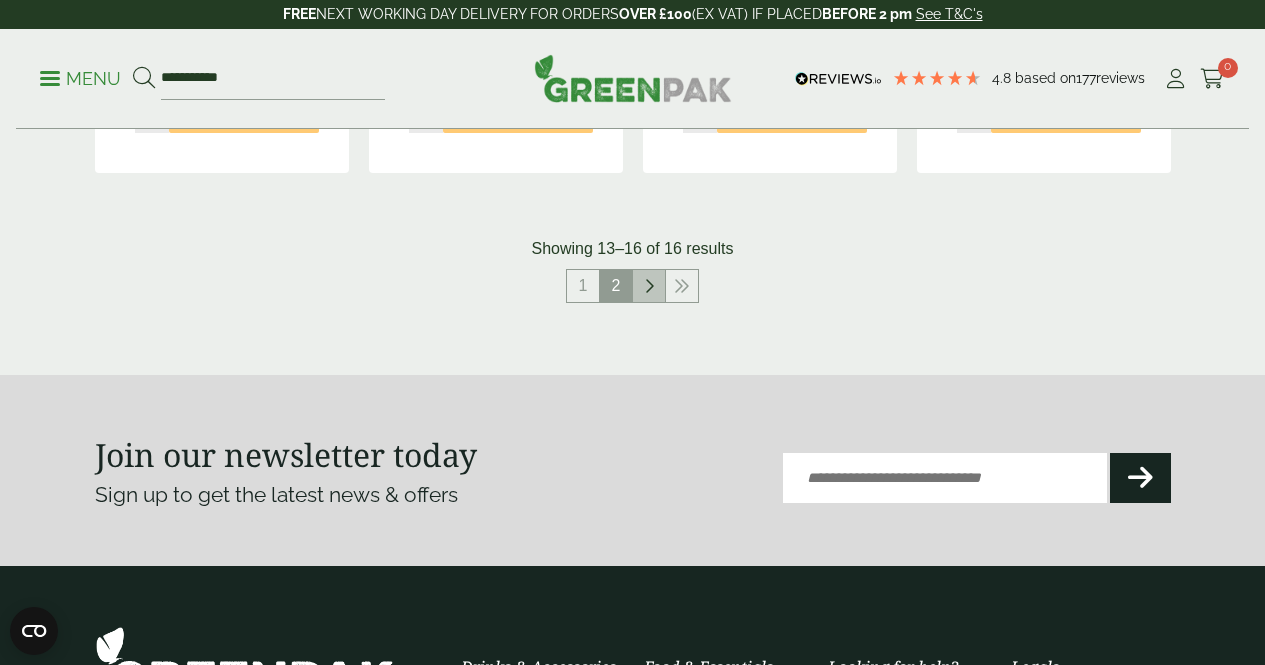 click at bounding box center [649, 286] 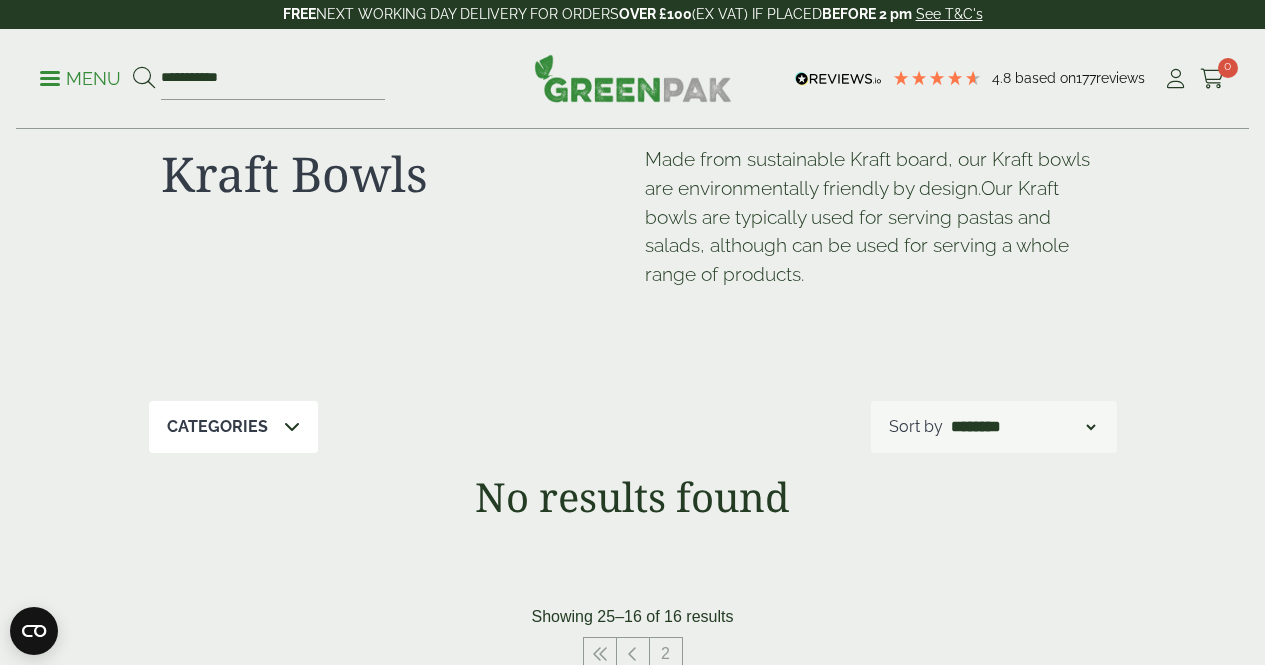 scroll, scrollTop: 0, scrollLeft: 0, axis: both 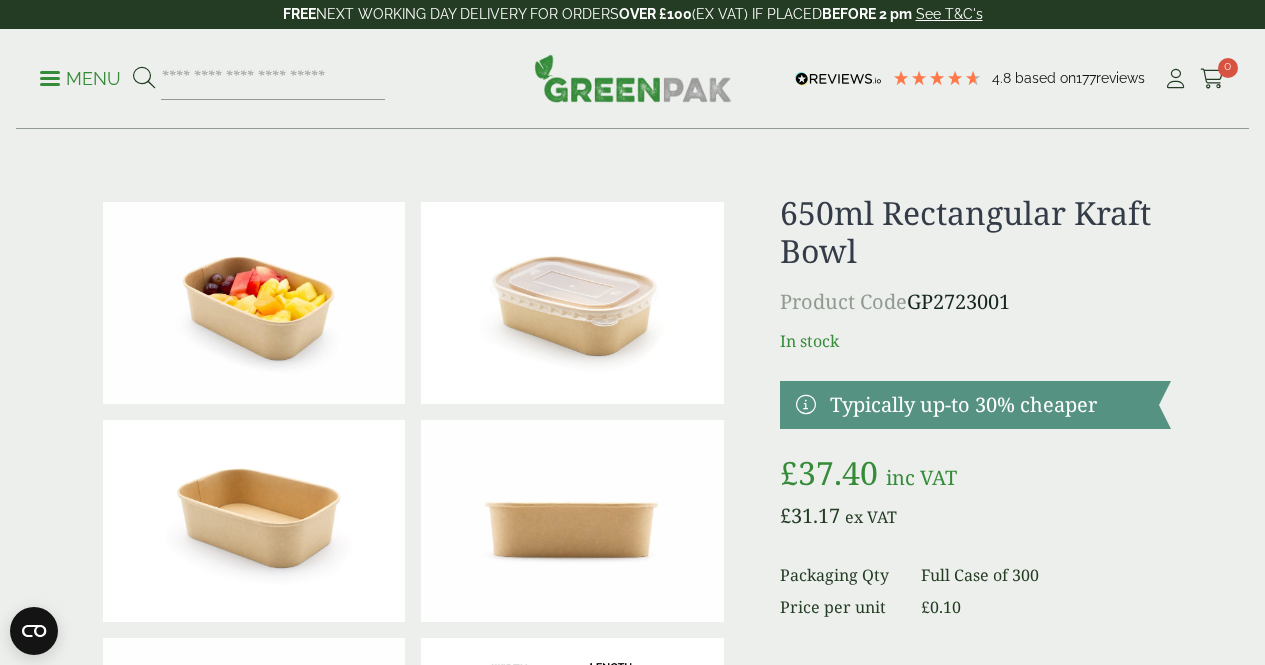 click on "Menu" at bounding box center (80, 79) 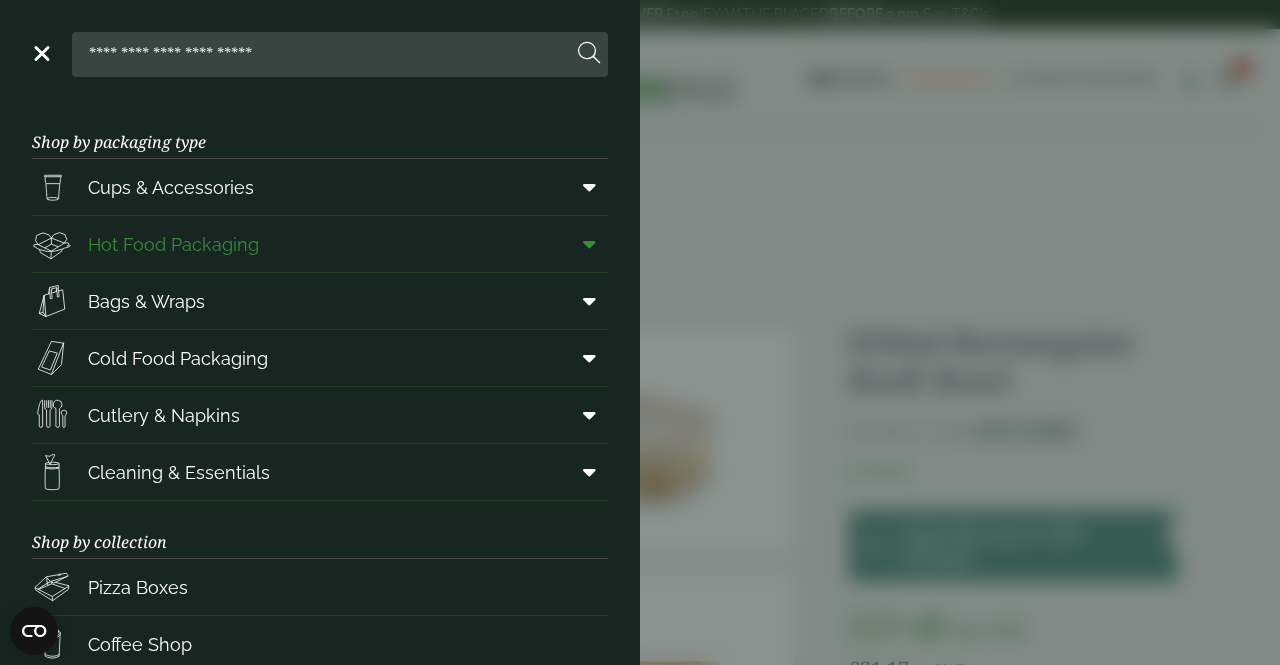 click at bounding box center [585, 244] 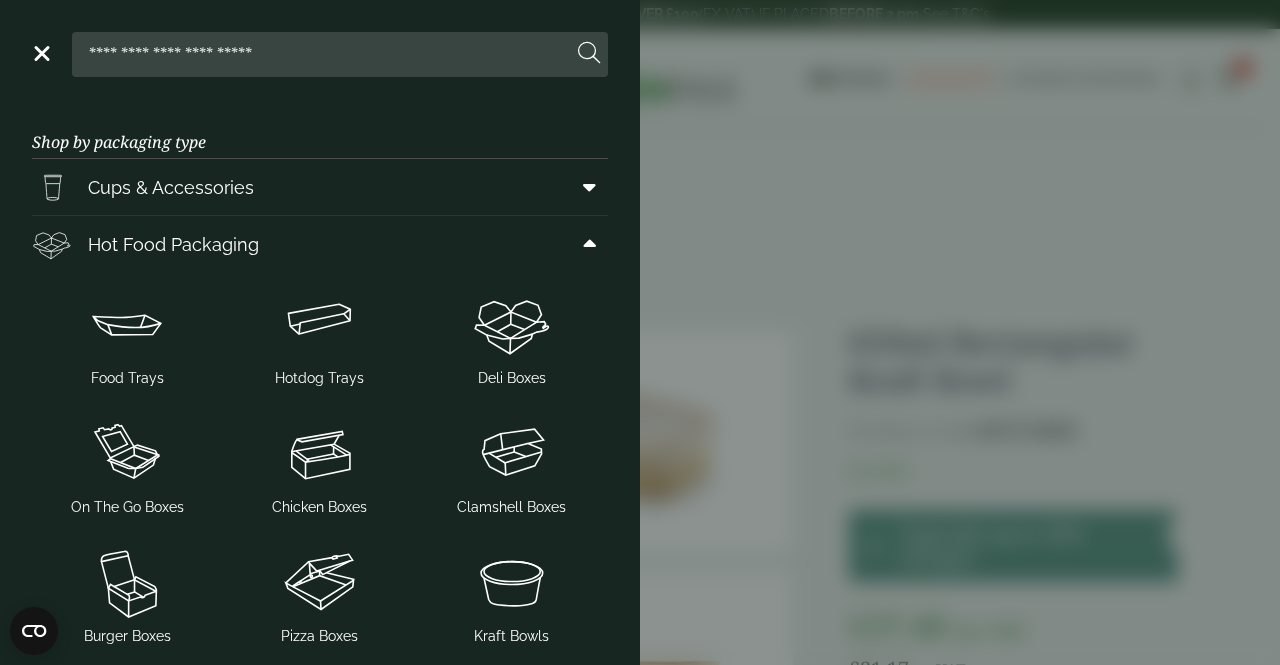 drag, startPoint x: 643, startPoint y: 289, endPoint x: 642, endPoint y: 350, distance: 61.008198 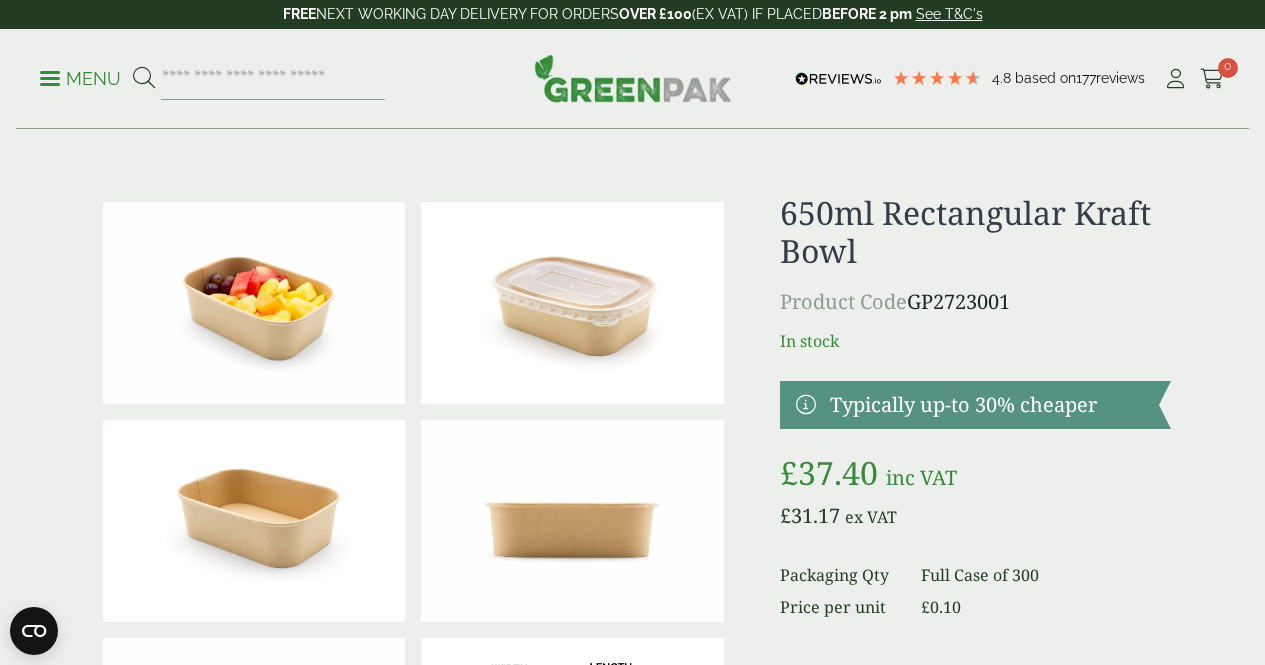 click on "Menu" at bounding box center (80, 79) 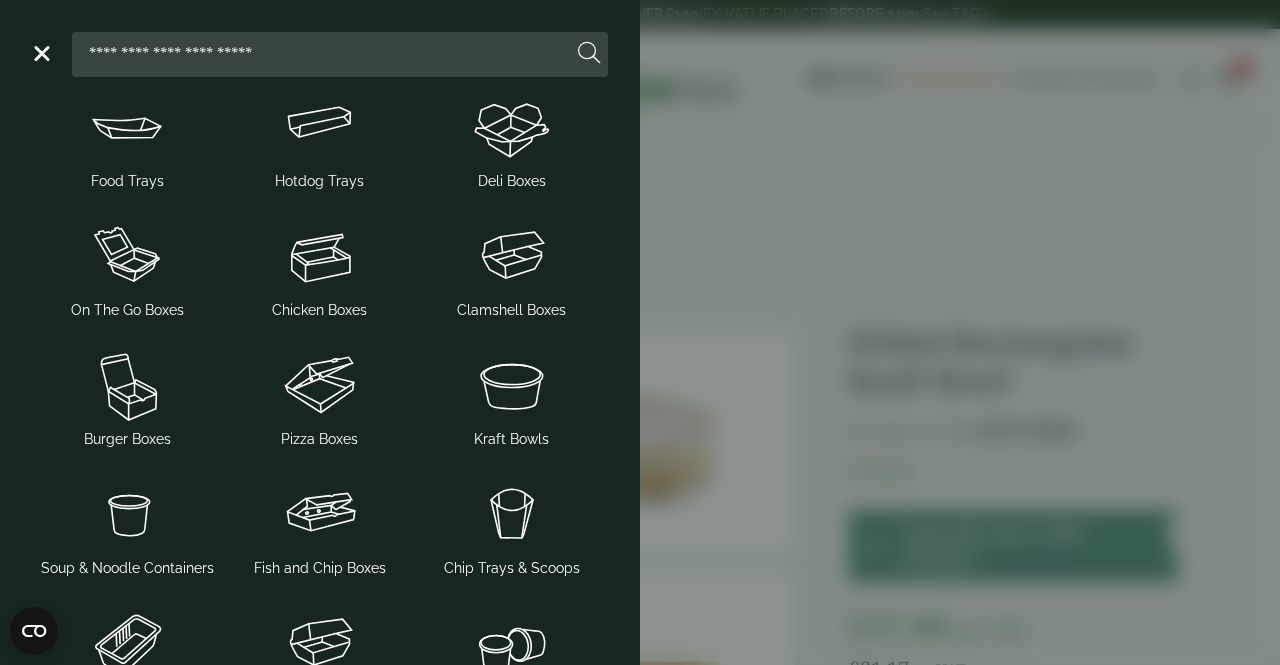 scroll, scrollTop: 206, scrollLeft: 0, axis: vertical 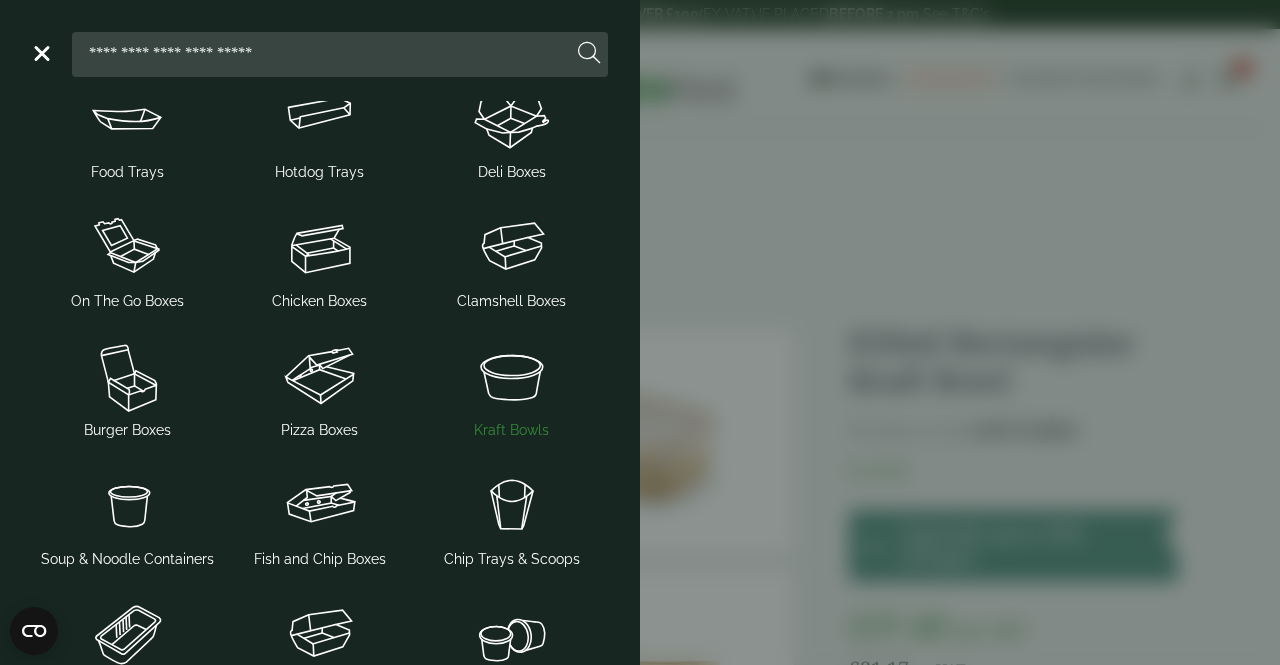 click at bounding box center [512, 376] 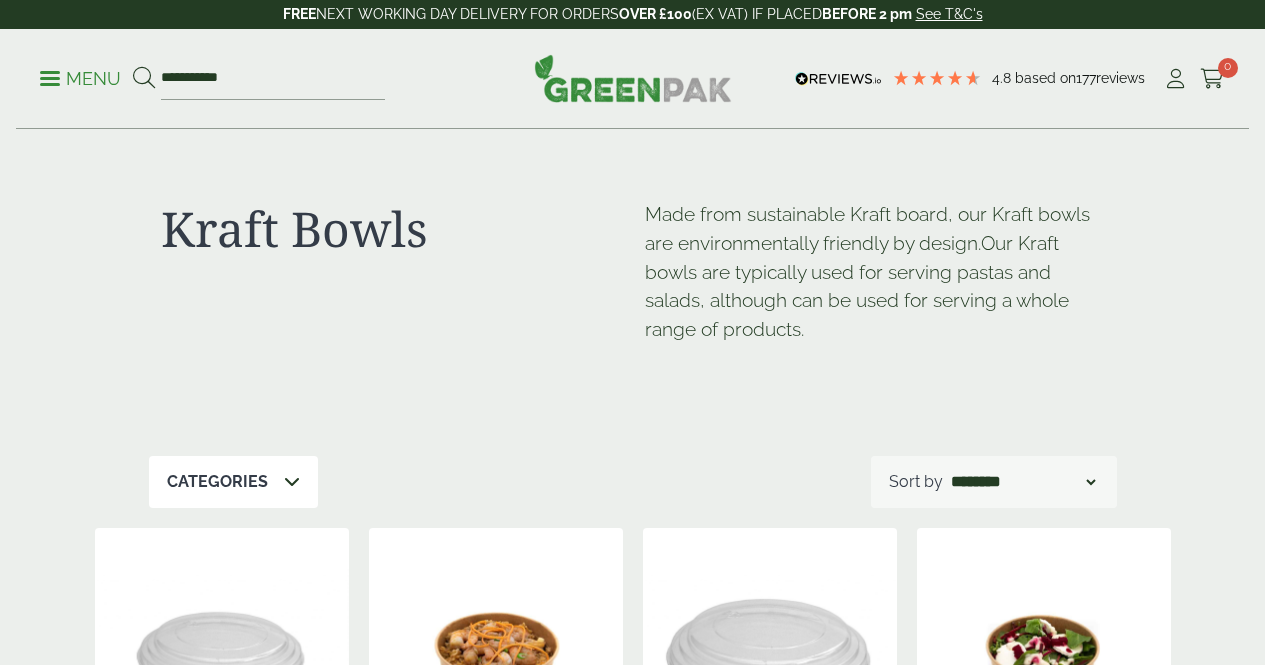 scroll, scrollTop: 0, scrollLeft: 0, axis: both 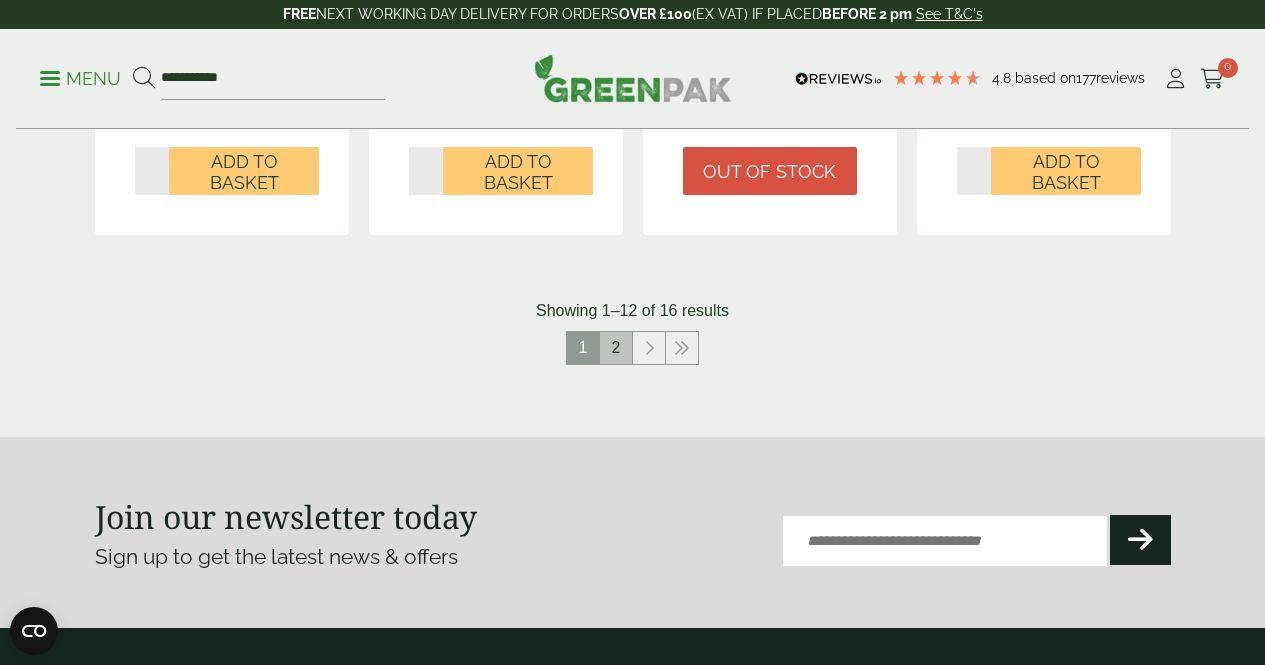 click on "2" at bounding box center [616, 348] 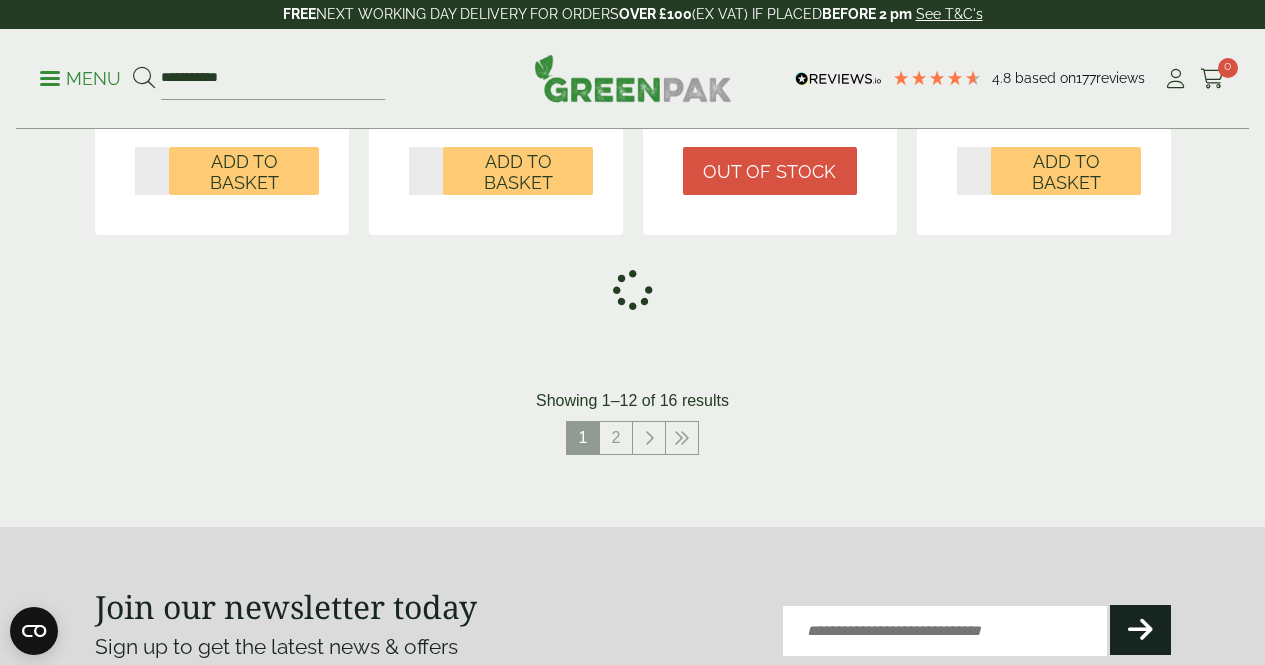 scroll, scrollTop: 1510, scrollLeft: 0, axis: vertical 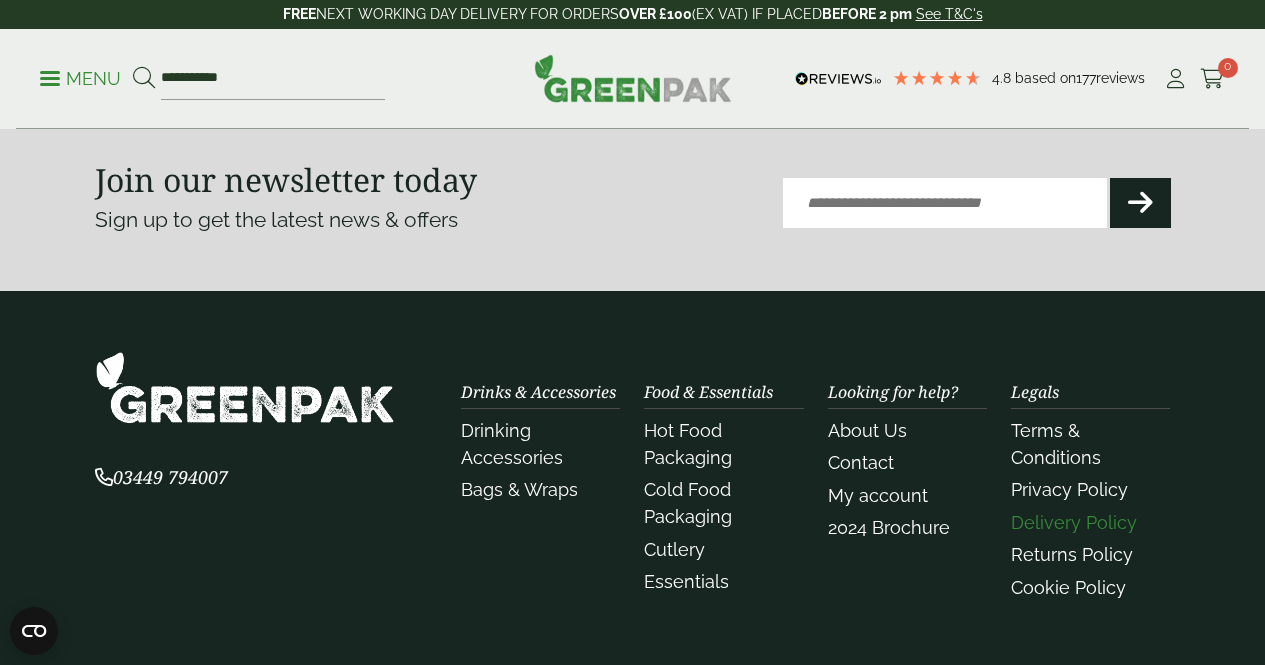click on "Delivery Policy" at bounding box center (1074, 522) 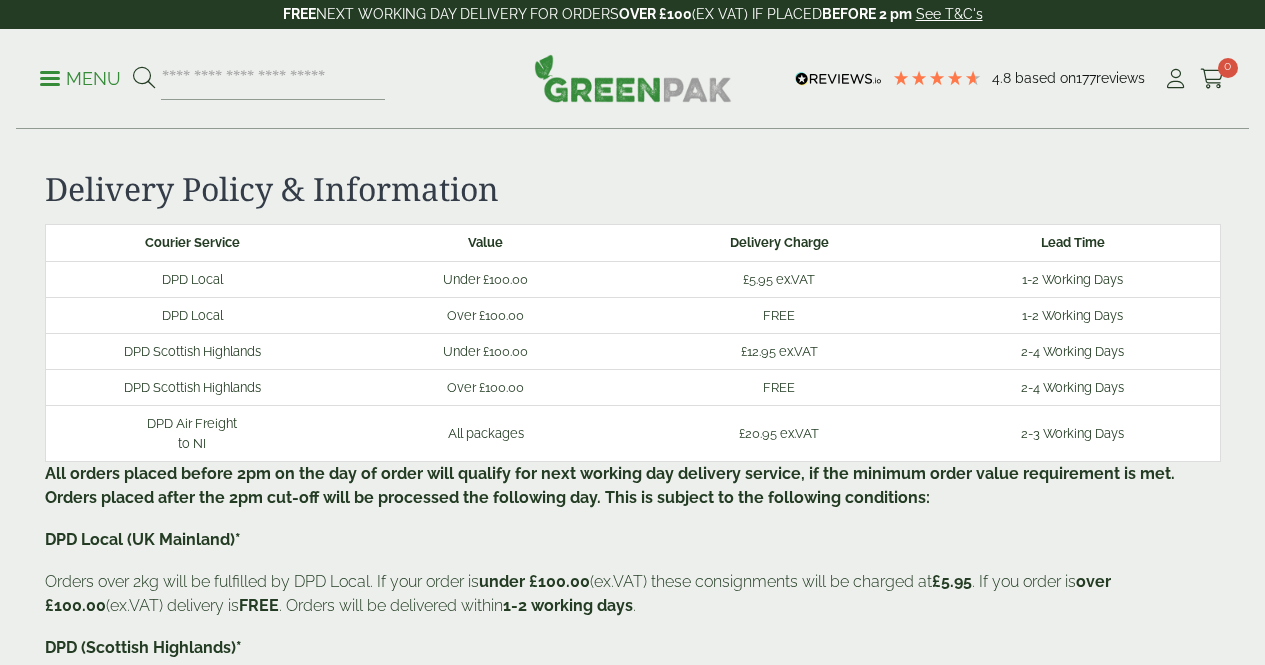 scroll, scrollTop: 0, scrollLeft: 0, axis: both 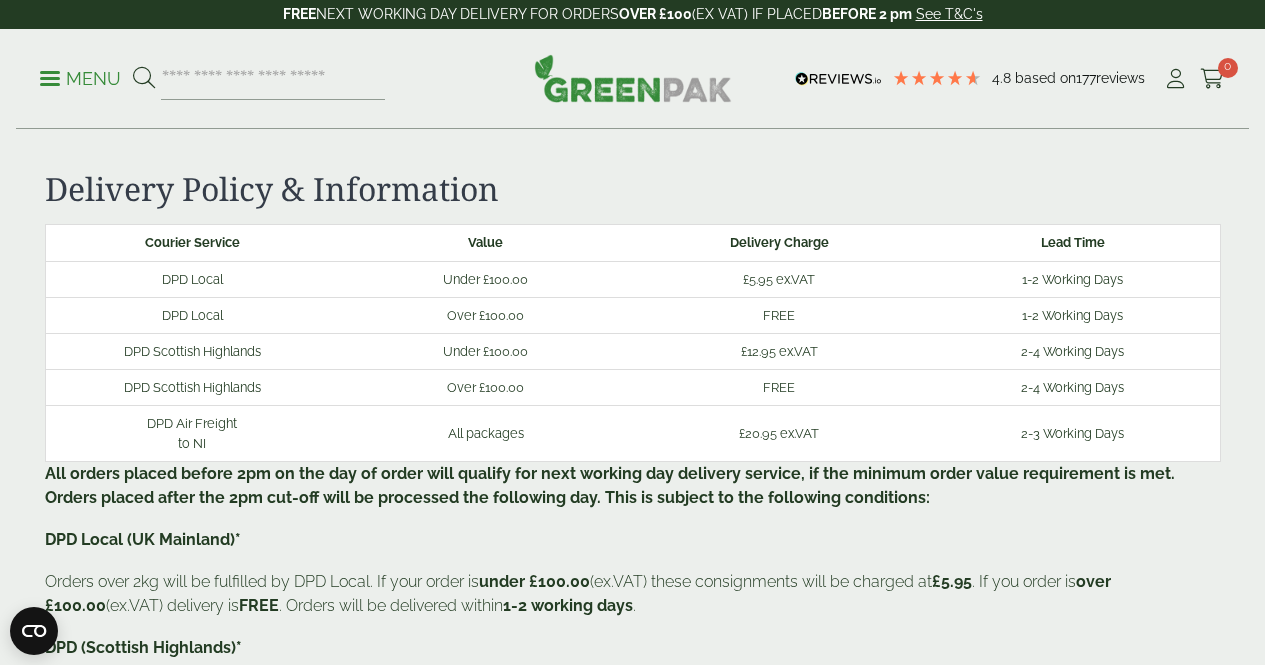 click on "Menu" at bounding box center (80, 79) 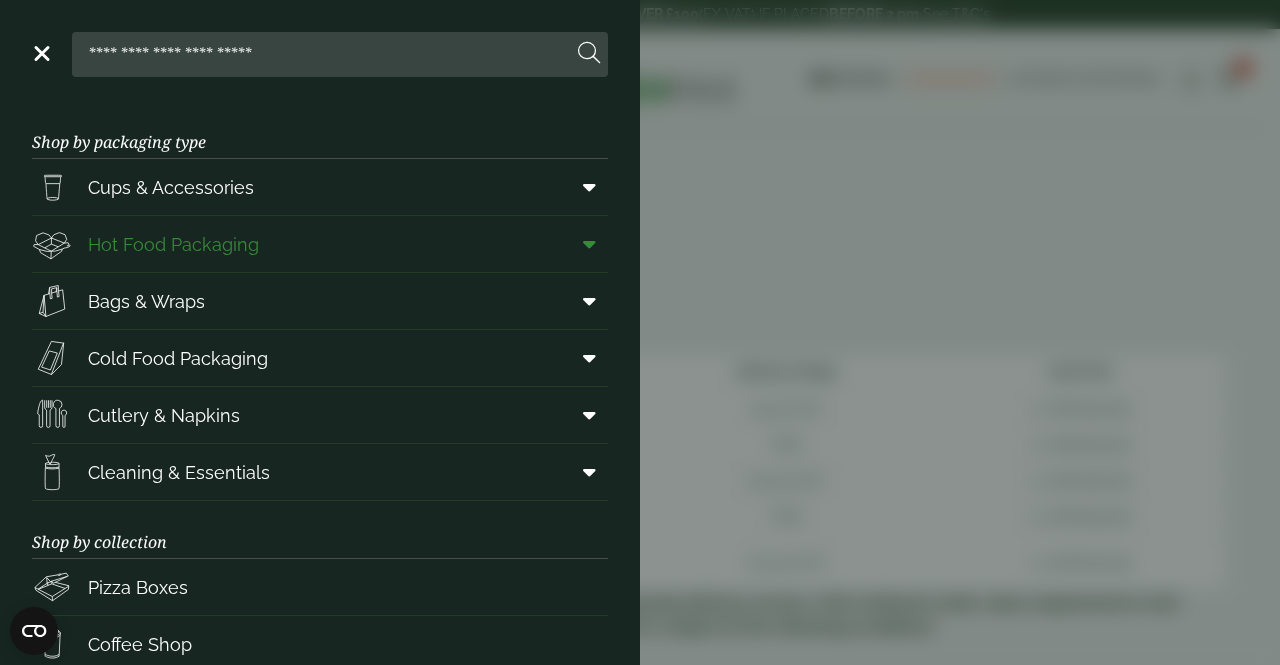 click on "Hot Food Packaging" at bounding box center [320, 244] 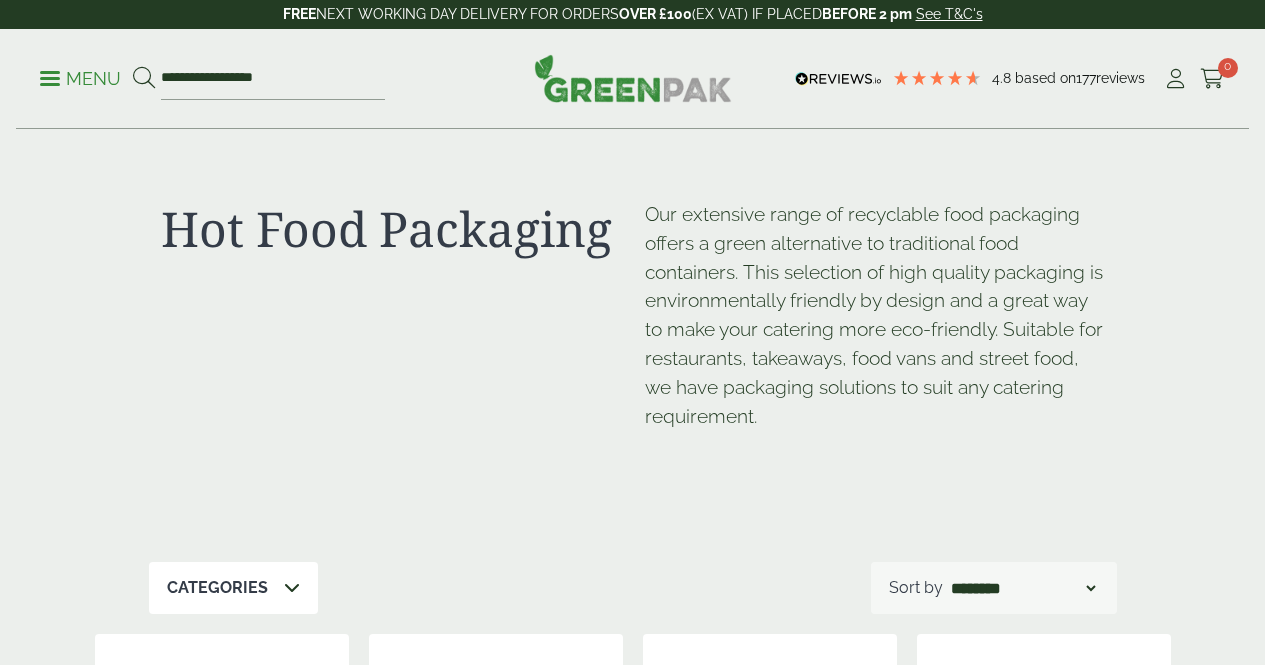 scroll, scrollTop: 0, scrollLeft: 0, axis: both 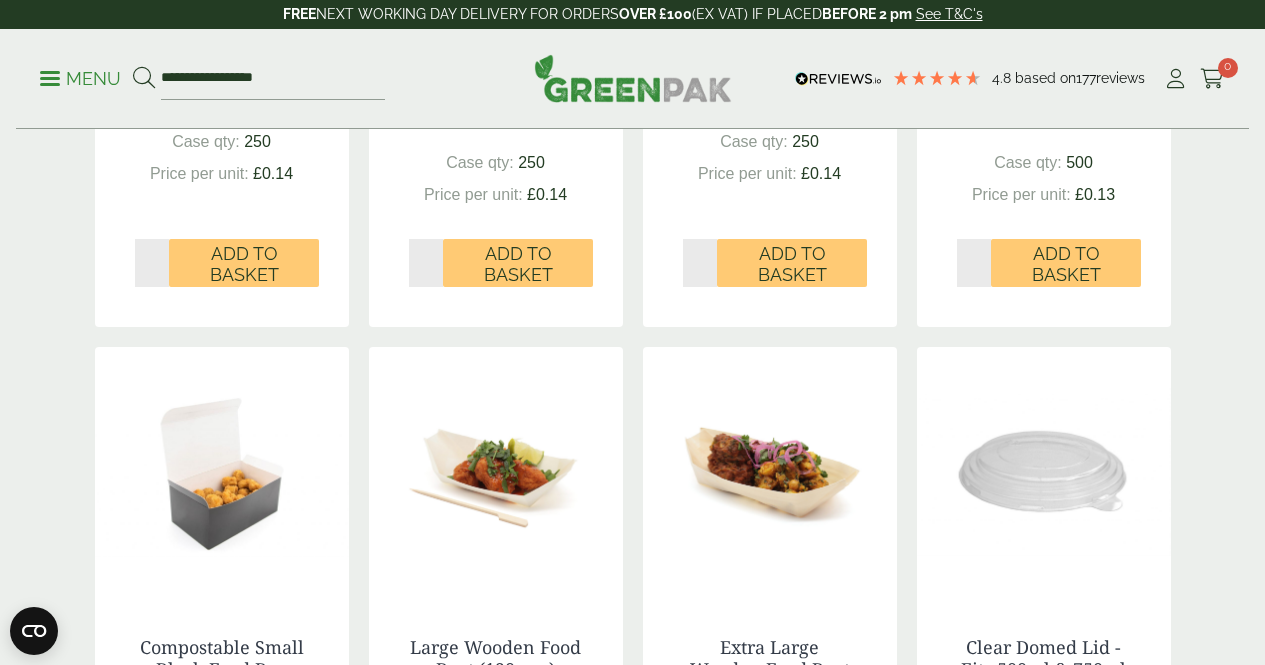 click on "Menu" at bounding box center [80, 79] 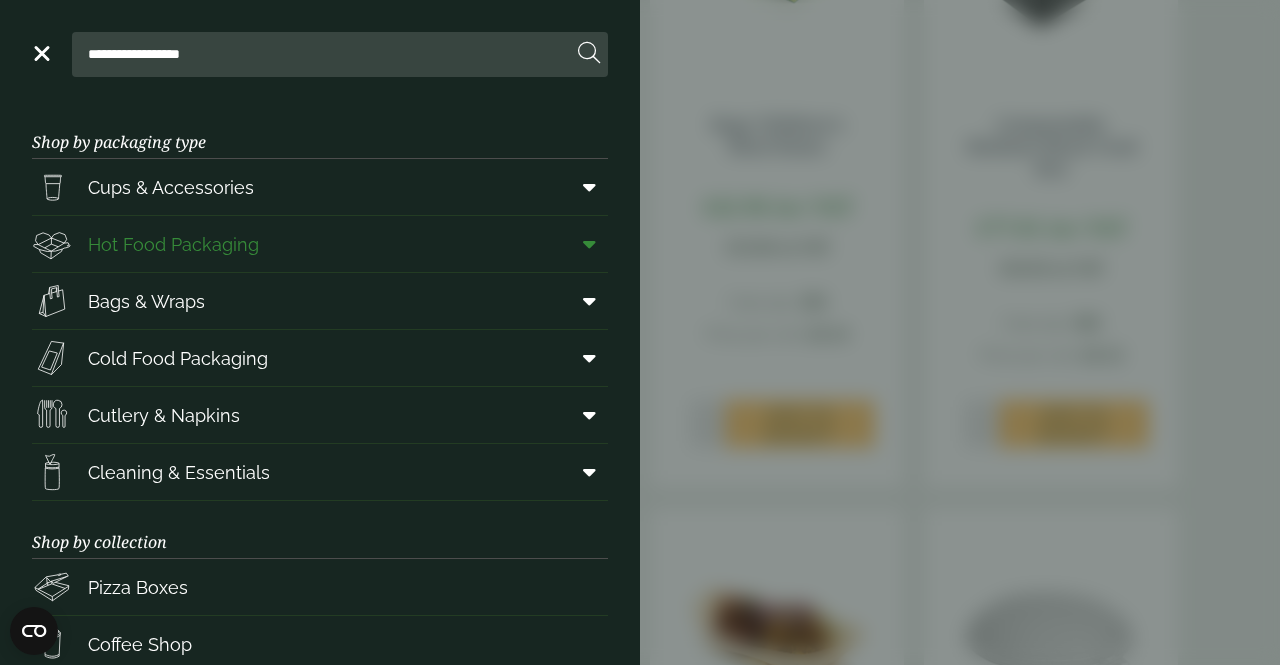 click at bounding box center (585, 244) 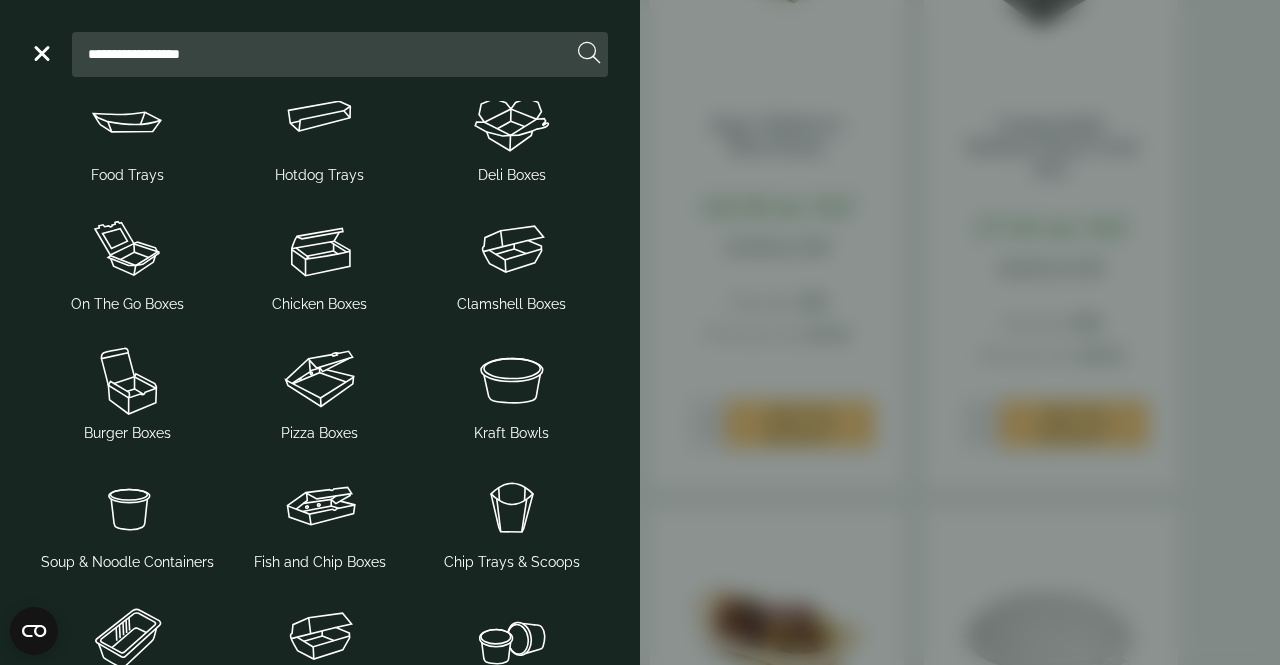 scroll, scrollTop: 204, scrollLeft: 0, axis: vertical 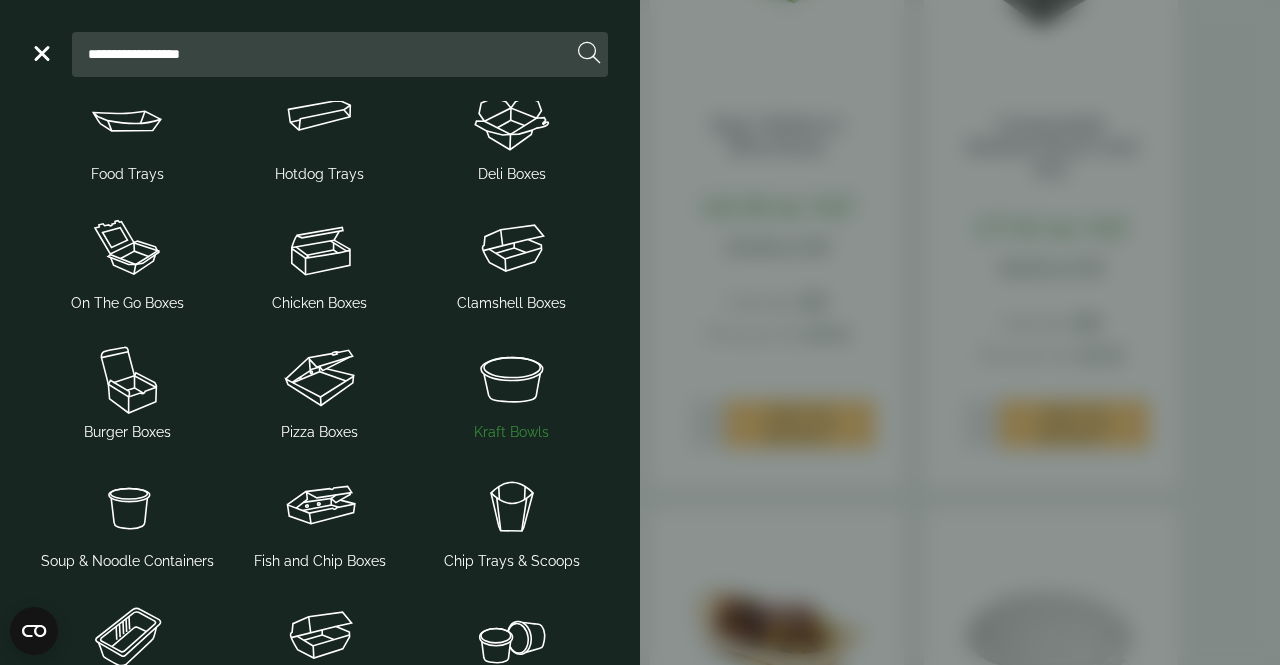 click at bounding box center [512, 378] 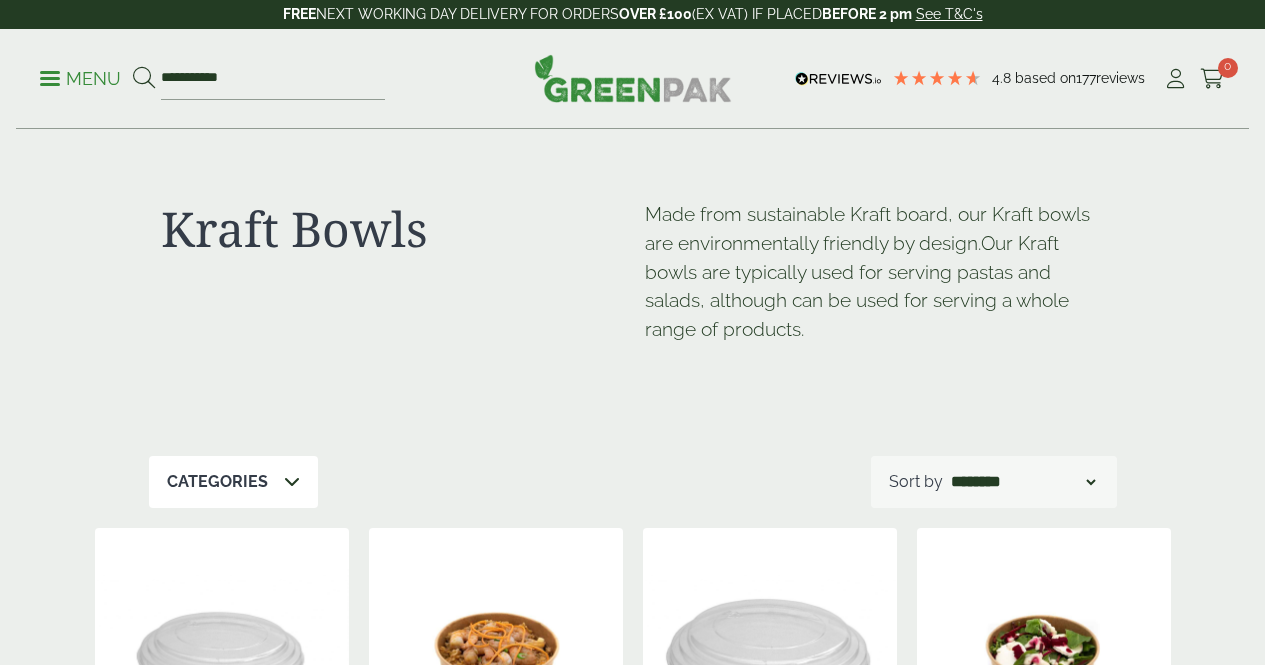 scroll, scrollTop: 0, scrollLeft: 0, axis: both 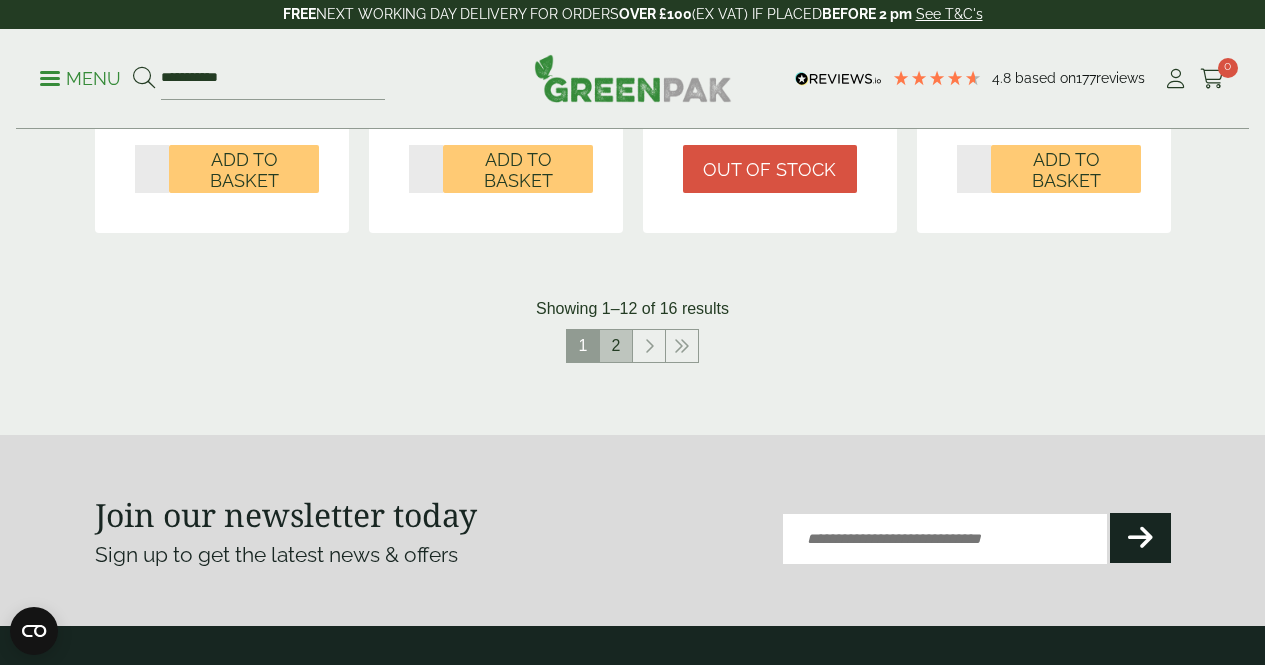click on "2" at bounding box center (616, 346) 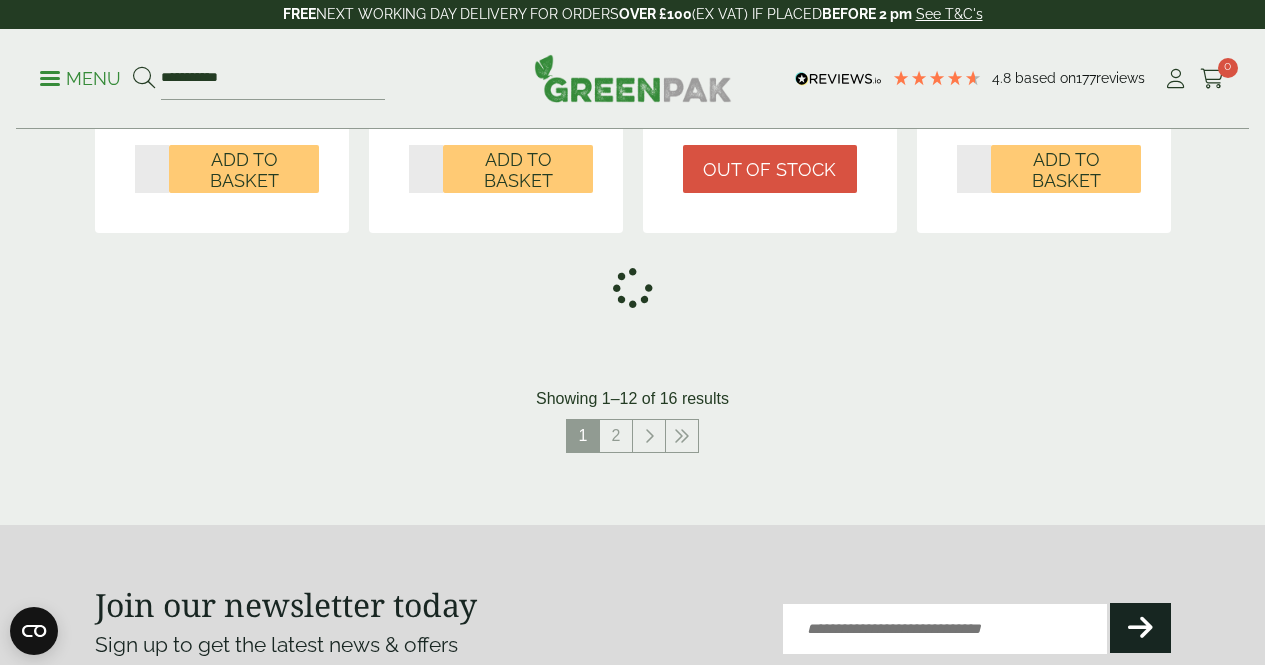 scroll, scrollTop: 1510, scrollLeft: 0, axis: vertical 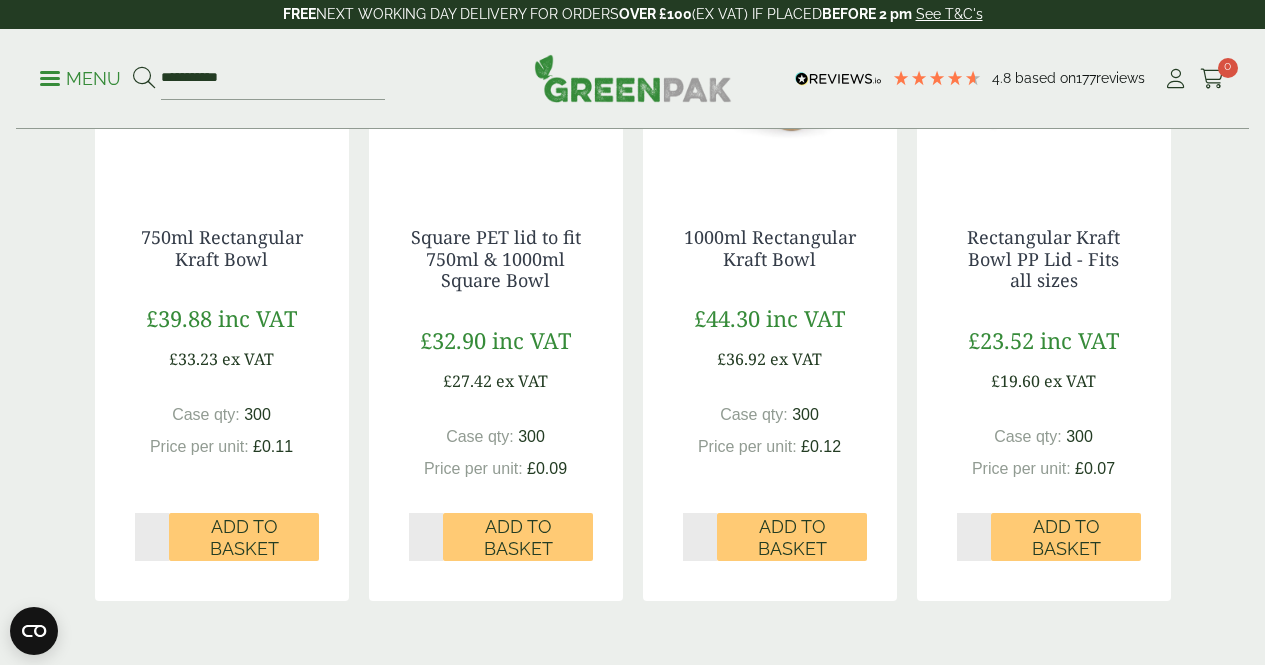 click on "*" at bounding box center (974, 537) 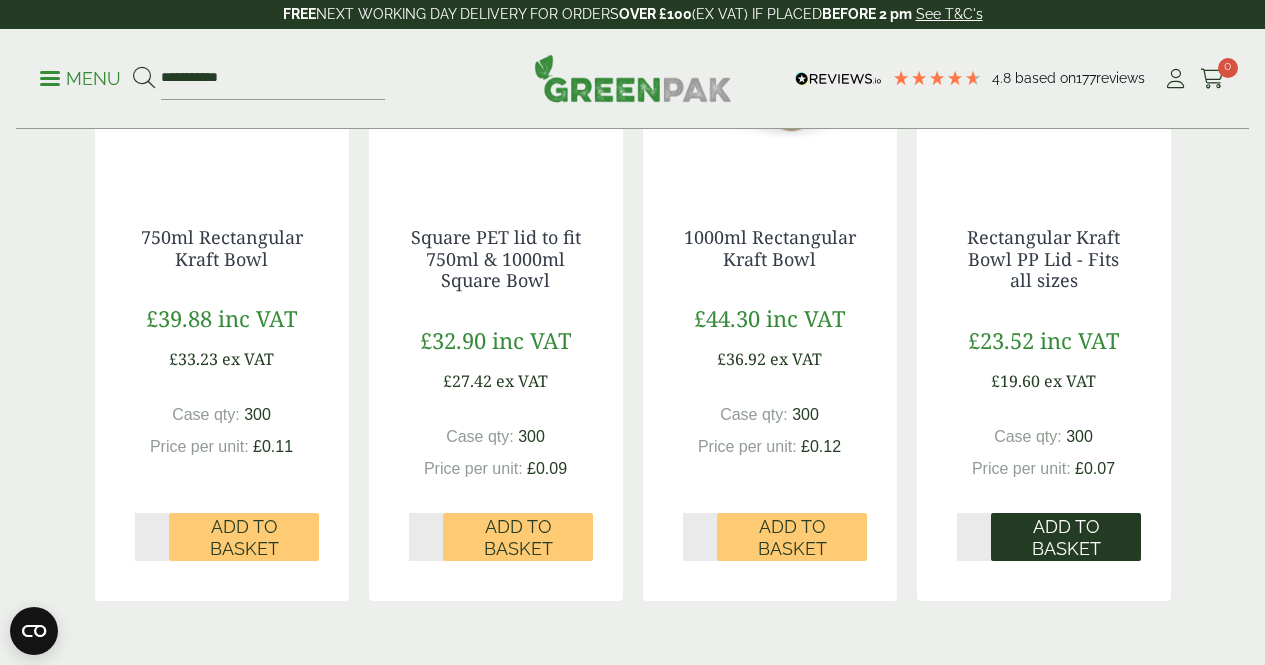 click on "Add to Basket" at bounding box center [1066, 537] 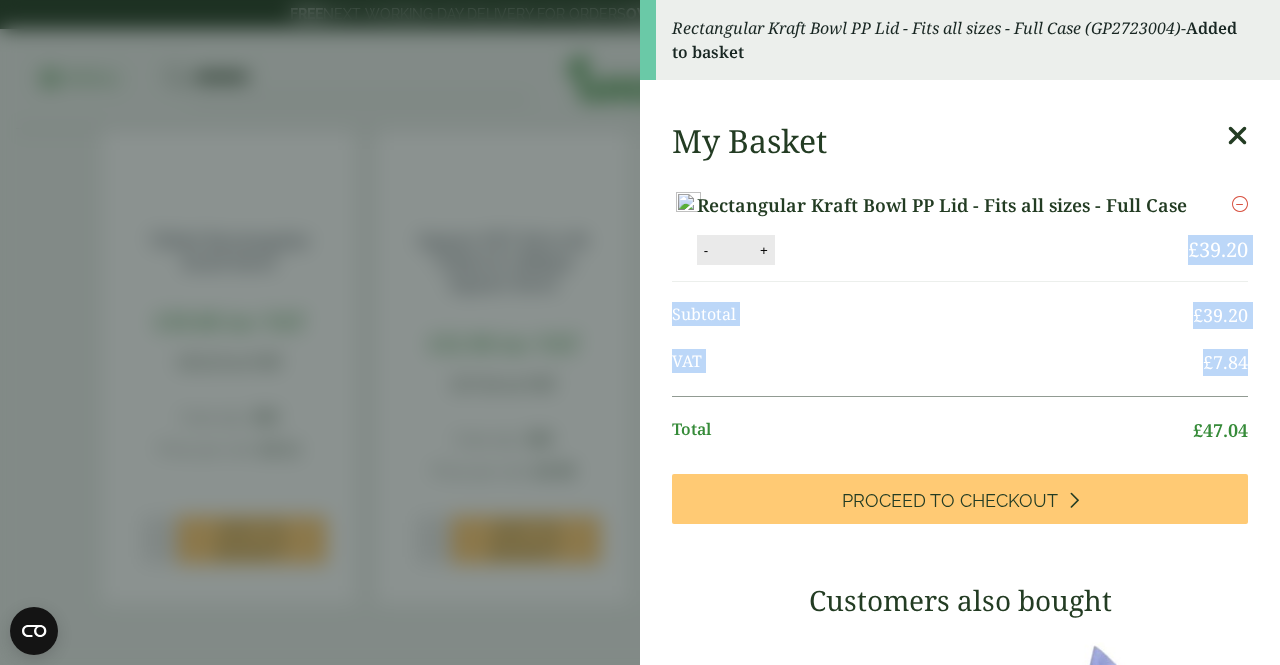 drag, startPoint x: 1249, startPoint y: 219, endPoint x: 1251, endPoint y: 371, distance: 152.01315 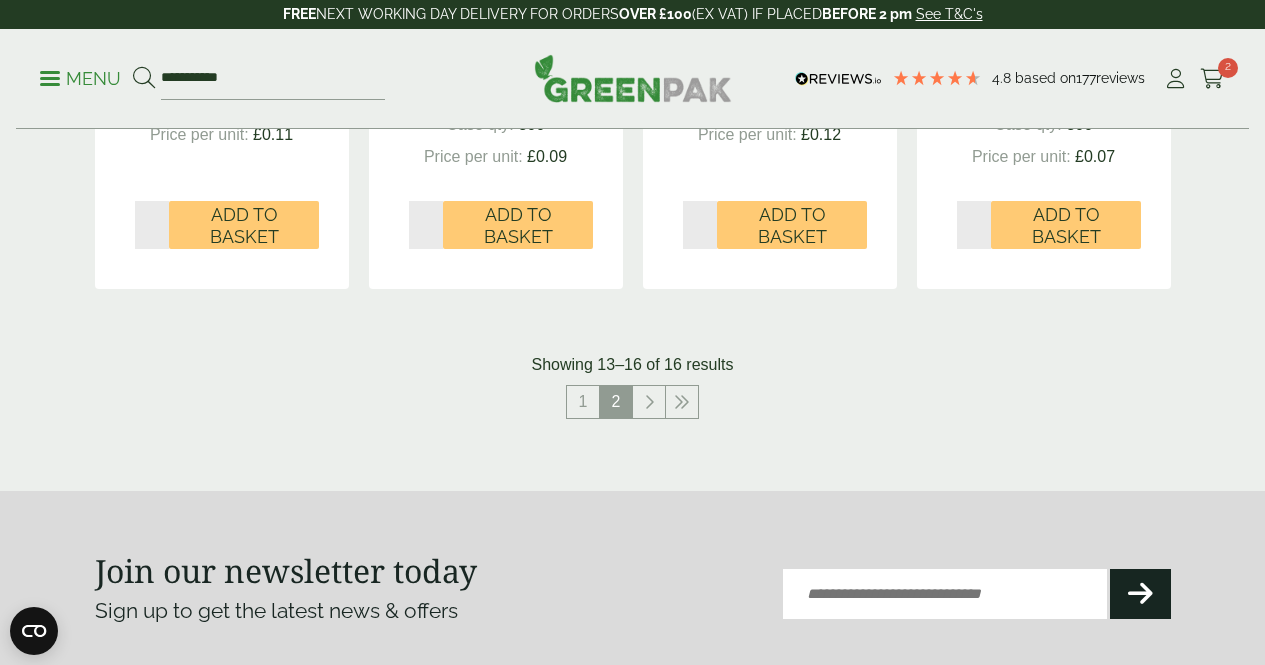 scroll, scrollTop: 863, scrollLeft: 0, axis: vertical 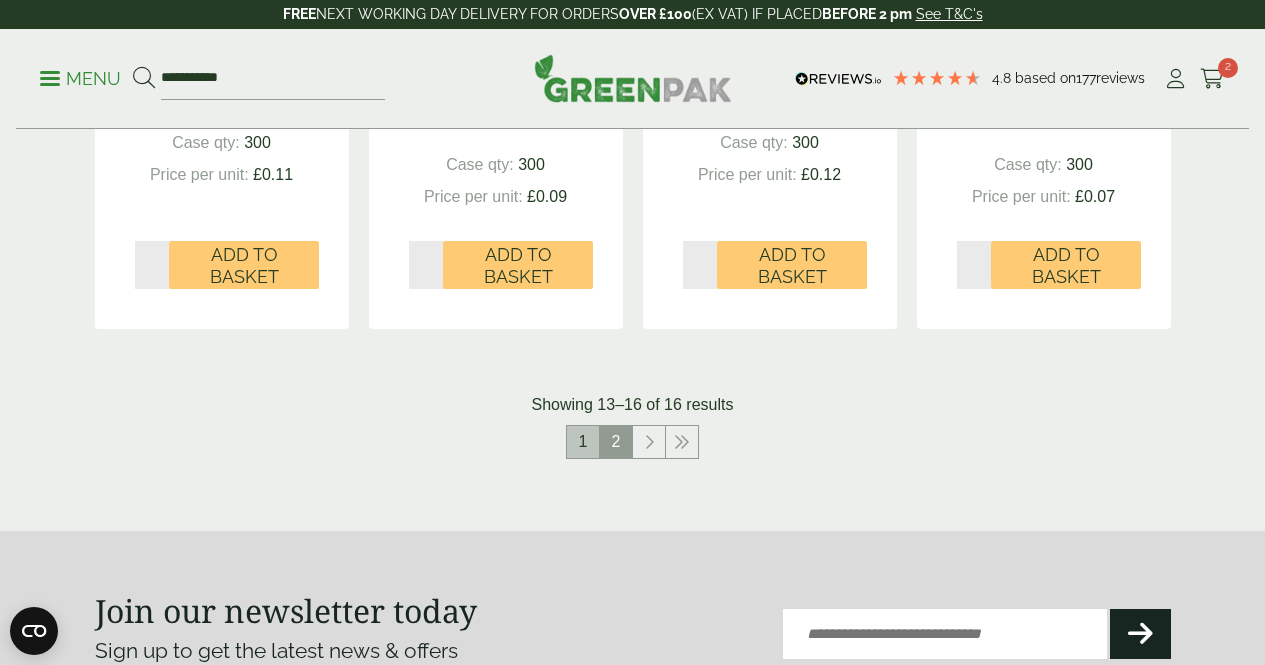 click on "1" at bounding box center [583, 442] 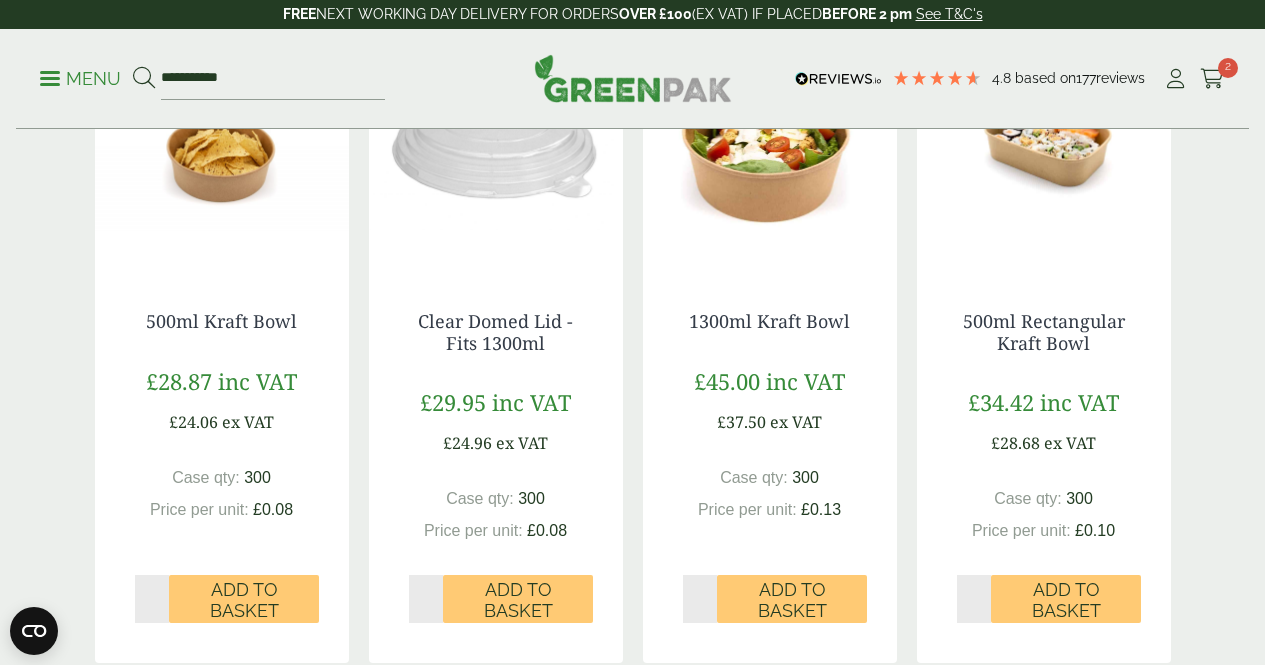 scroll, scrollTop: 1175, scrollLeft: 0, axis: vertical 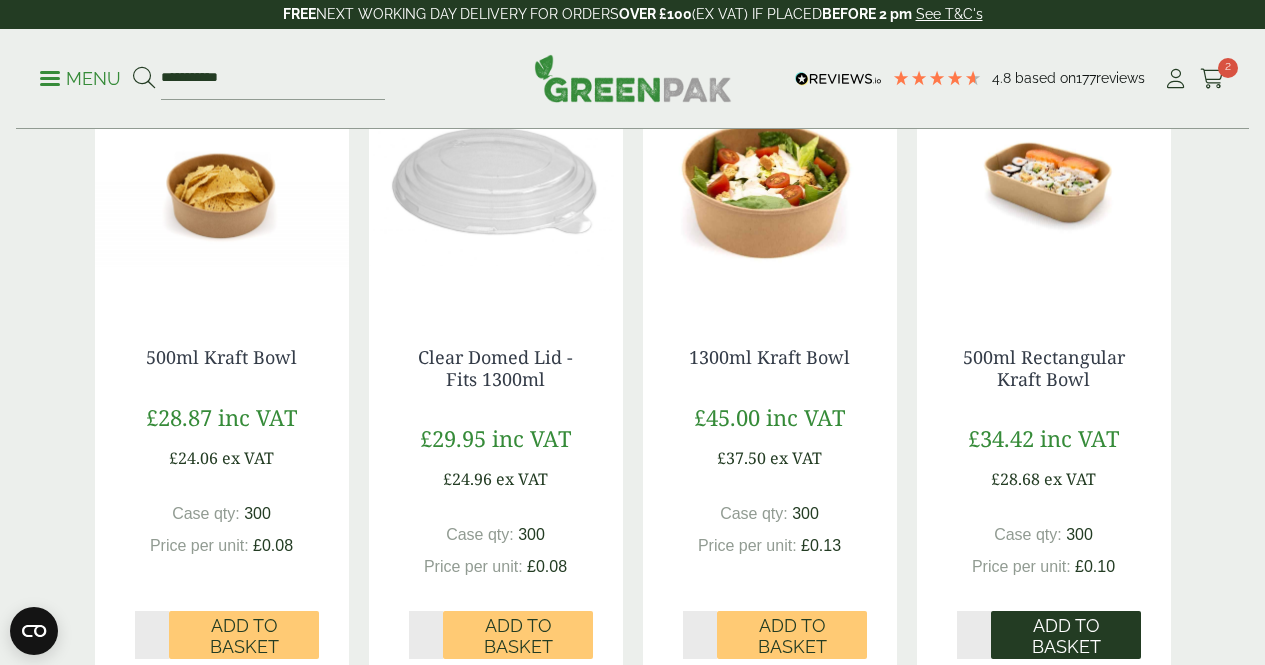 click on "Add to Basket" at bounding box center [1066, 636] 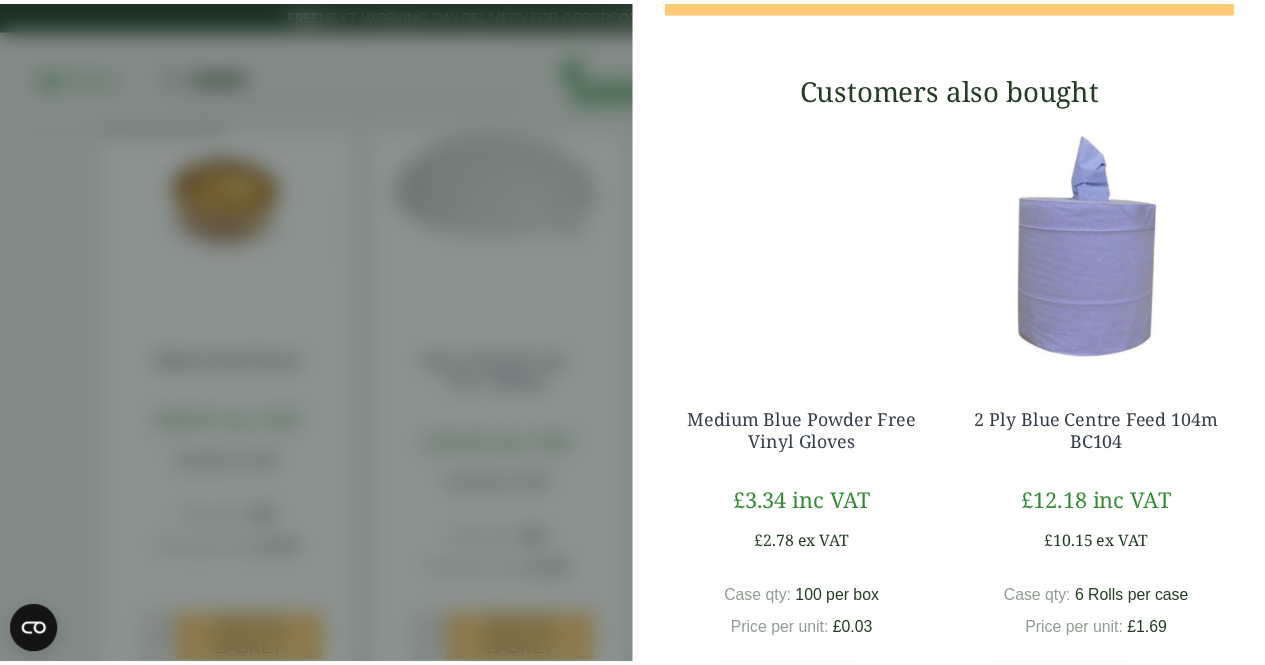 scroll, scrollTop: 0, scrollLeft: 0, axis: both 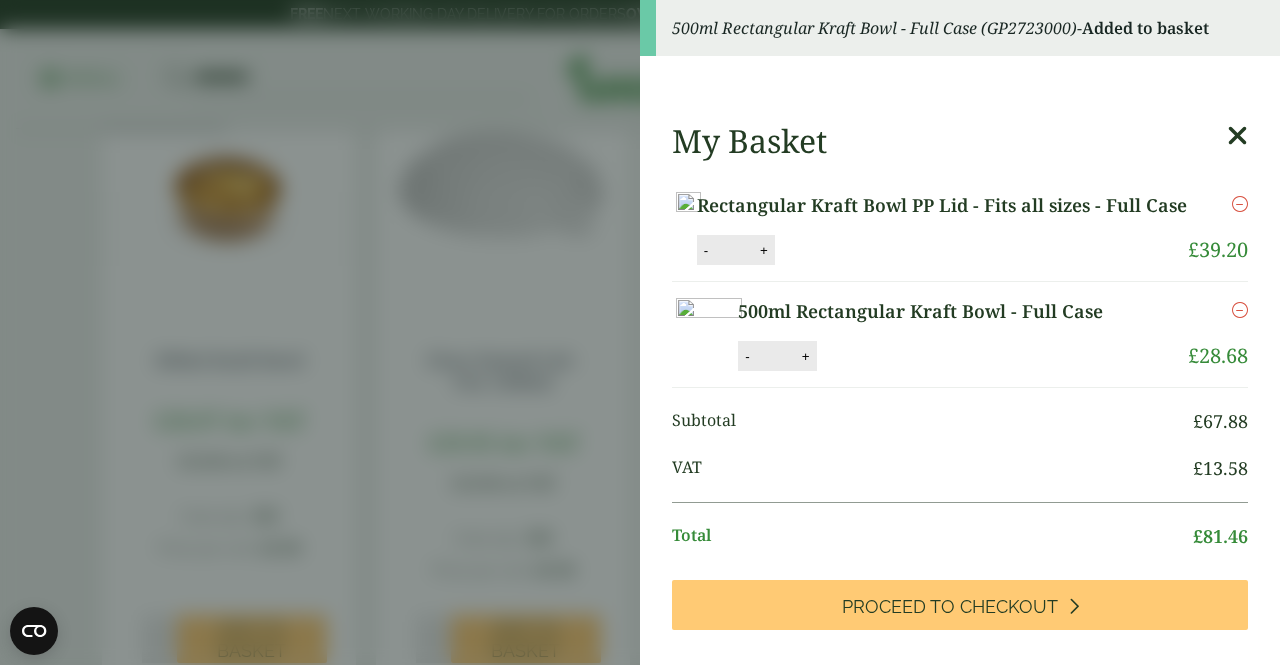 click at bounding box center (1237, 136) 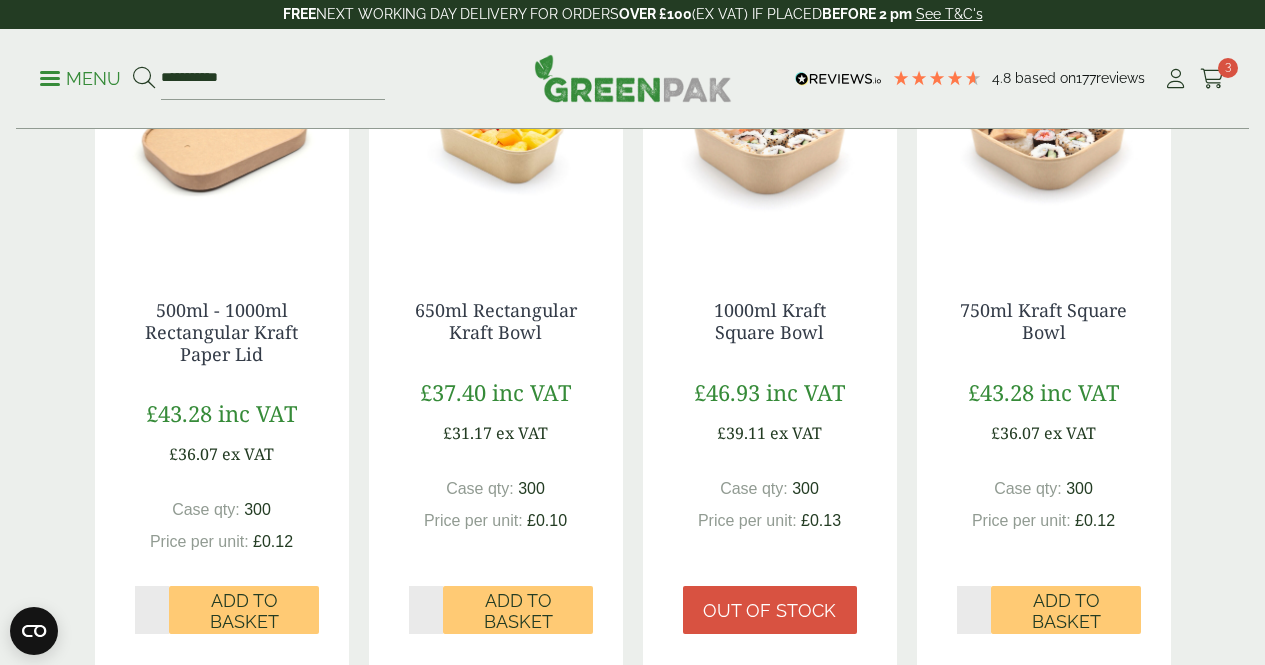 scroll, scrollTop: 1859, scrollLeft: 0, axis: vertical 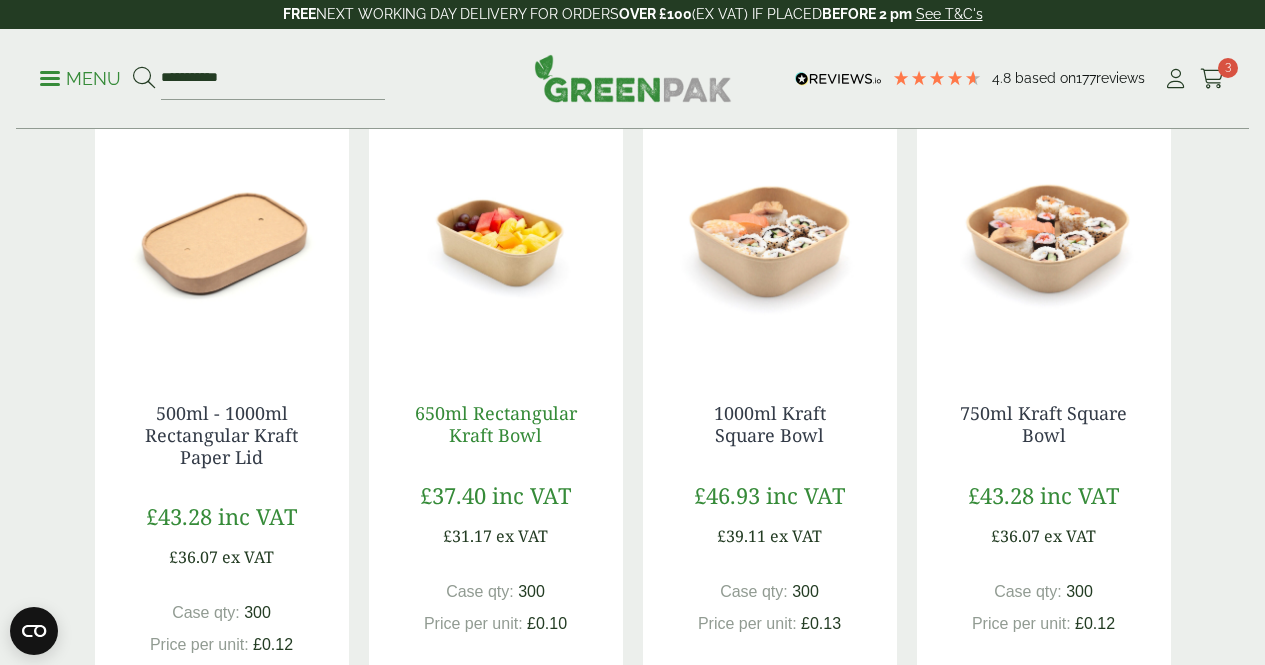 click on "650ml Rectangular Kraft Bowl" at bounding box center [496, 424] 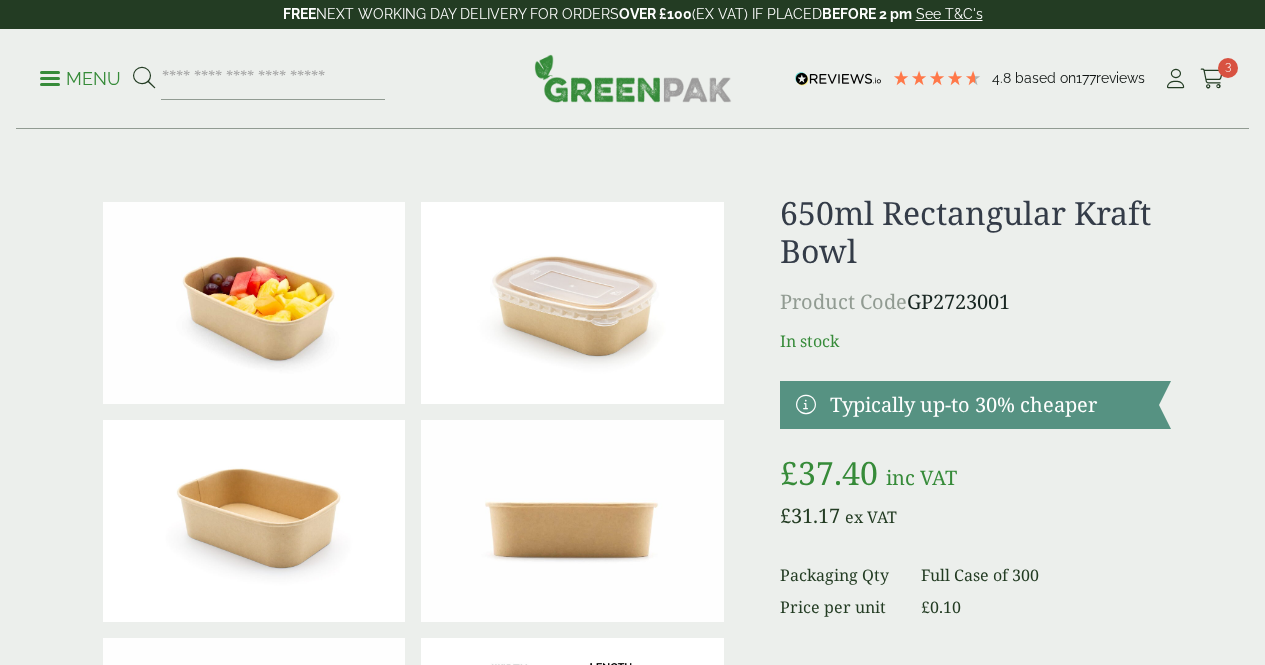 scroll, scrollTop: 0, scrollLeft: 0, axis: both 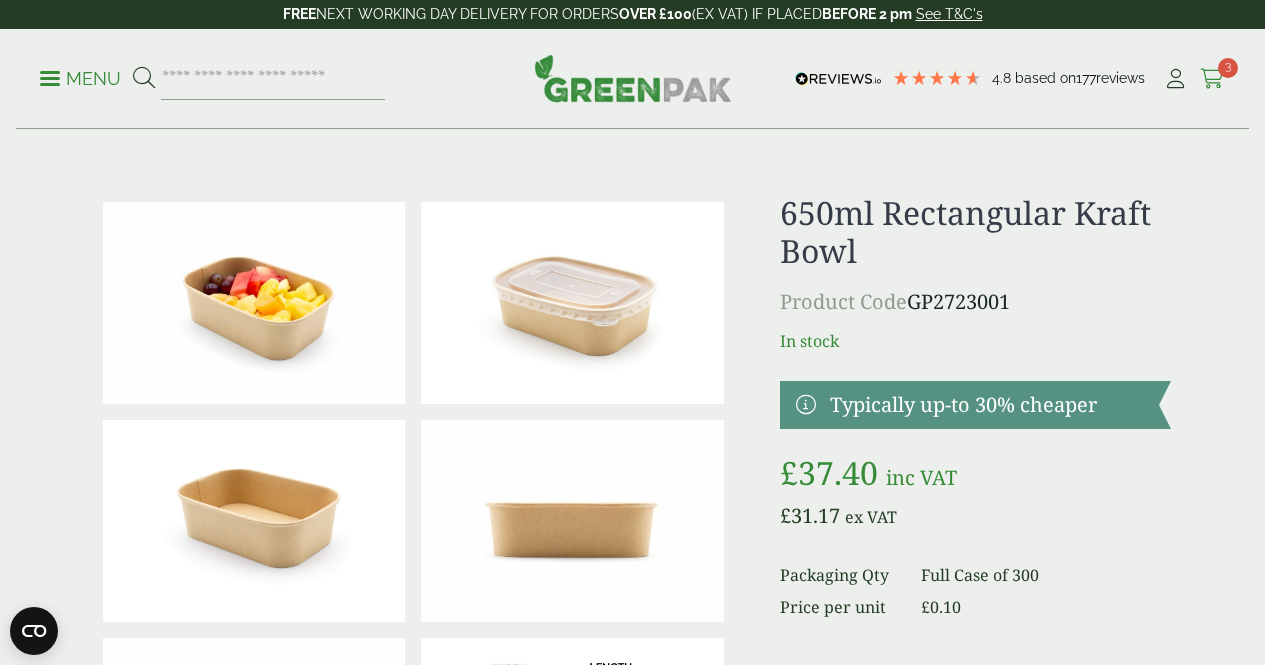 click at bounding box center [1212, 79] 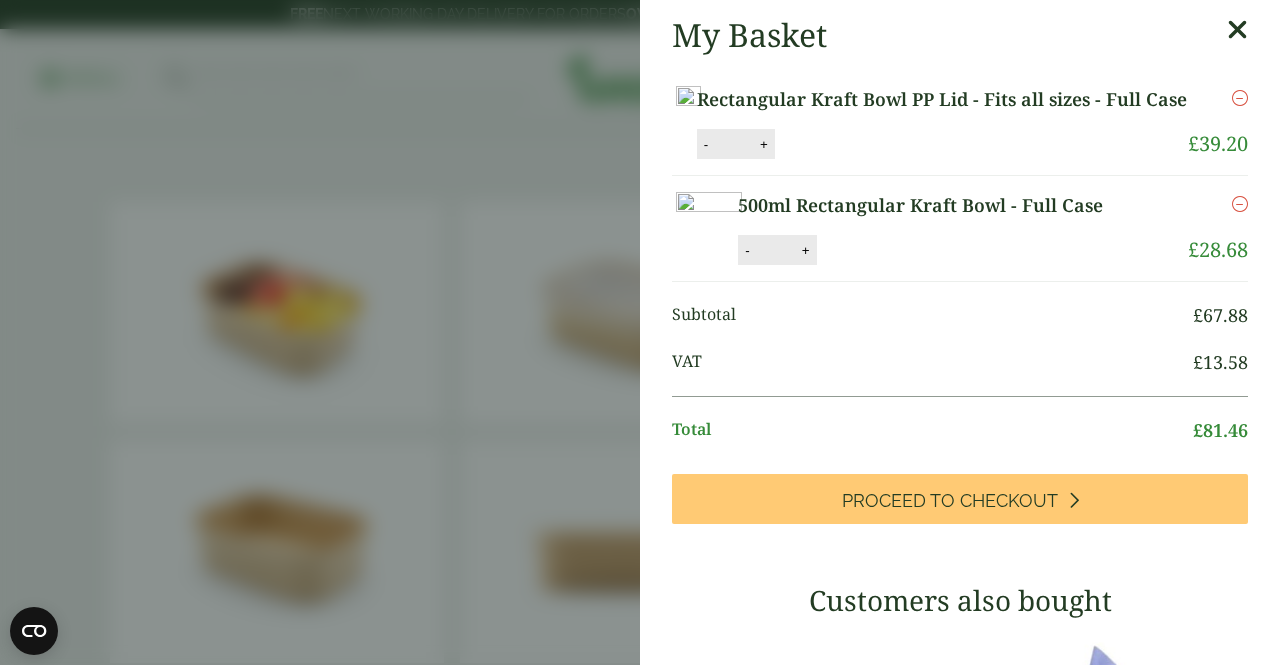 click at bounding box center (1237, 30) 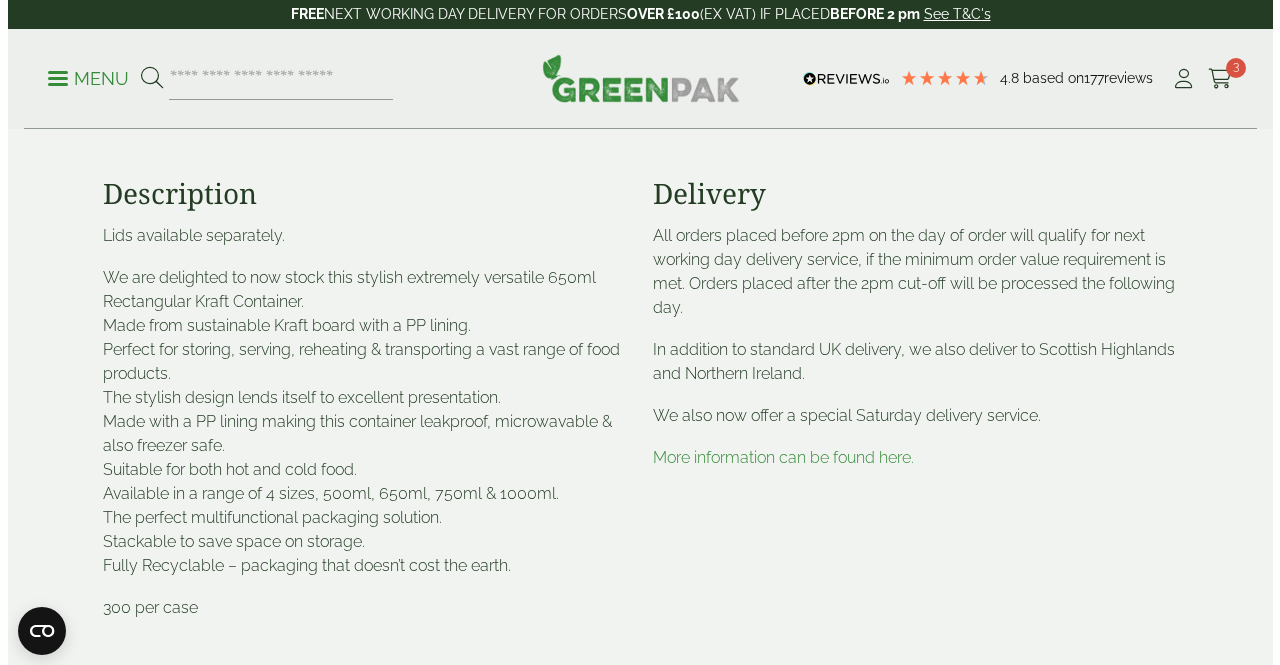 scroll, scrollTop: 0, scrollLeft: 0, axis: both 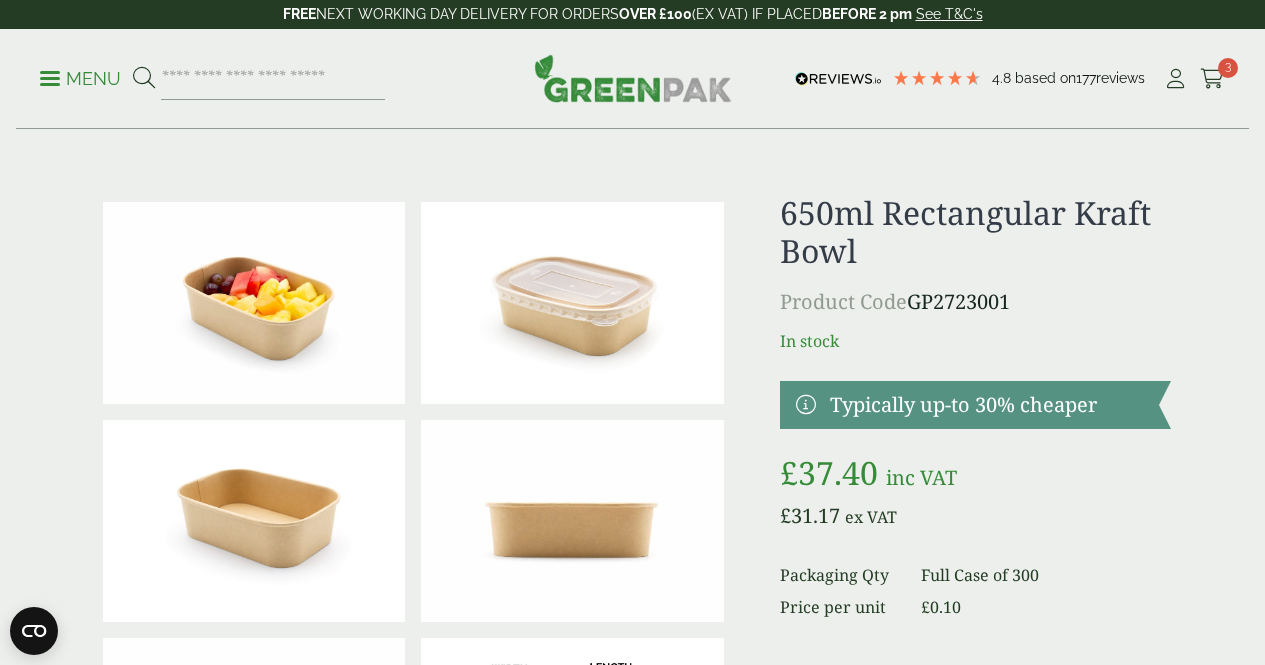 click on "Menu" at bounding box center (80, 79) 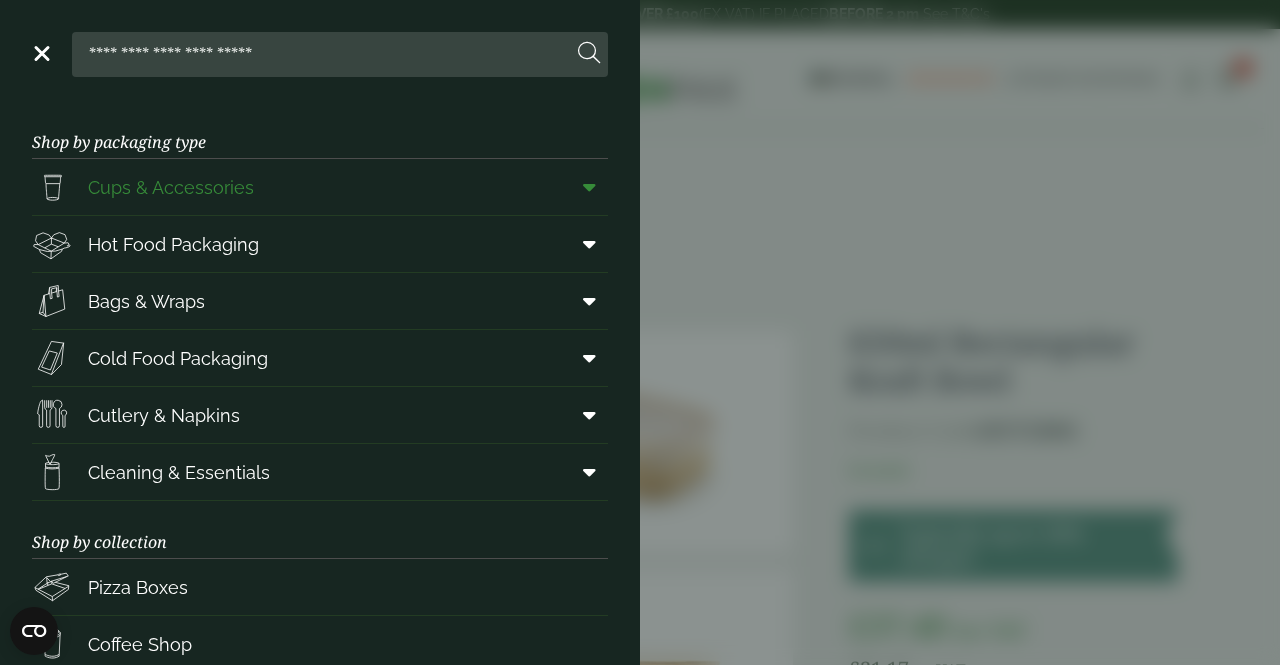click on "Cups & Accessories" at bounding box center (171, 187) 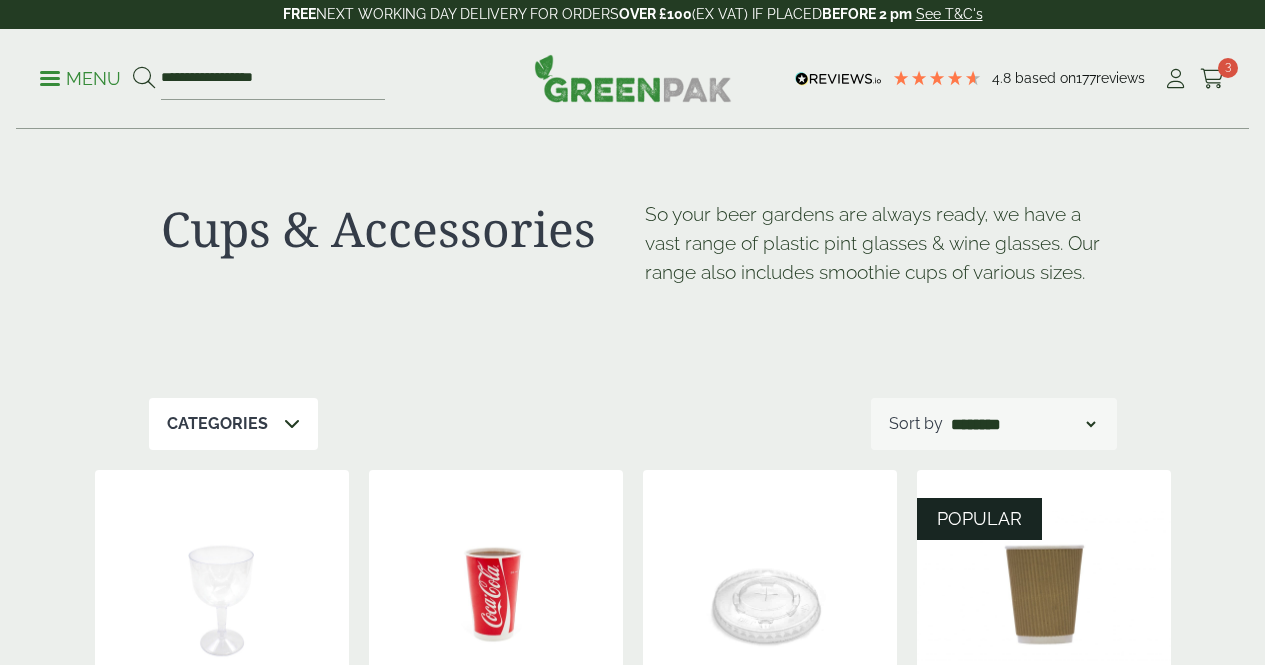 scroll, scrollTop: 0, scrollLeft: 0, axis: both 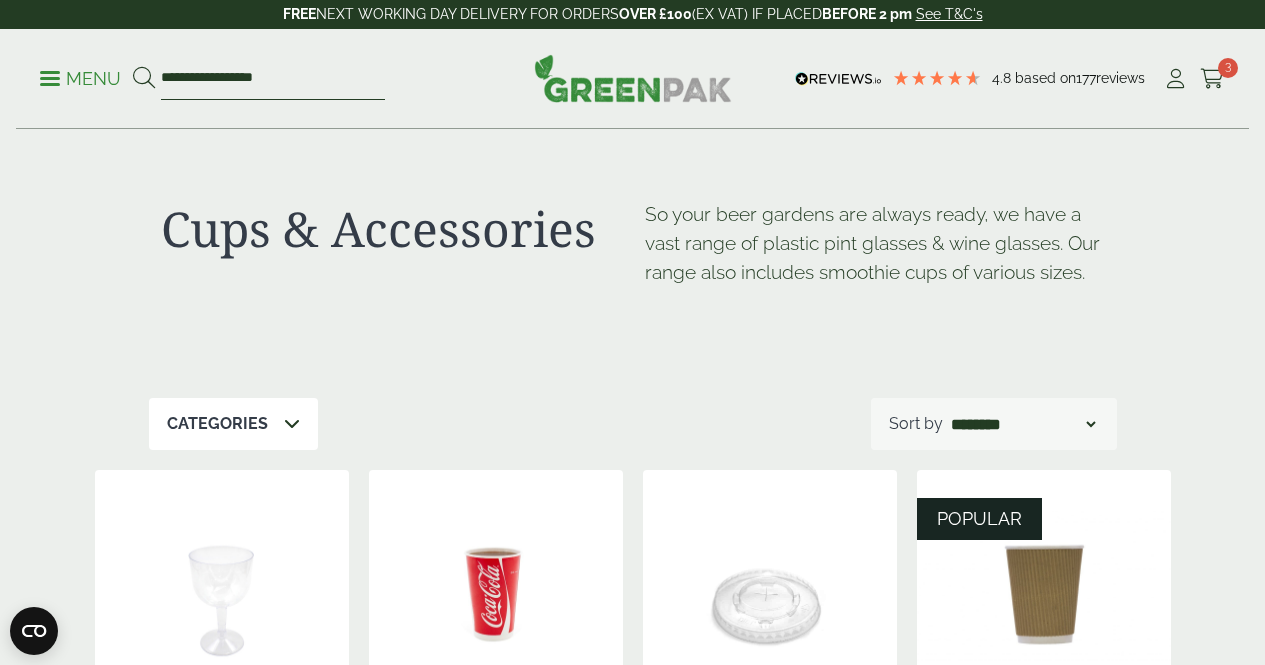 click on "**********" at bounding box center (273, 79) 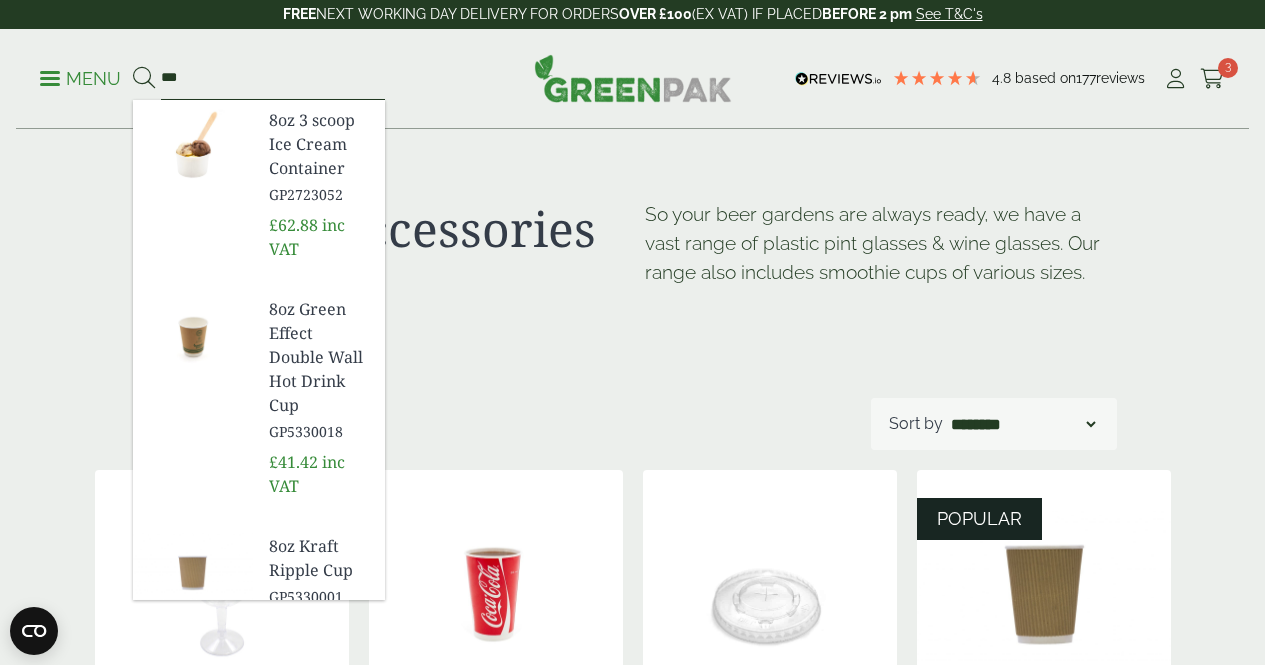 type on "***" 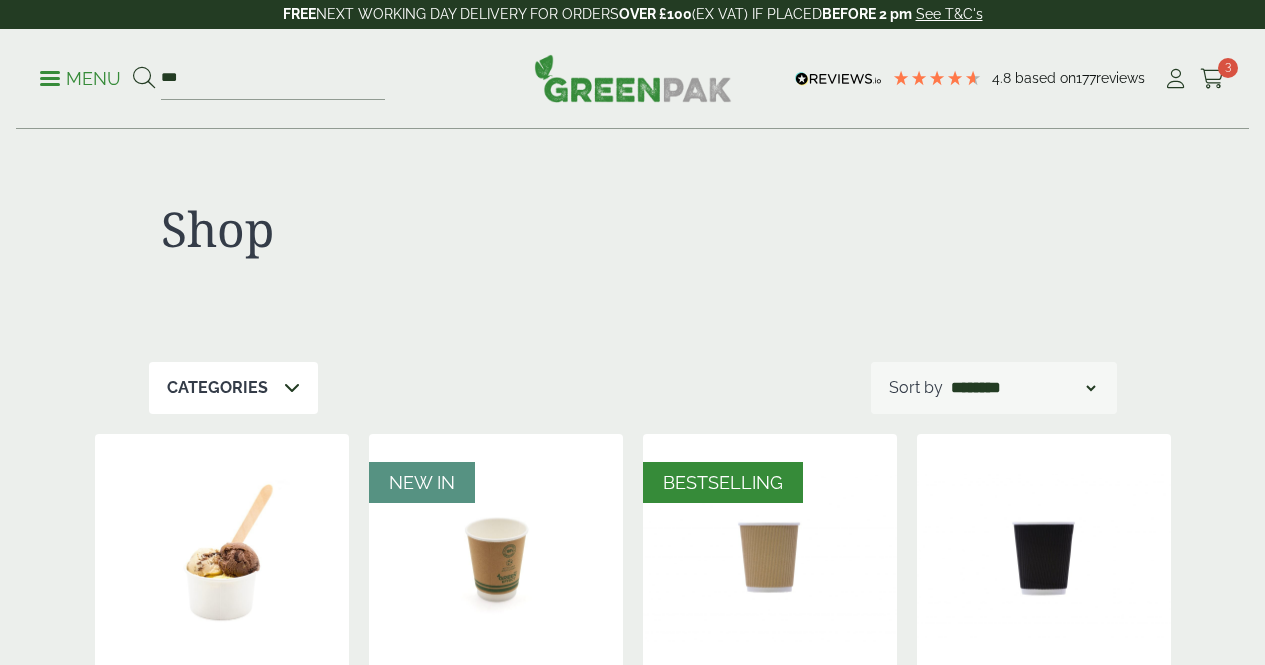 scroll, scrollTop: 0, scrollLeft: 0, axis: both 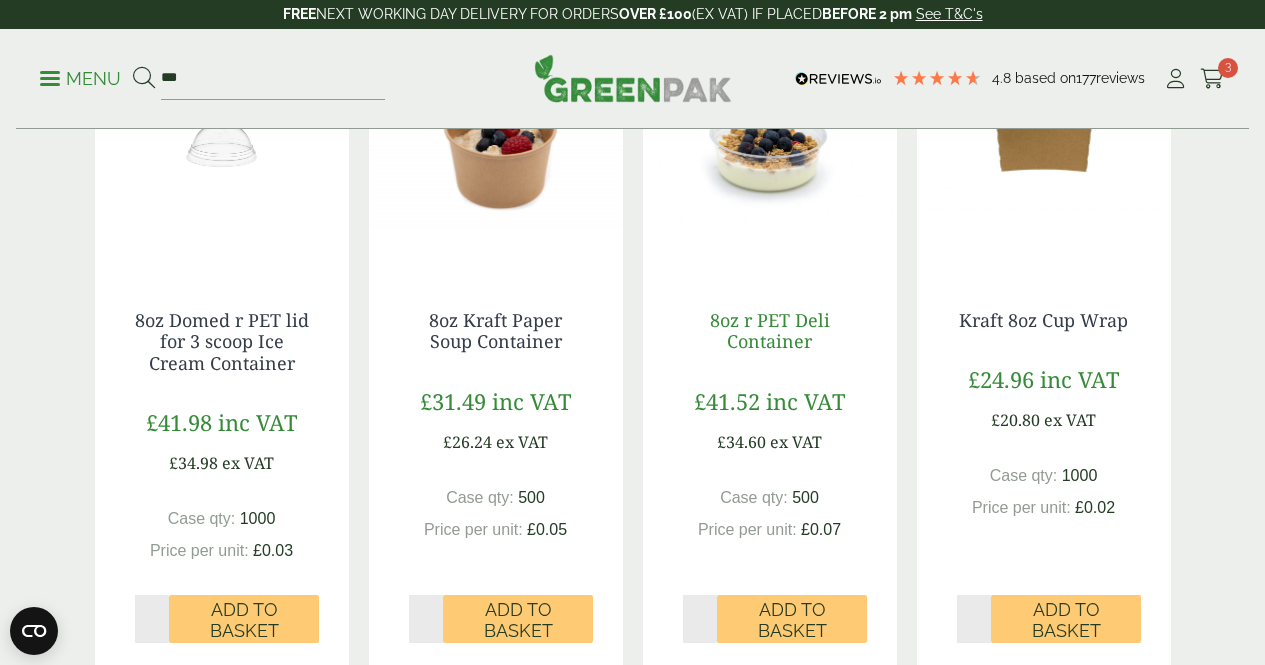 click on "8oz r PET Deli Container" at bounding box center (770, 331) 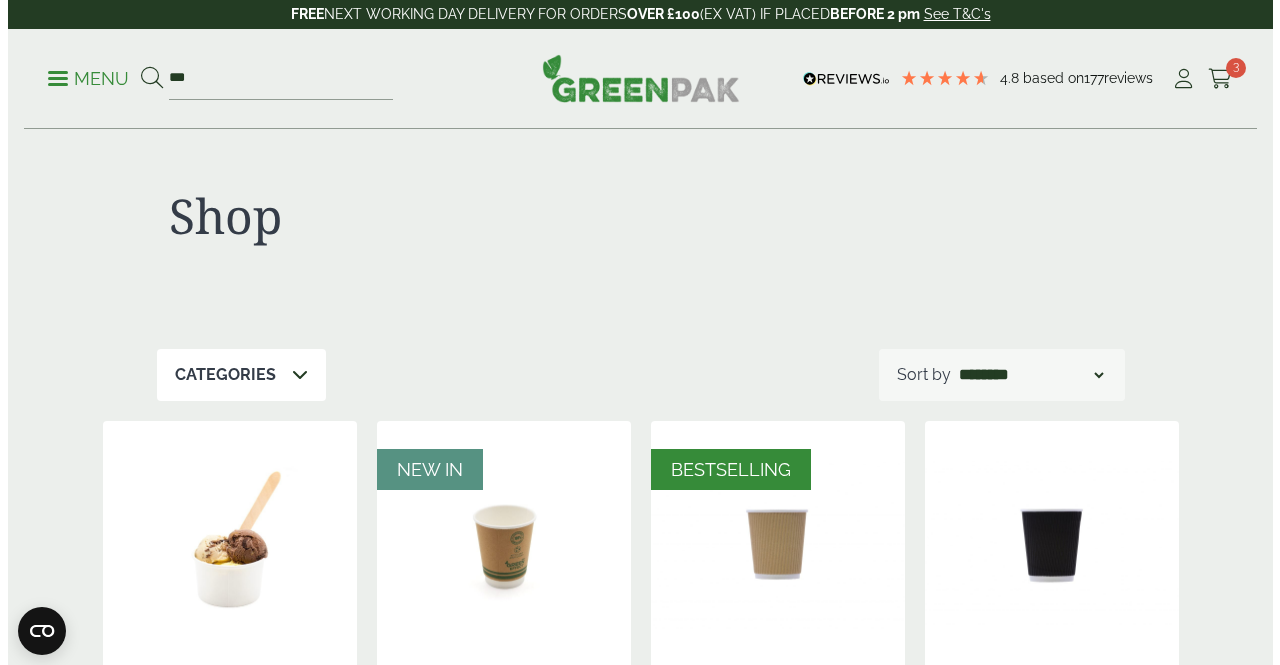 scroll, scrollTop: 0, scrollLeft: 0, axis: both 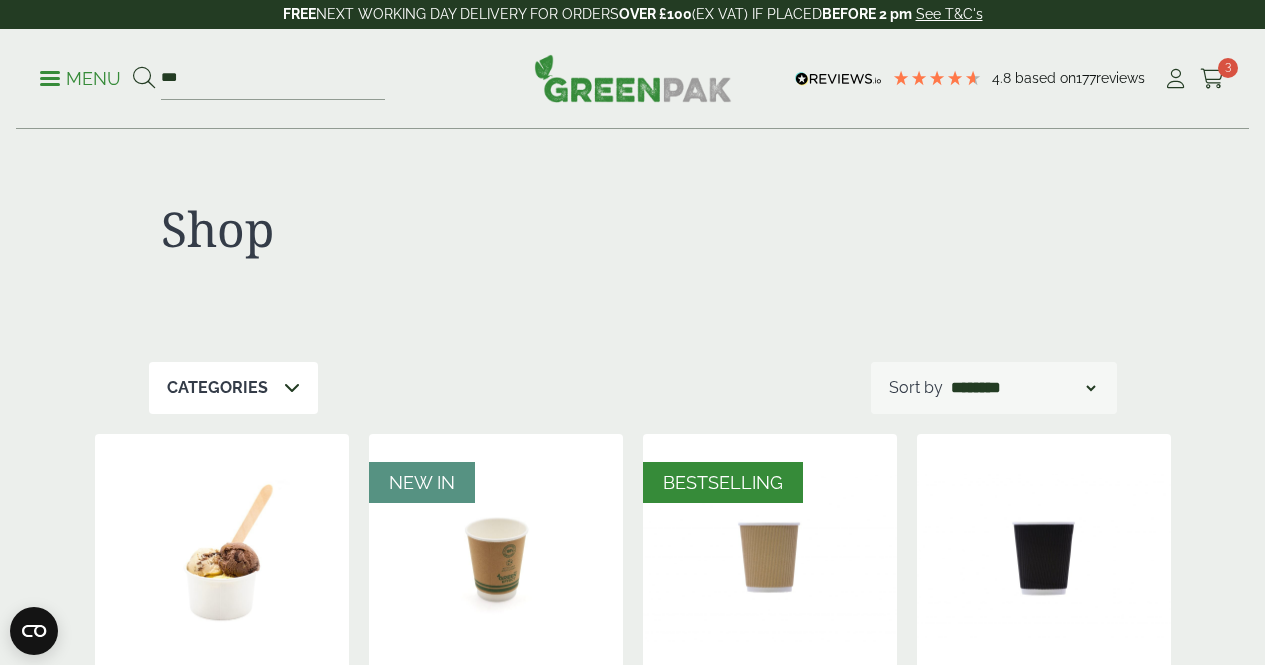 click on "Menu" at bounding box center (80, 77) 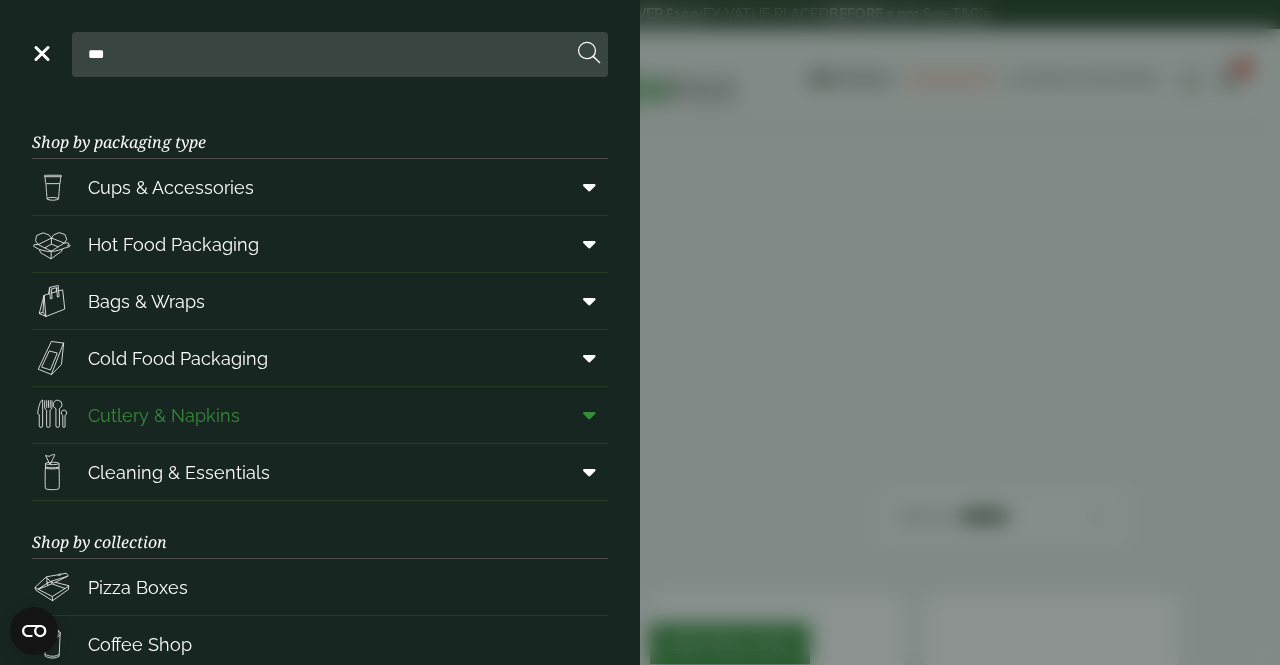 click on "Cutlery & Napkins" at bounding box center [164, 415] 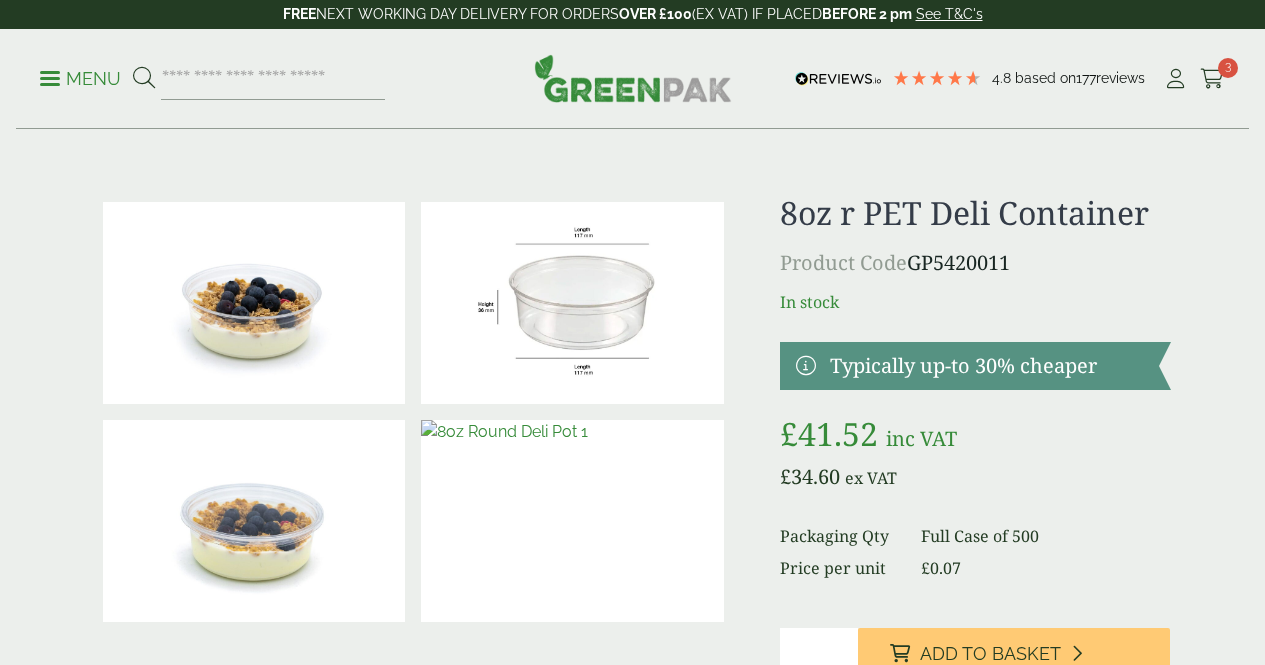 scroll, scrollTop: 0, scrollLeft: 0, axis: both 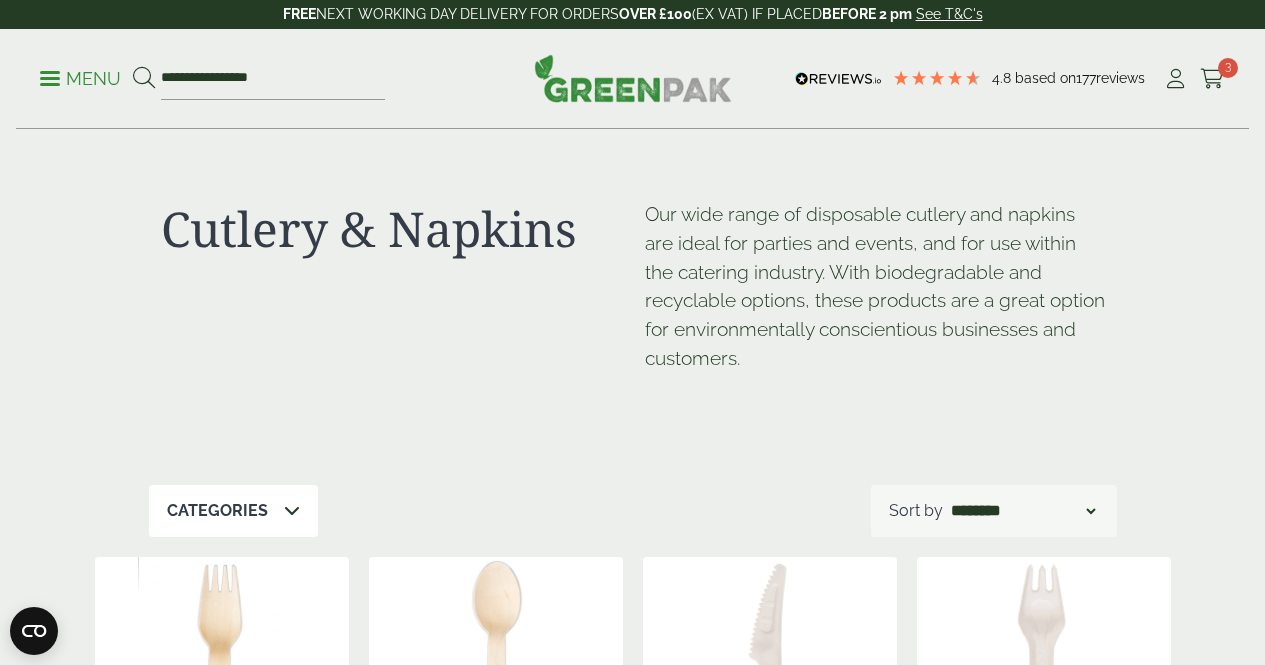 click on "Menu" at bounding box center [80, 77] 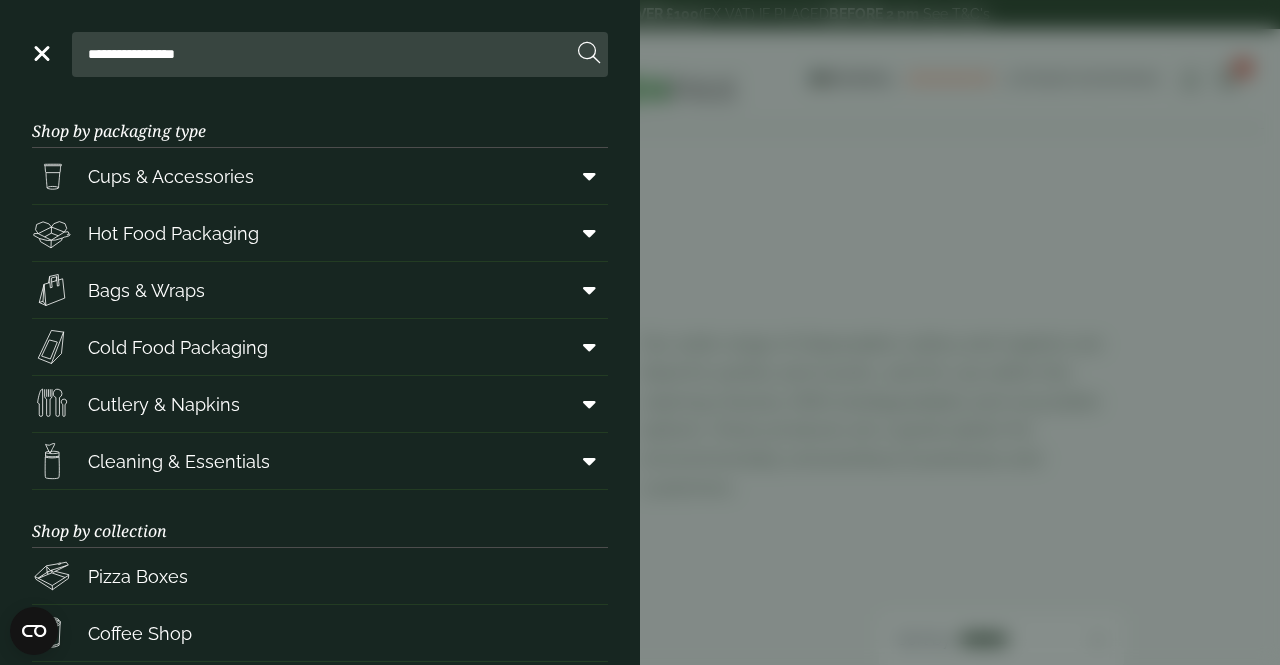 scroll, scrollTop: 7, scrollLeft: 0, axis: vertical 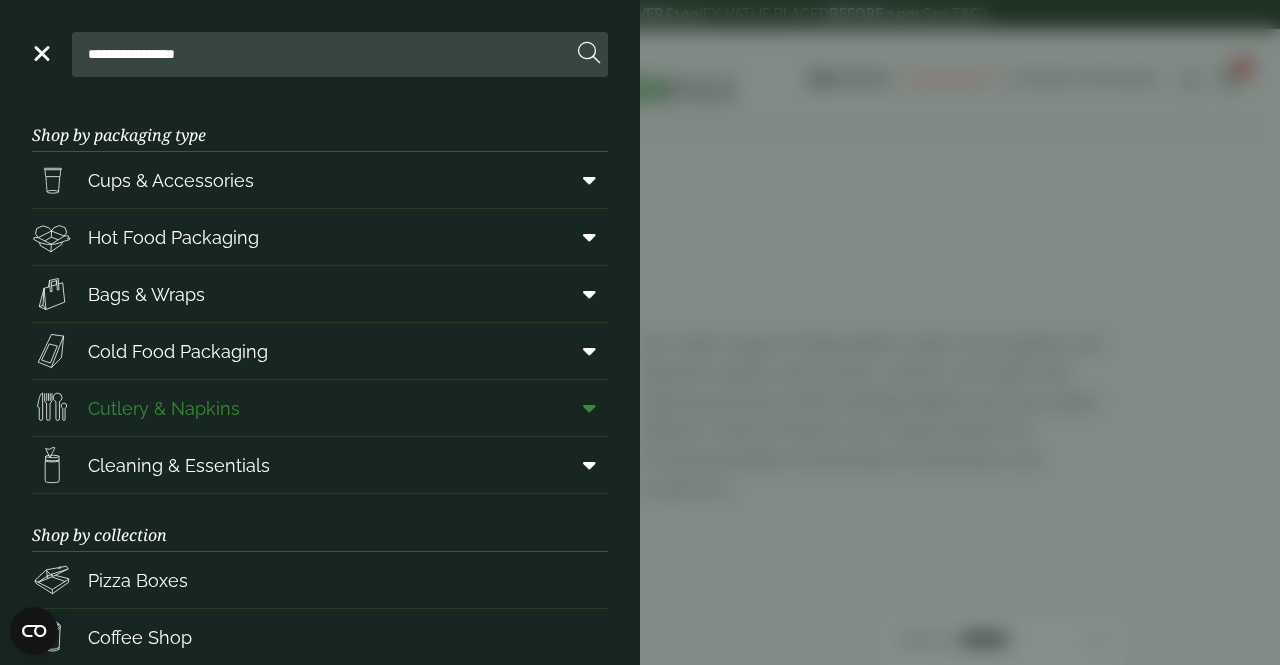 click on "Cutlery & Napkins" at bounding box center [320, 408] 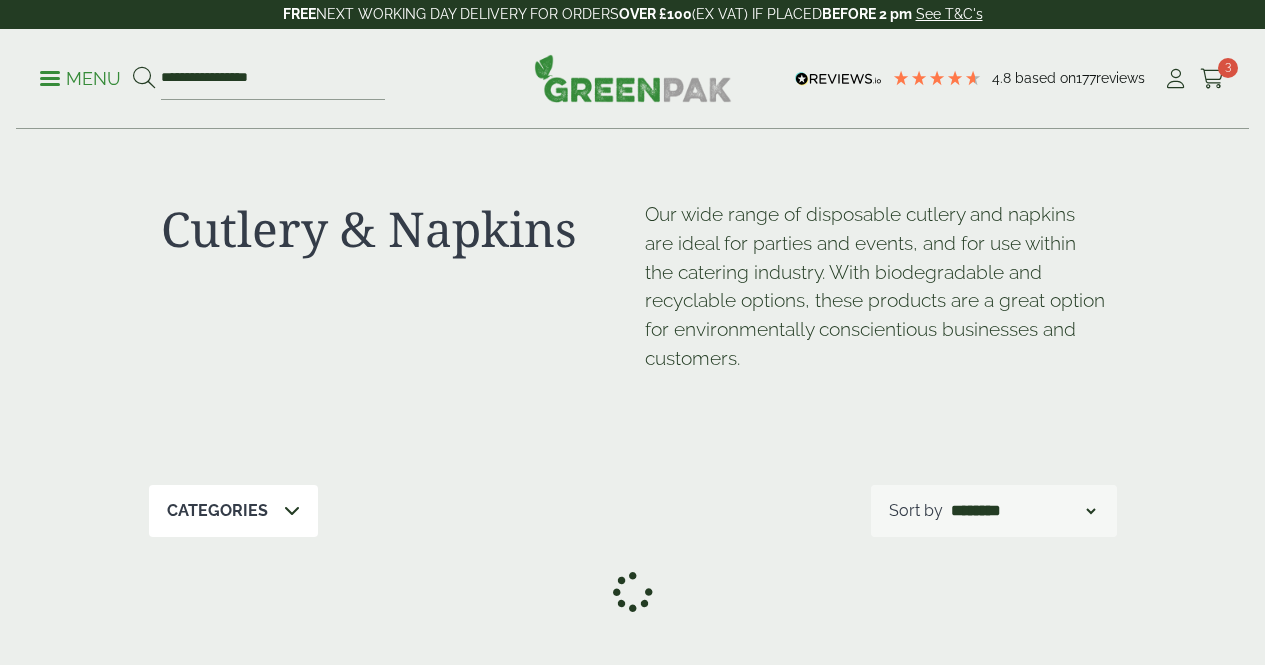 scroll, scrollTop: 0, scrollLeft: 0, axis: both 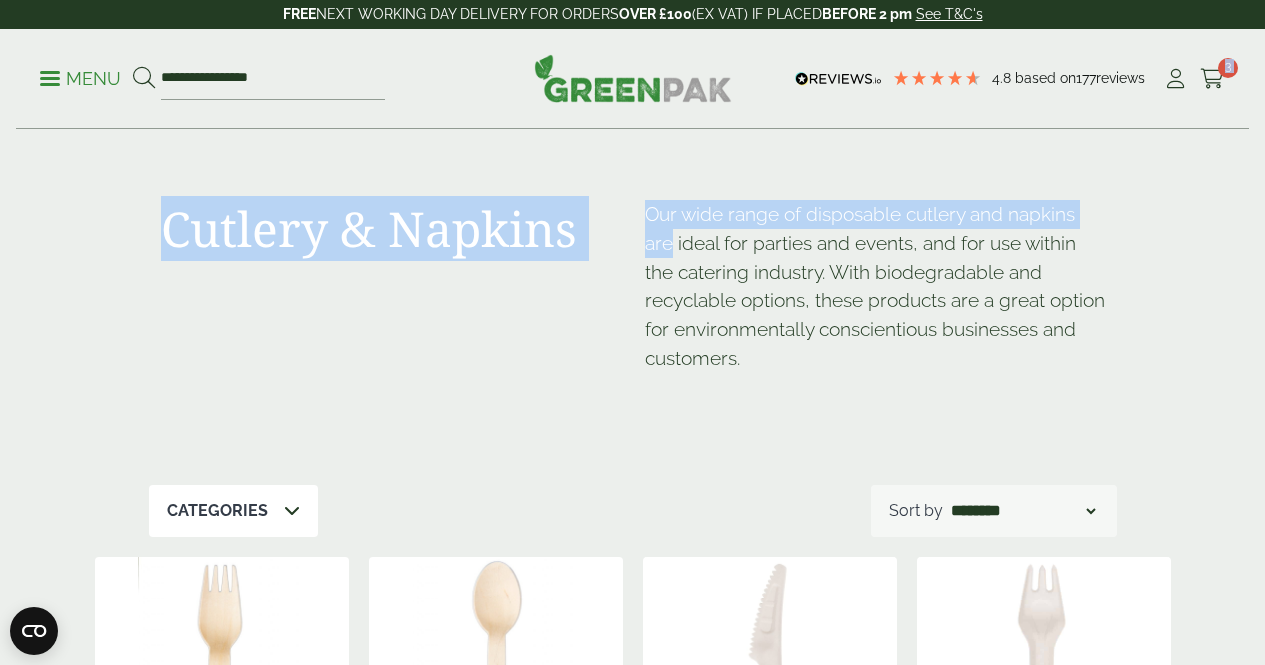 drag, startPoint x: 1265, startPoint y: 77, endPoint x: 1278, endPoint y: 156, distance: 80.06248 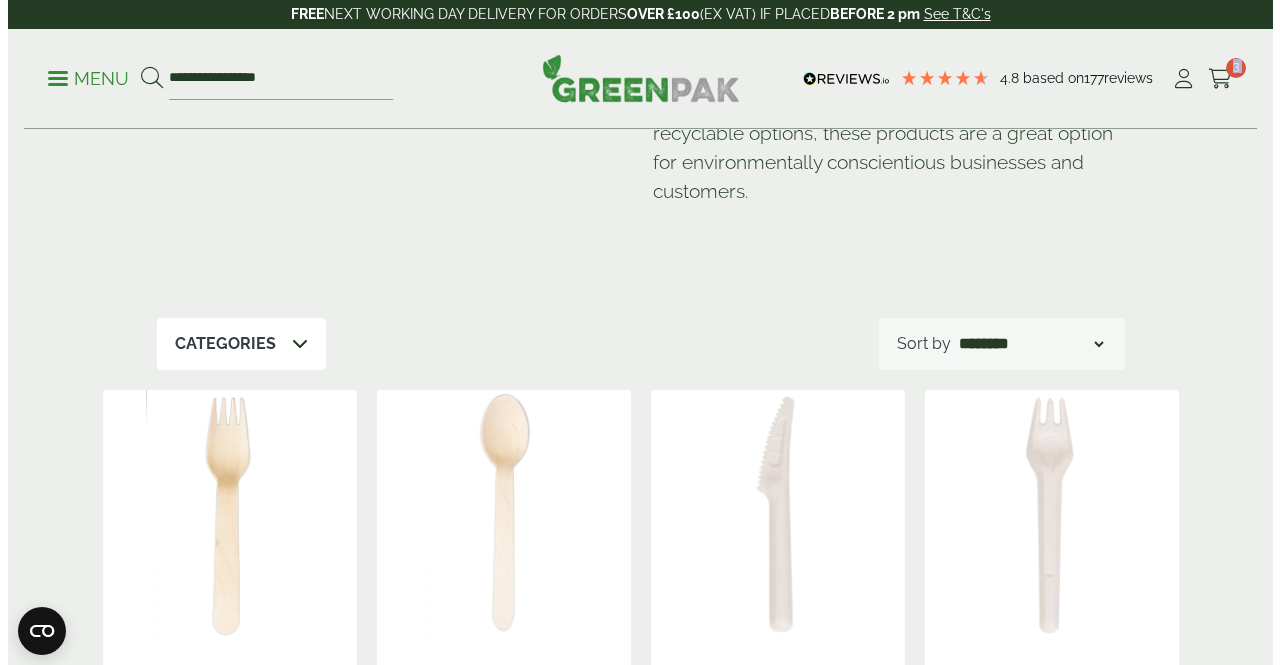 scroll, scrollTop: 0, scrollLeft: 0, axis: both 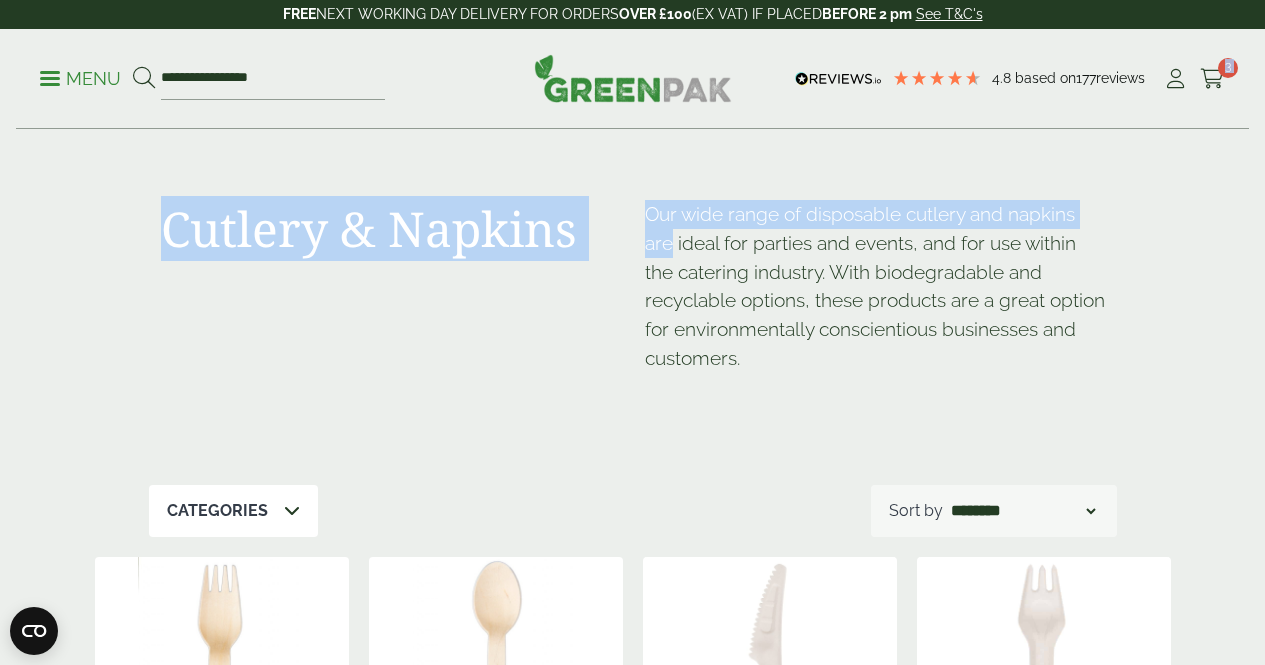 click on "Menu" at bounding box center (80, 79) 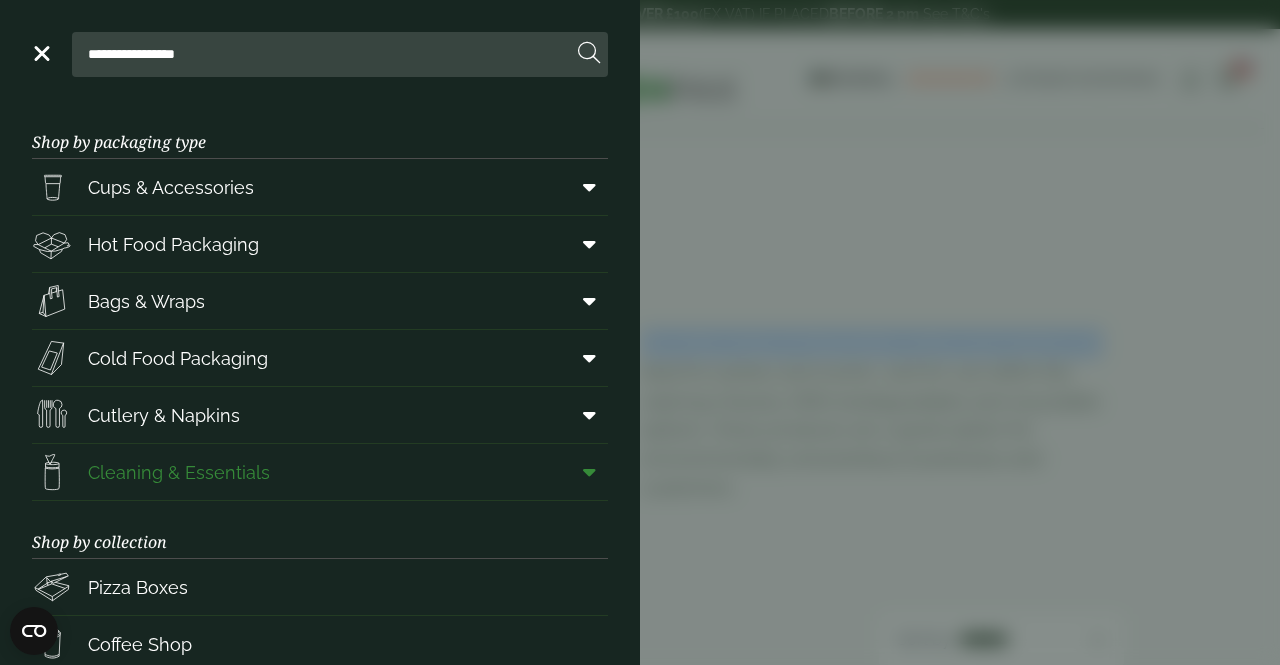 click at bounding box center [589, 472] 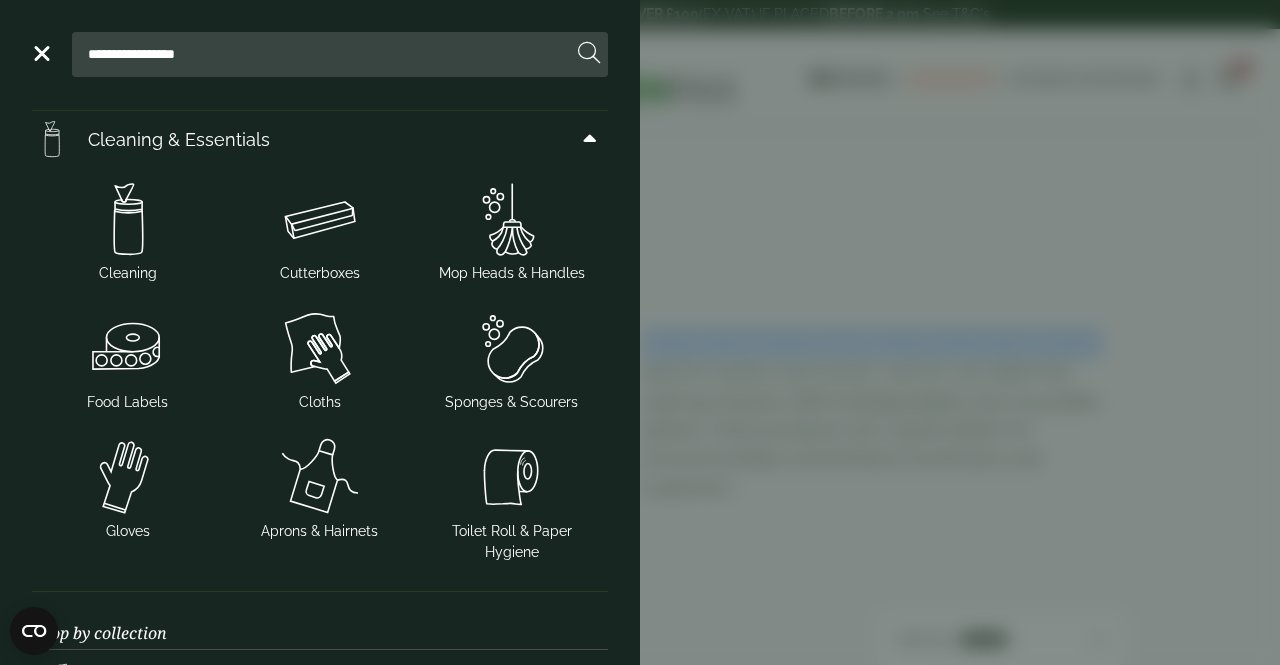 scroll, scrollTop: 334, scrollLeft: 0, axis: vertical 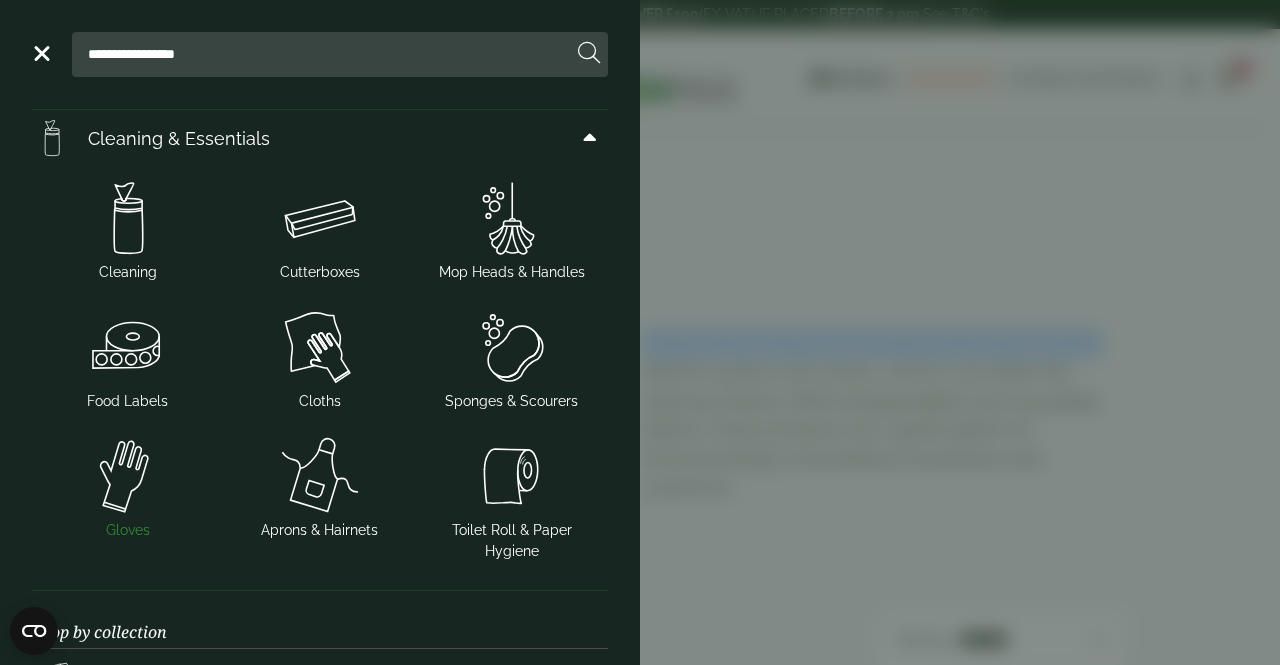 click at bounding box center [128, 476] 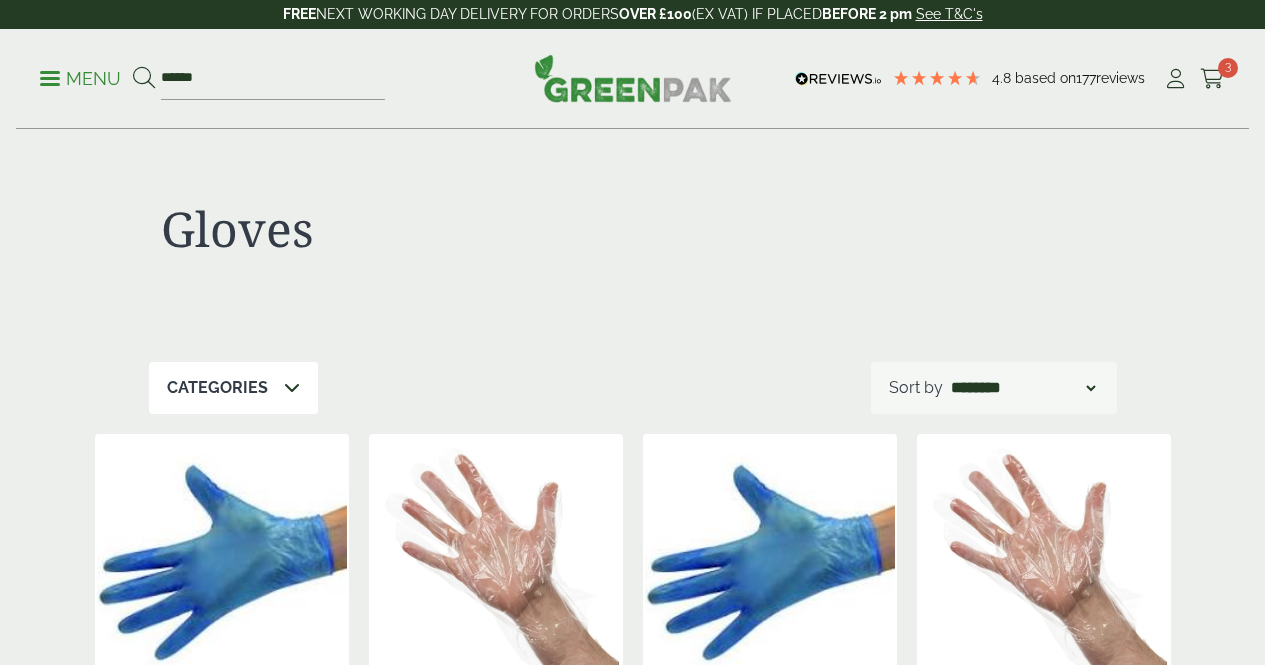 scroll, scrollTop: 0, scrollLeft: 0, axis: both 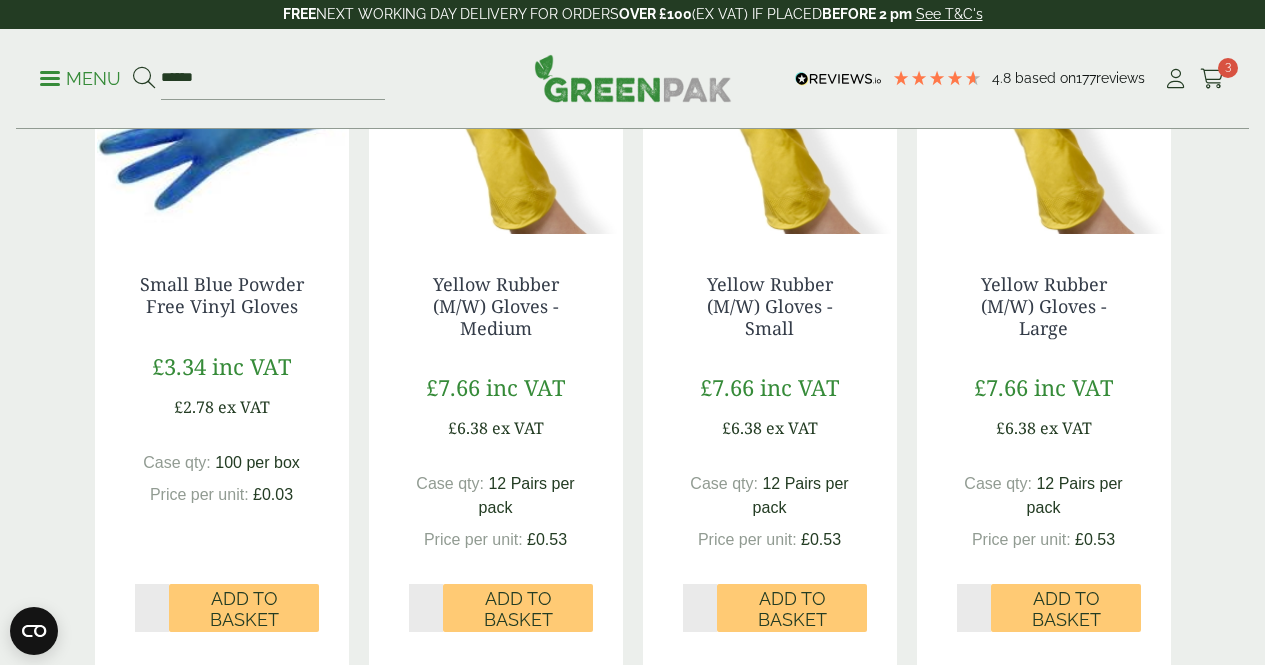 click at bounding box center [1044, 109] 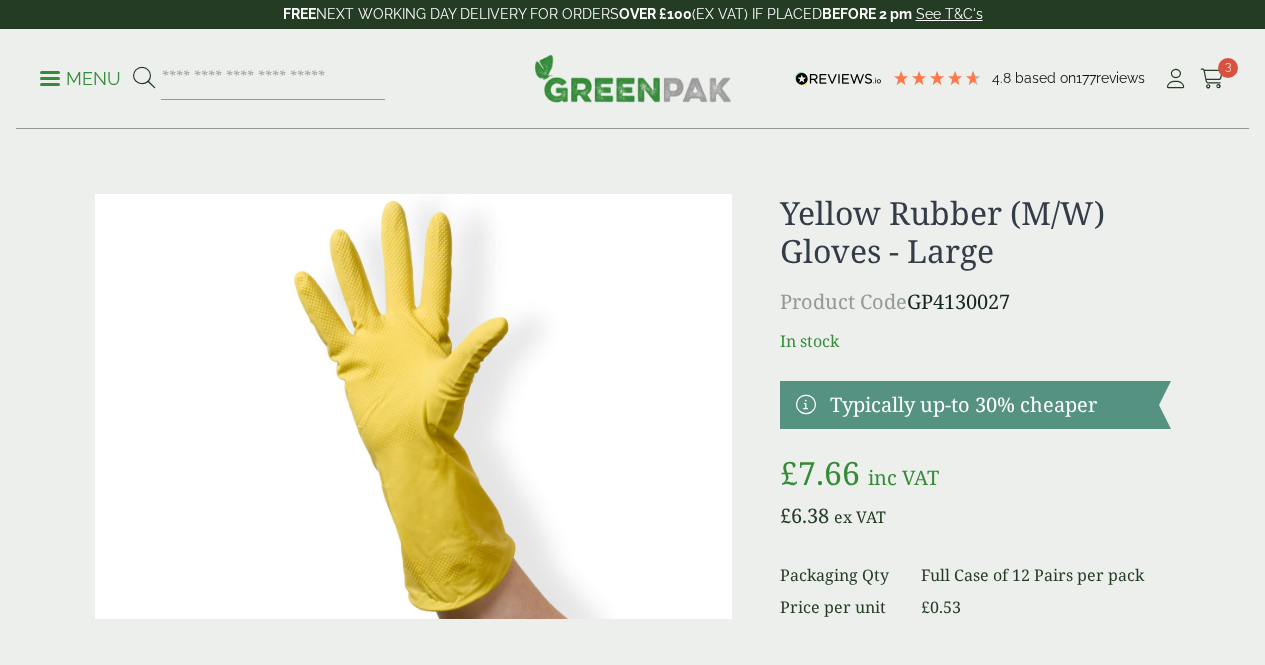 scroll, scrollTop: 0, scrollLeft: 0, axis: both 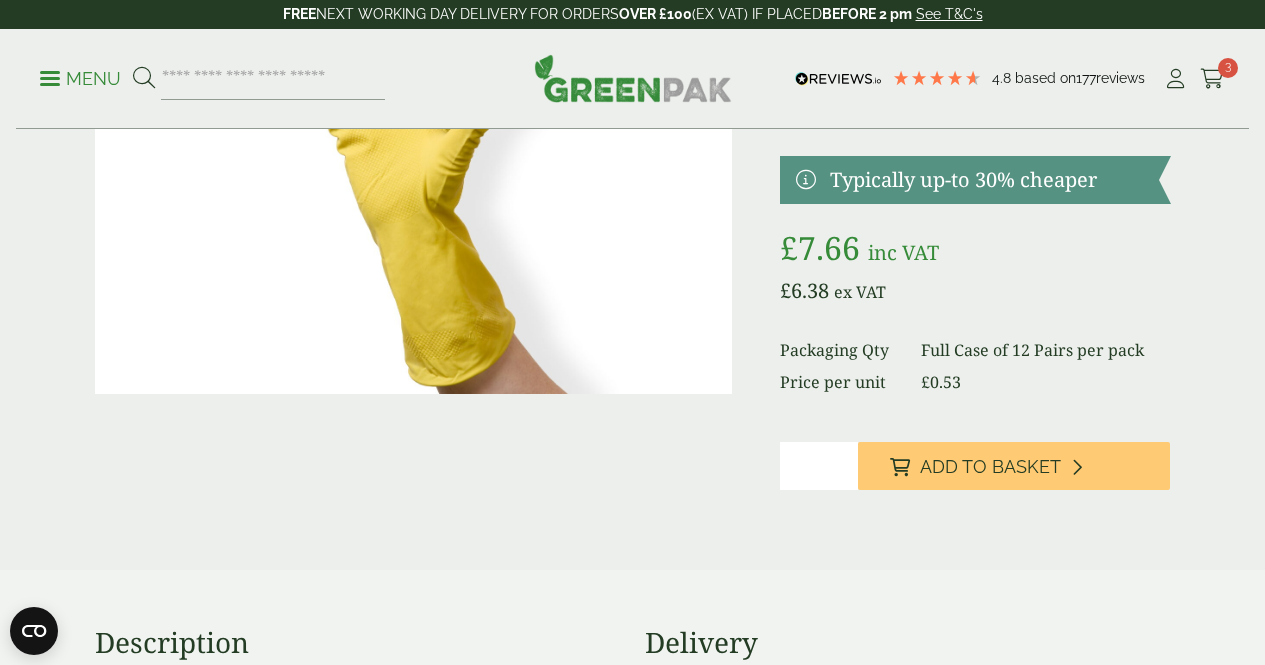 click at bounding box center [413, 181] 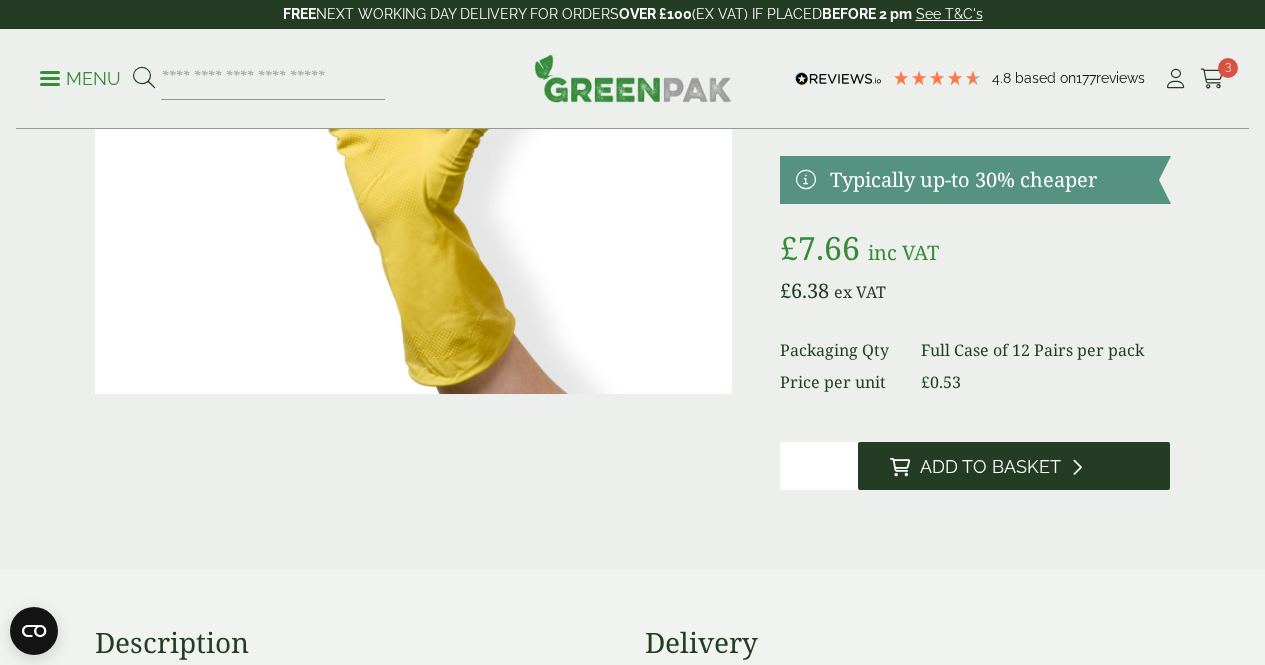 click on "Add to Basket" at bounding box center [990, 467] 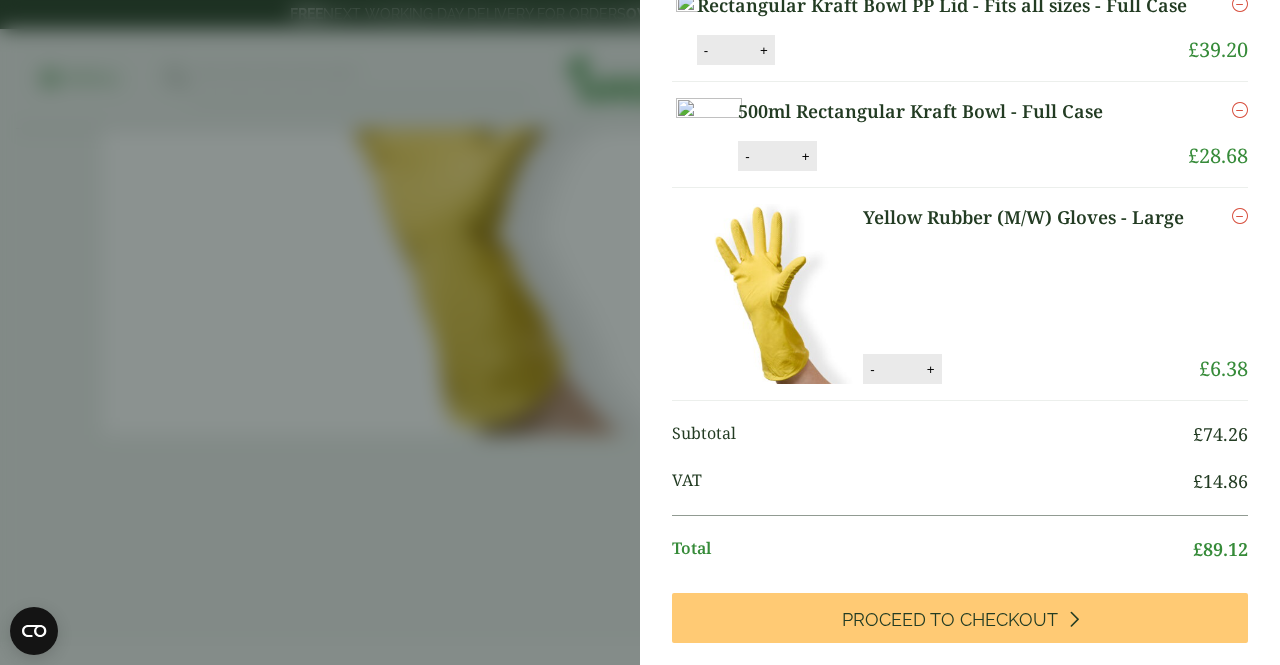 scroll, scrollTop: 0, scrollLeft: 0, axis: both 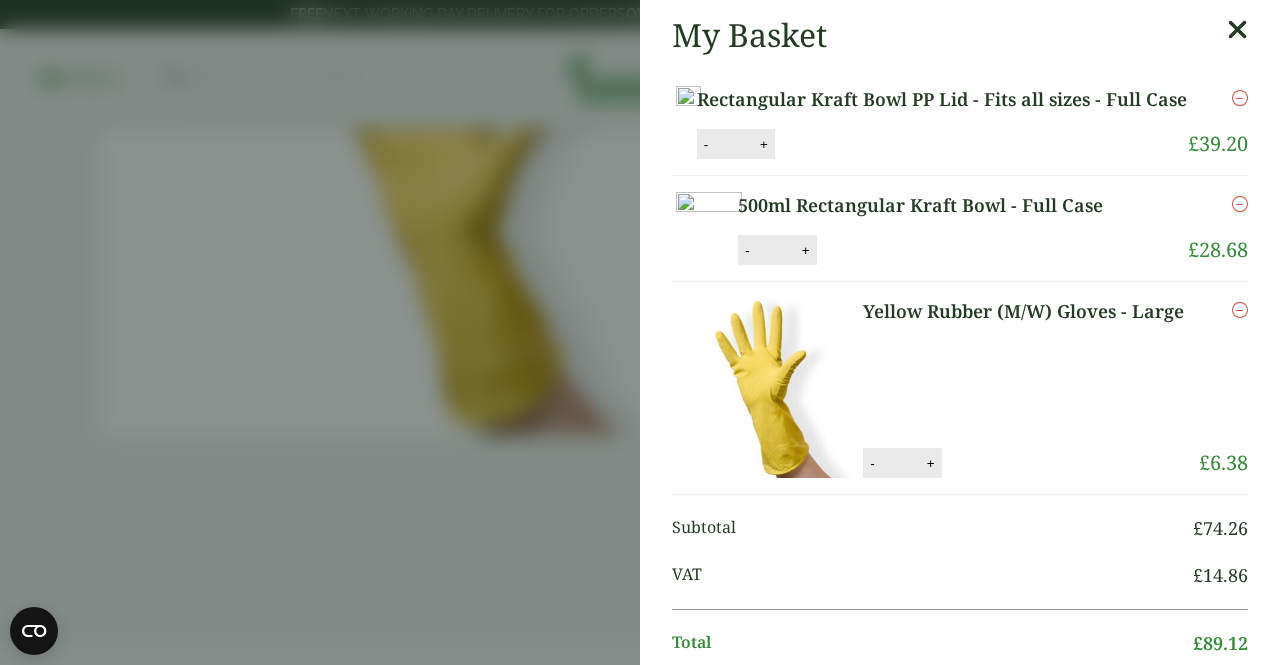 click on "500ml Rectangular Kraft Bowl - Full Case" at bounding box center (941, 205) 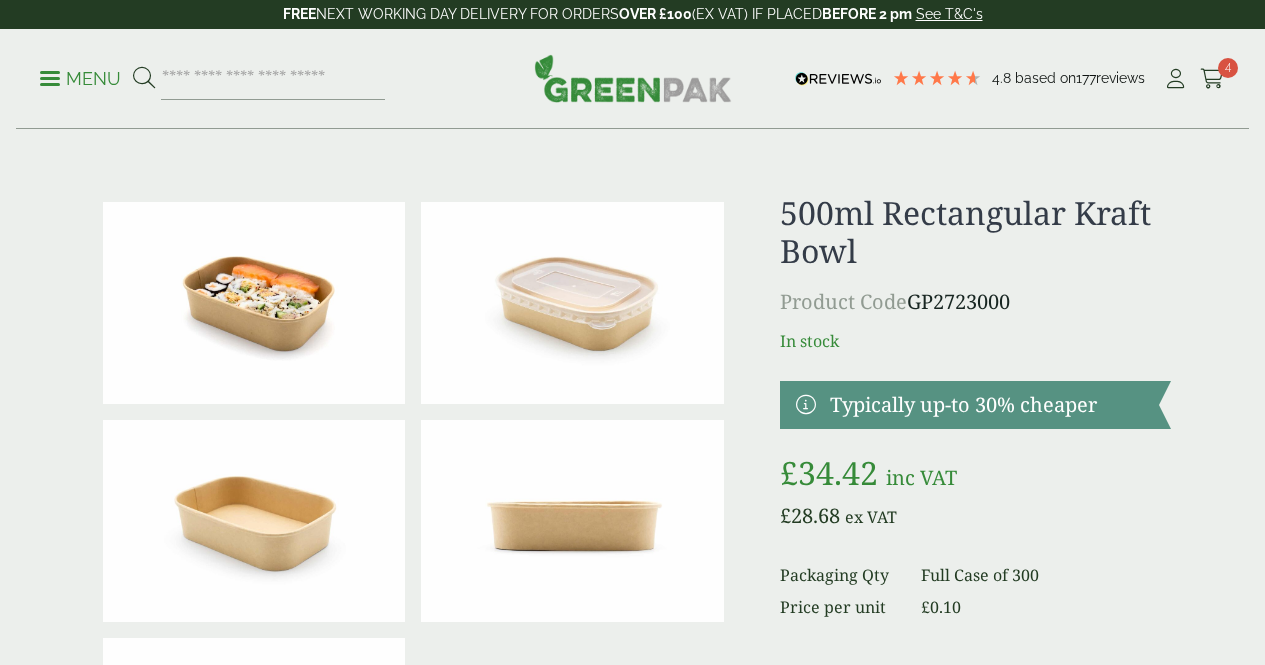 scroll, scrollTop: 0, scrollLeft: 0, axis: both 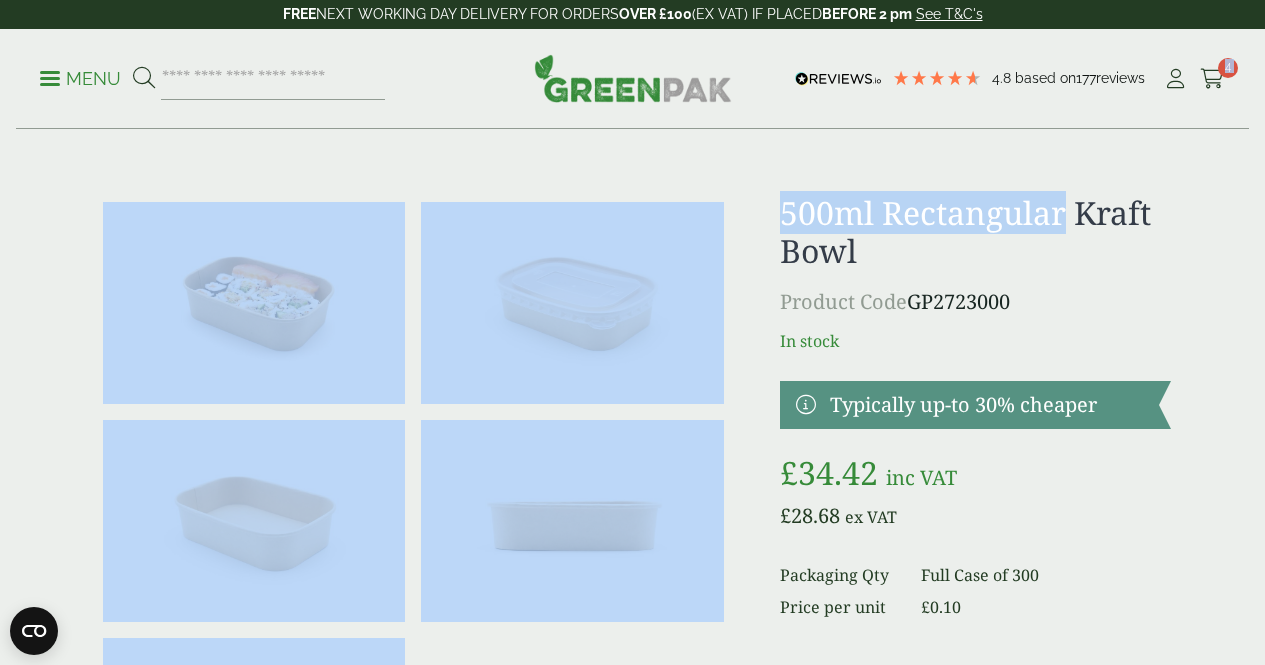drag, startPoint x: 1263, startPoint y: 127, endPoint x: 1262, endPoint y: 202, distance: 75.00667 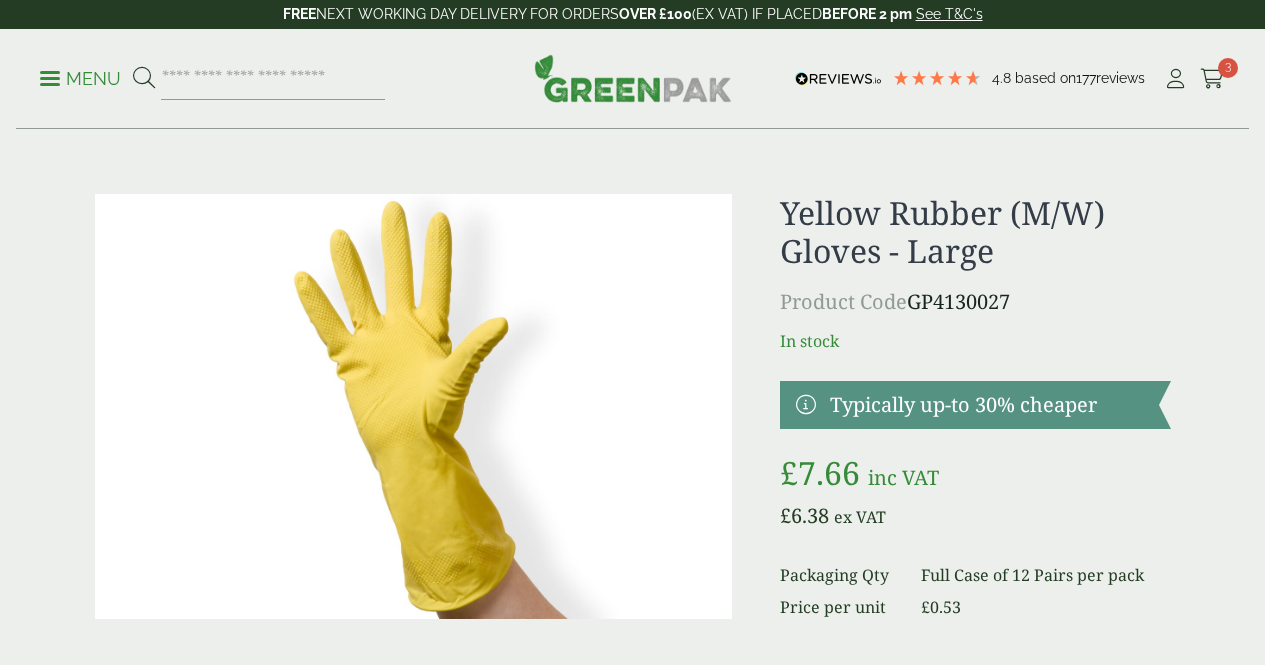 scroll, scrollTop: 225, scrollLeft: 0, axis: vertical 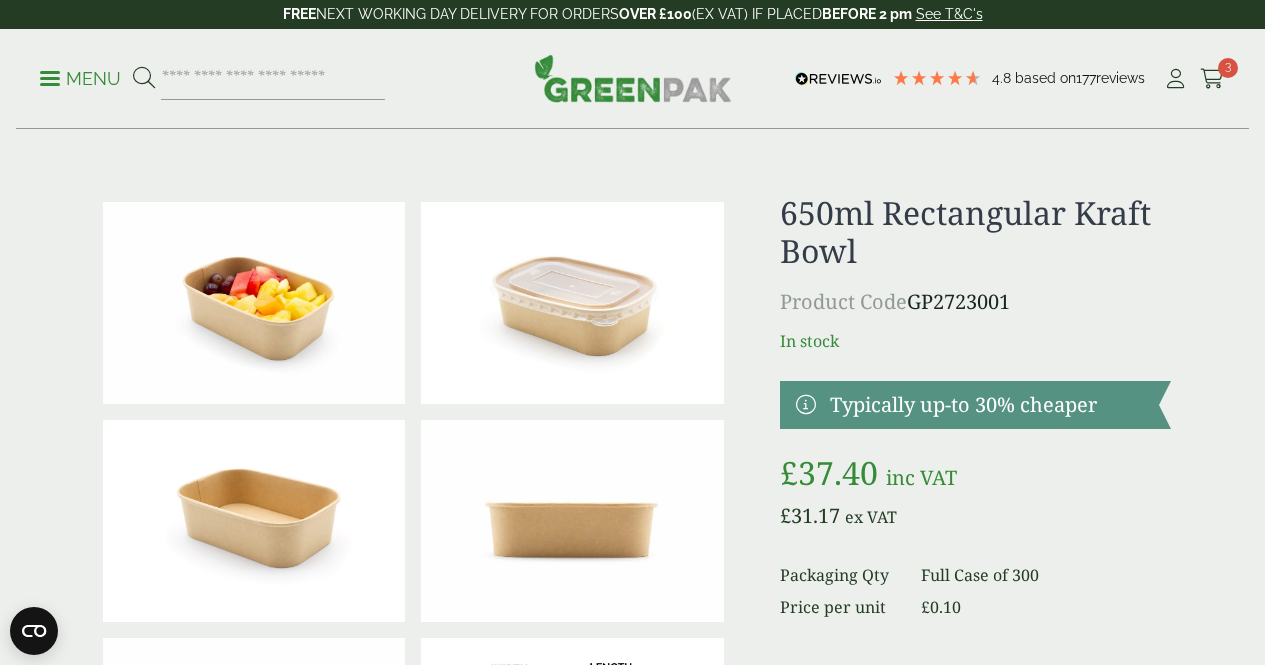 drag, startPoint x: 1199, startPoint y: 341, endPoint x: 1279, endPoint y: 134, distance: 221.92116 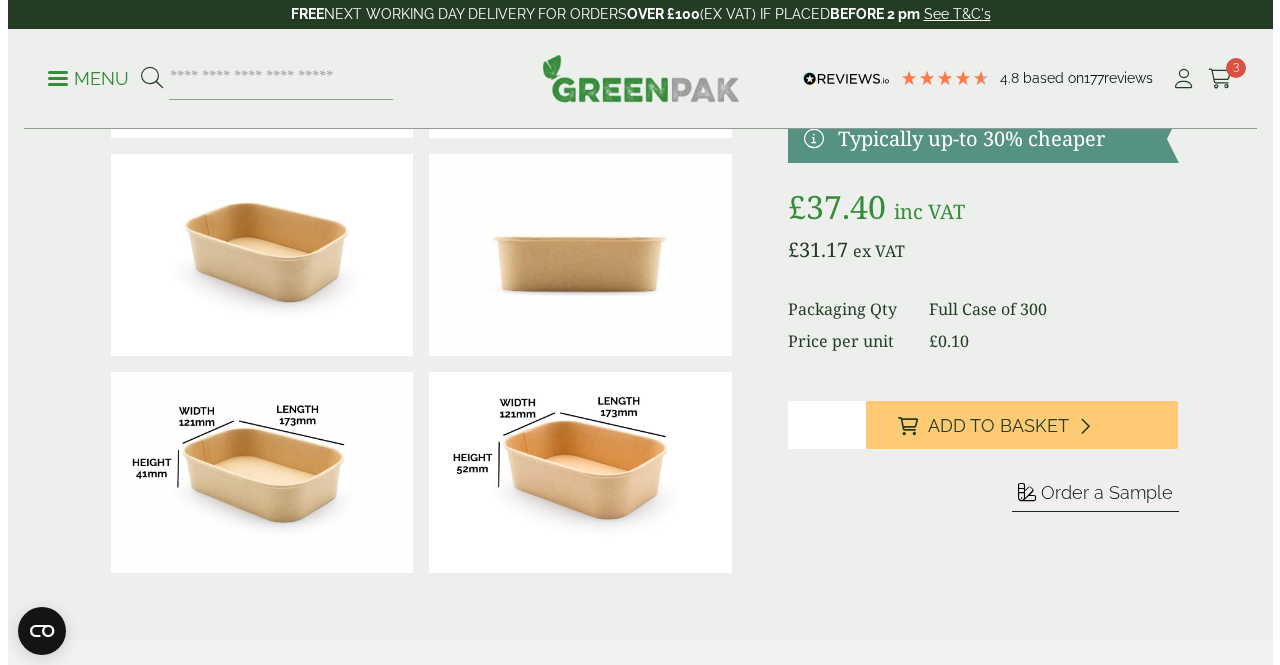 scroll, scrollTop: 154, scrollLeft: 0, axis: vertical 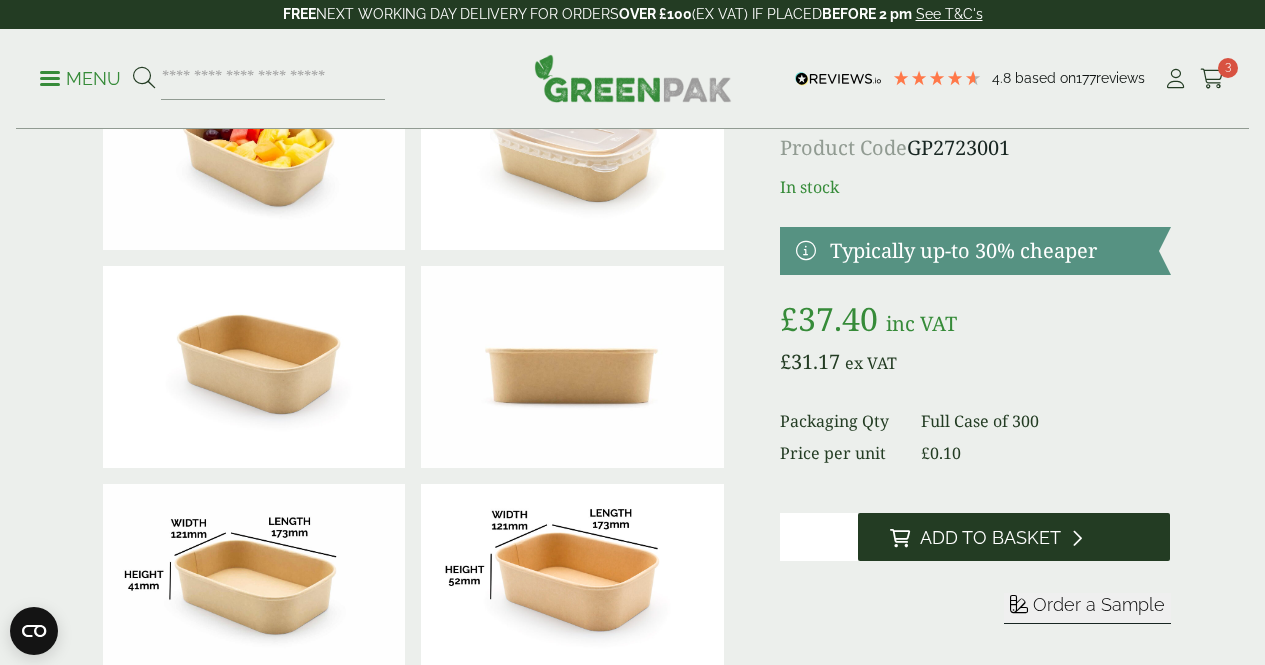 click on "Add to Basket" at bounding box center (990, 538) 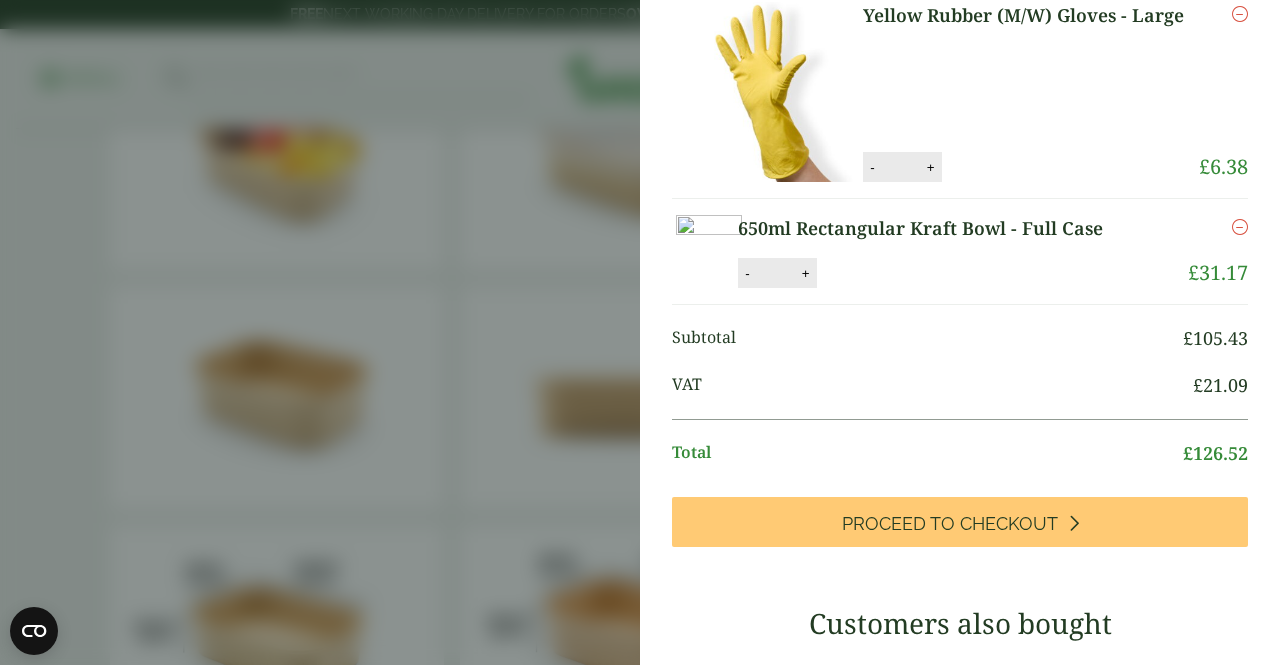 scroll, scrollTop: 293, scrollLeft: 0, axis: vertical 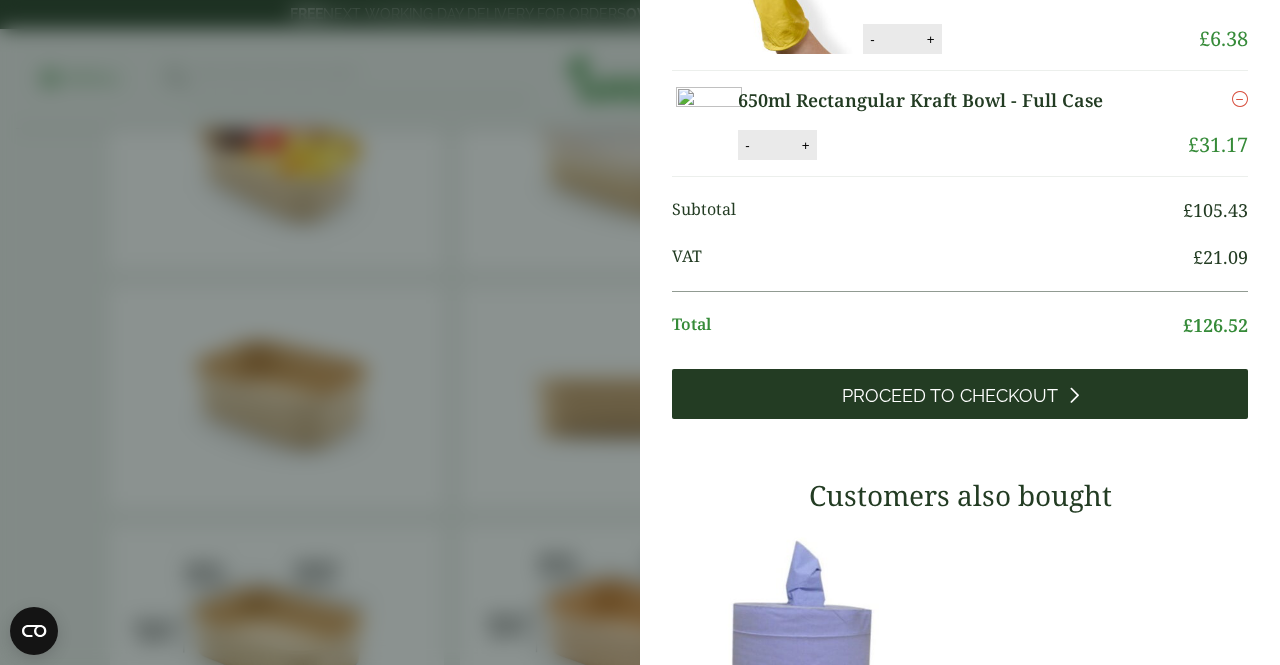 click on "Proceed to Checkout" at bounding box center [950, 396] 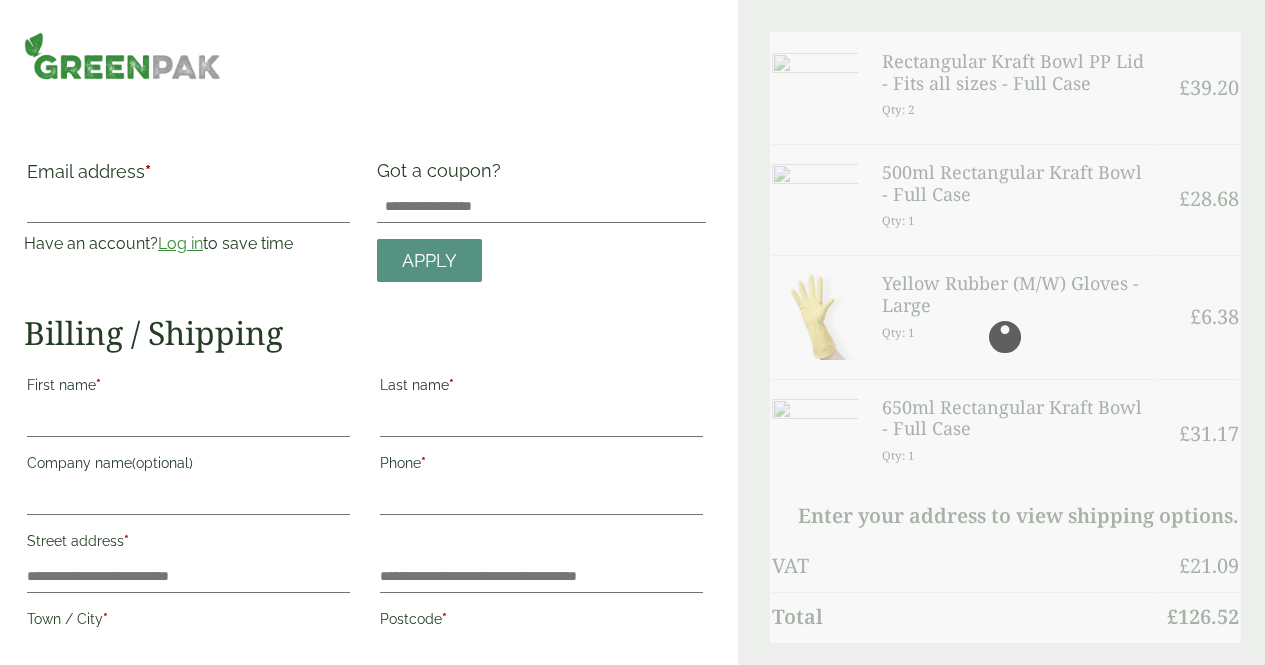 scroll, scrollTop: 0, scrollLeft: 0, axis: both 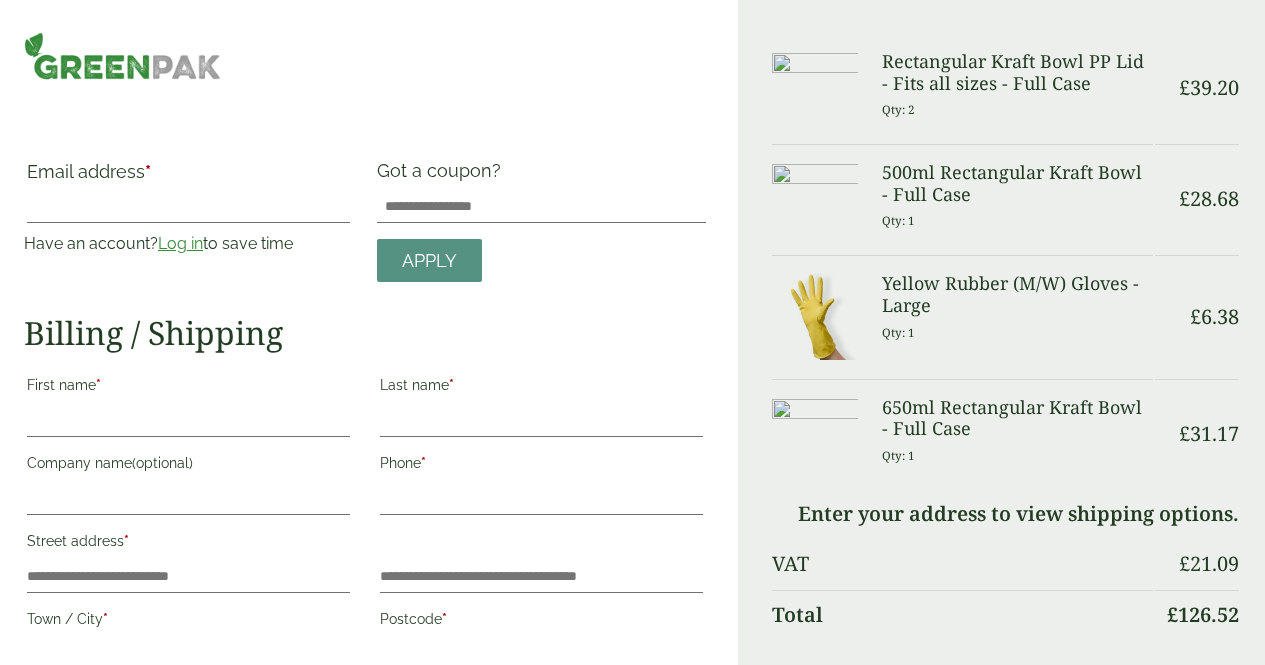 click on "Log in" at bounding box center (180, 243) 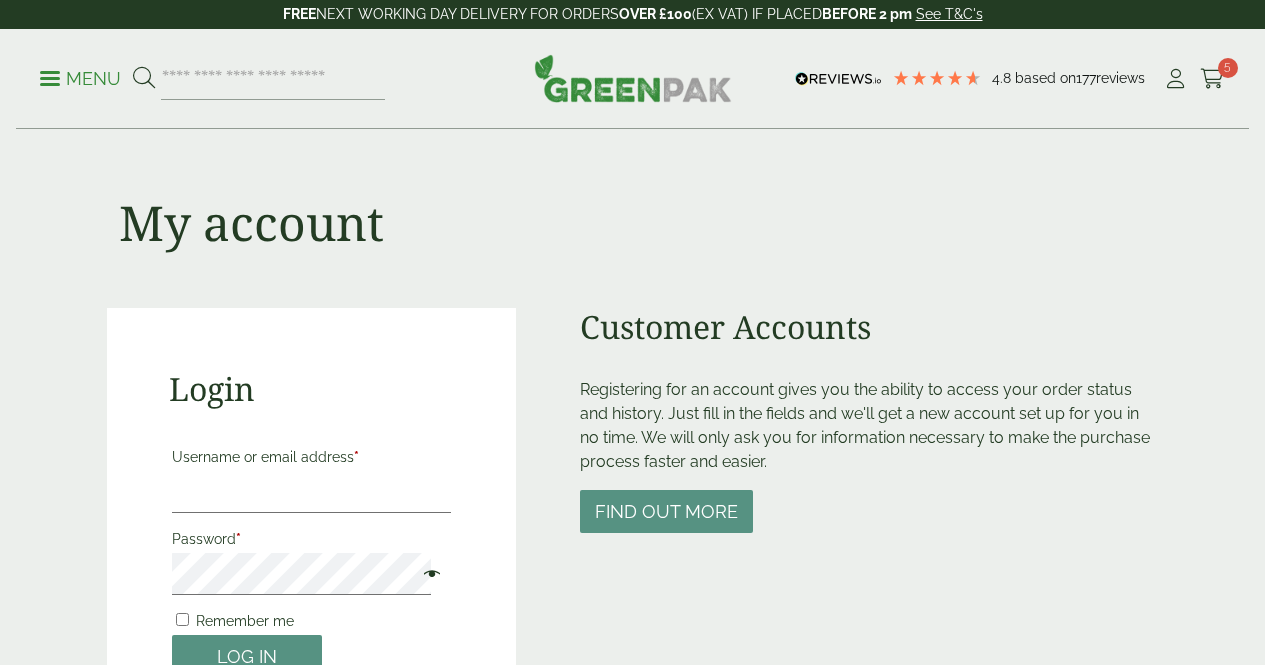 scroll, scrollTop: 0, scrollLeft: 0, axis: both 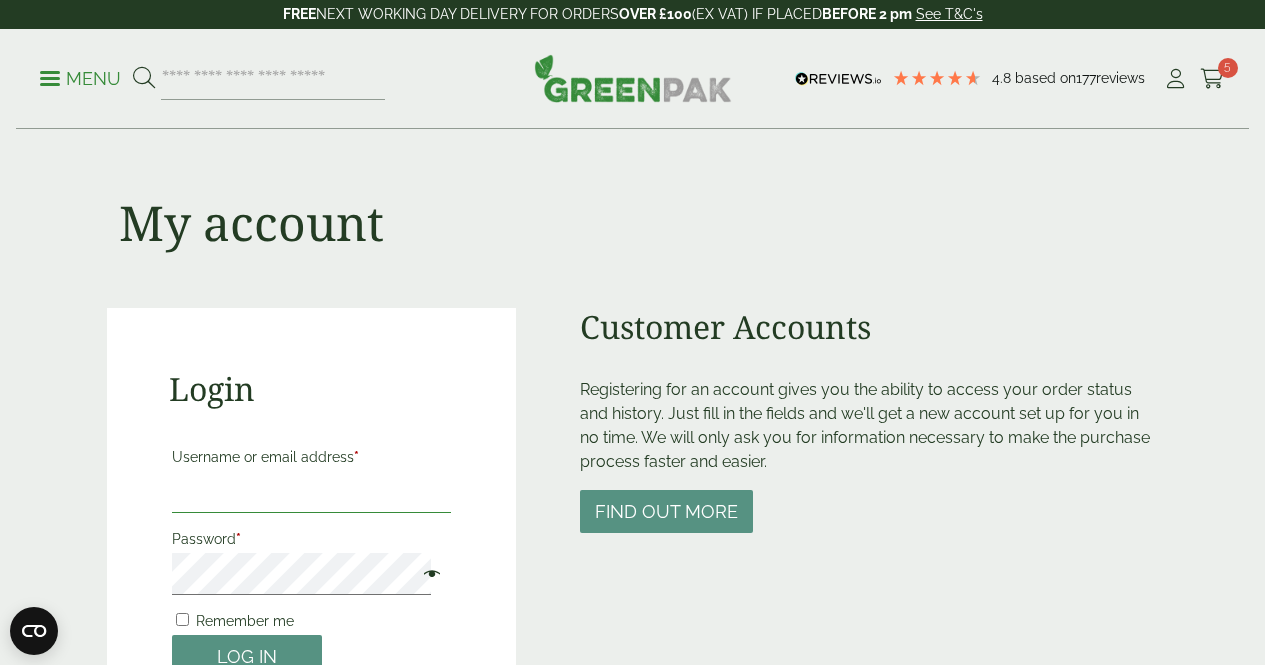 click on "Username or email address  *" at bounding box center (312, 492) 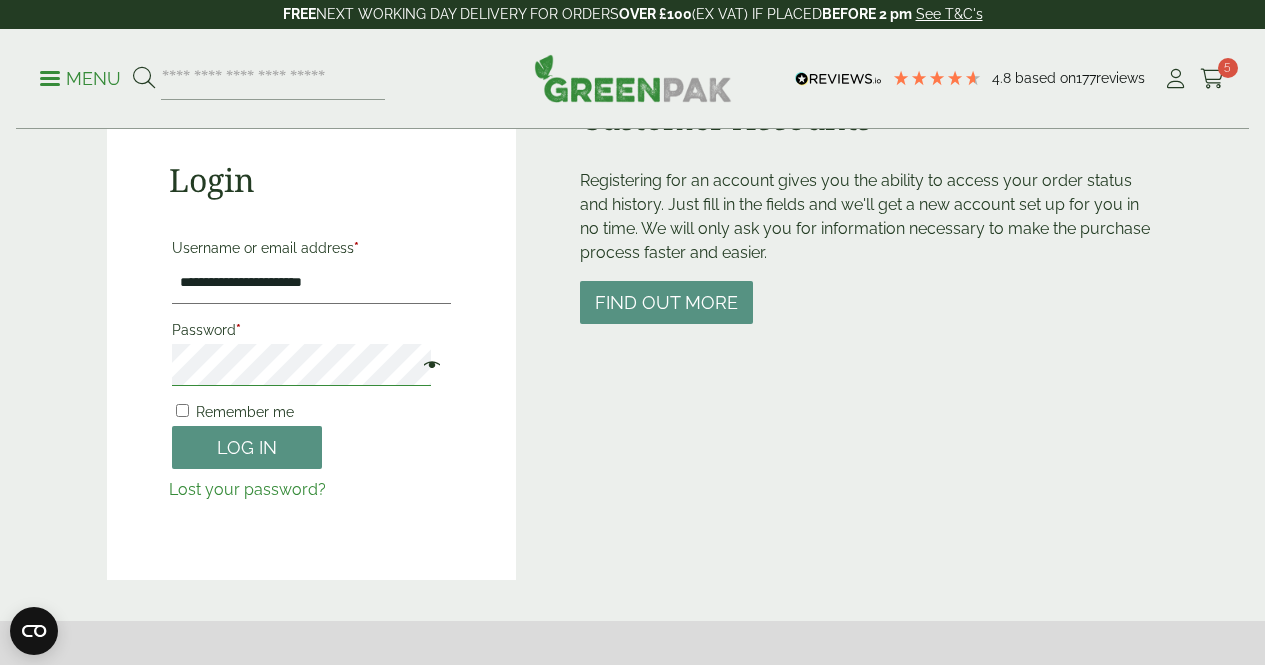 scroll, scrollTop: 213, scrollLeft: 0, axis: vertical 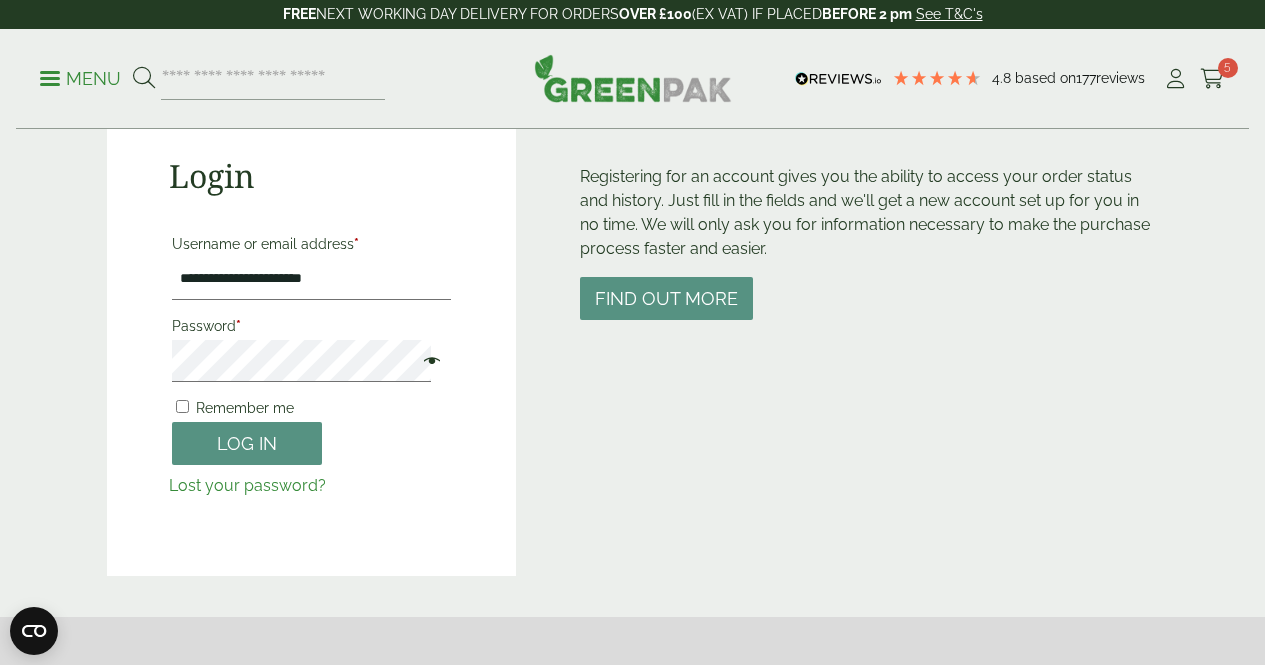 click on "Lost your password?" at bounding box center (247, 485) 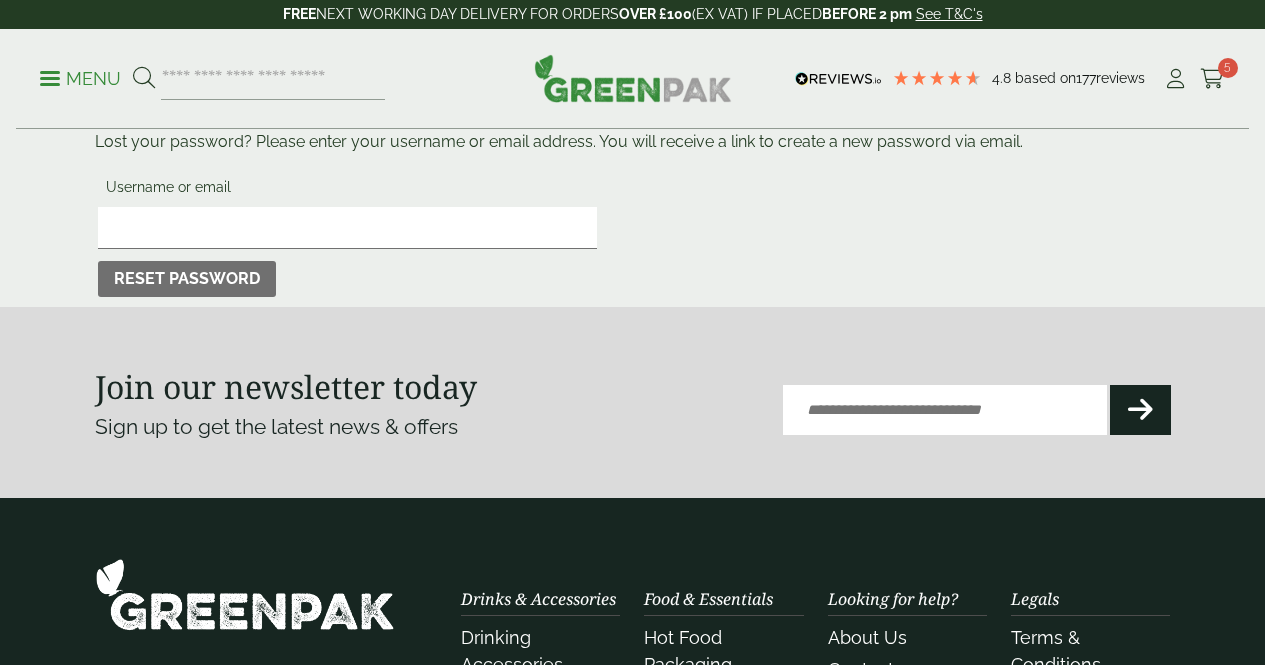 scroll, scrollTop: 0, scrollLeft: 0, axis: both 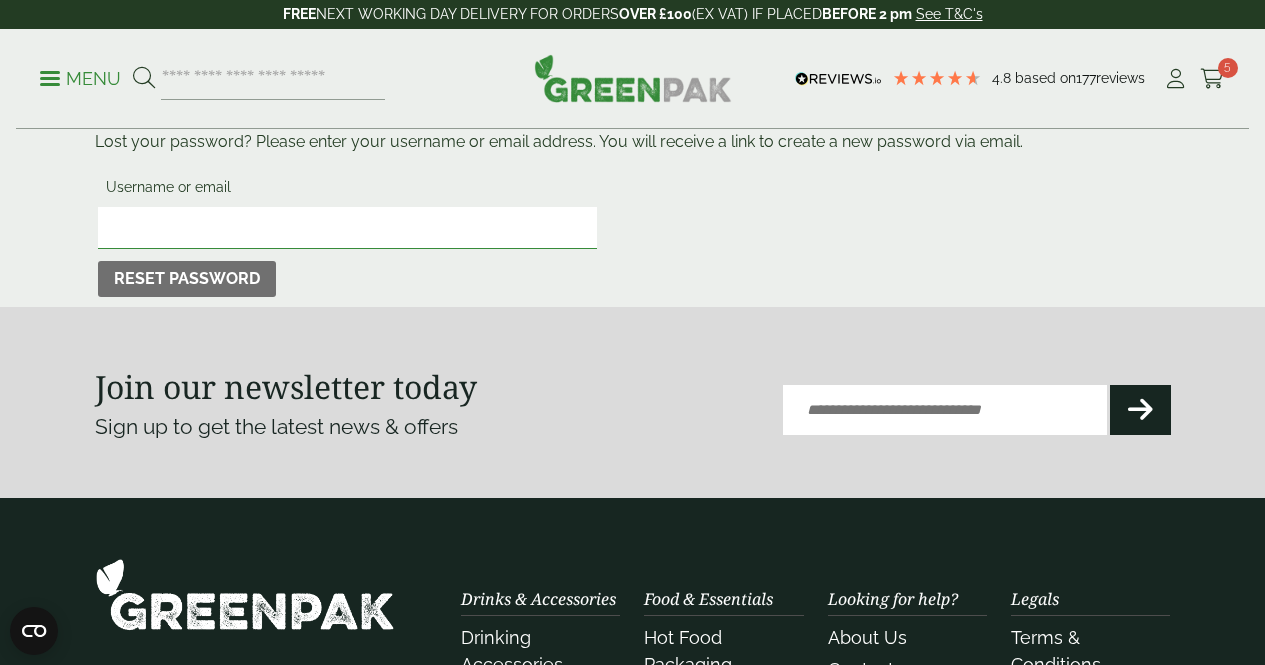 click on "Username or email" at bounding box center (348, 228) 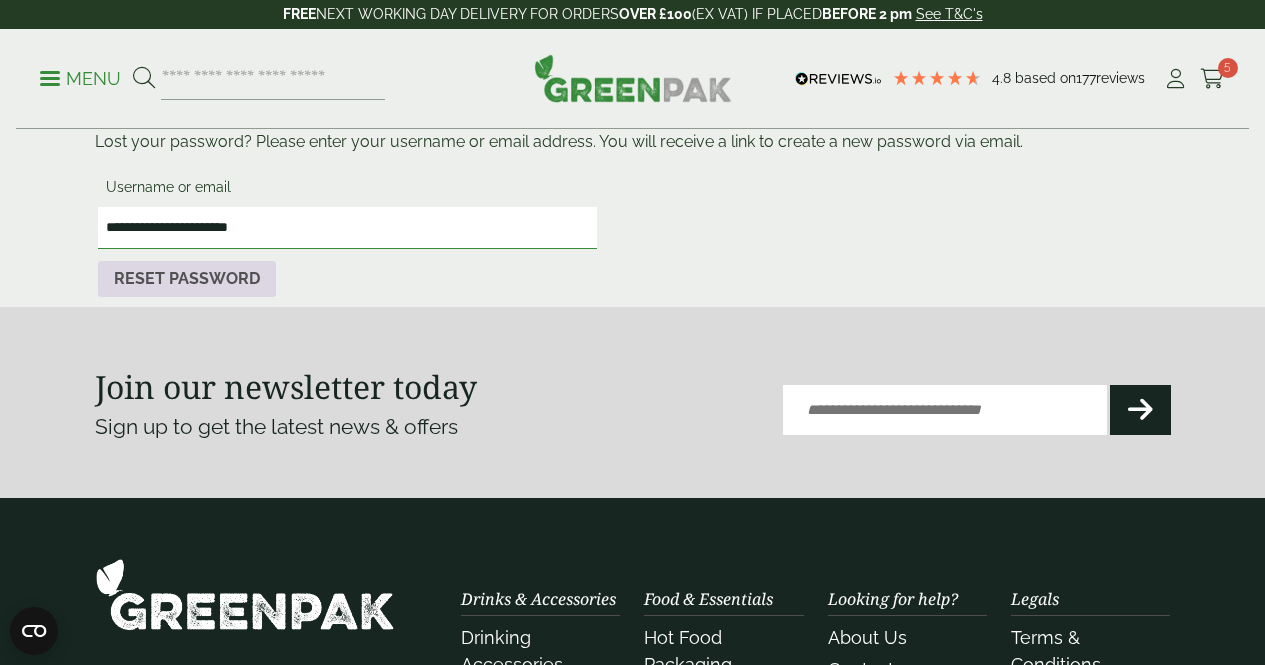 type on "**********" 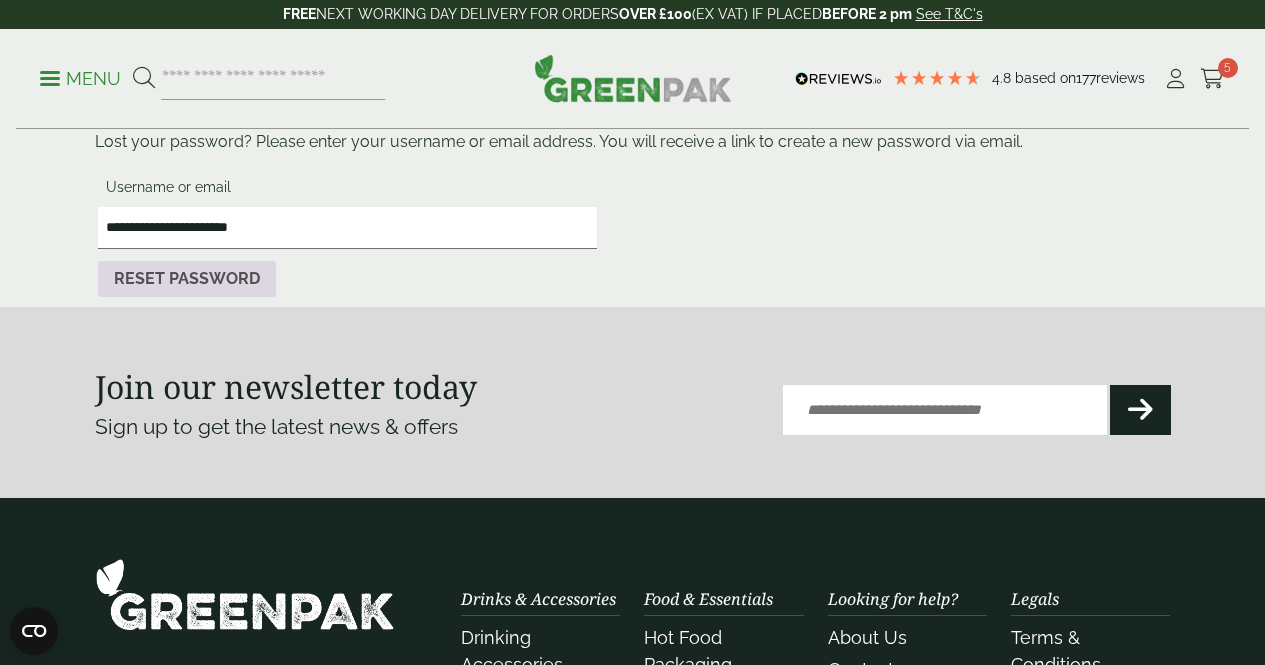 click on "Reset password" at bounding box center (187, 279) 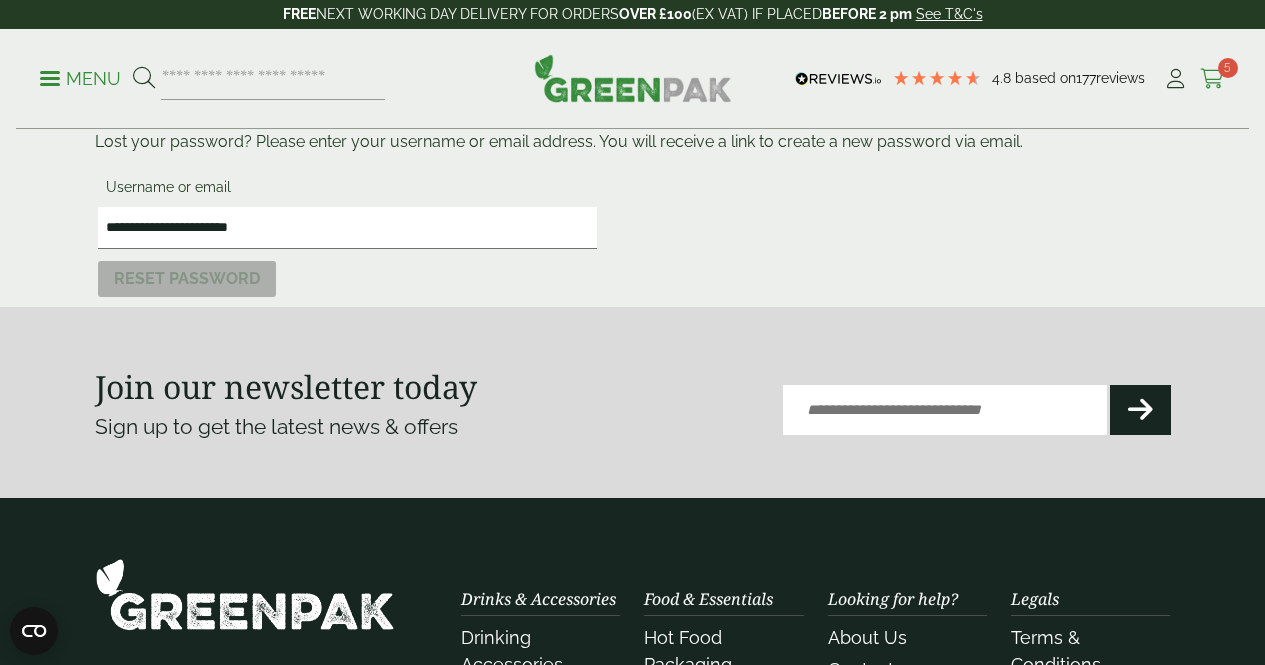 click at bounding box center (1212, 79) 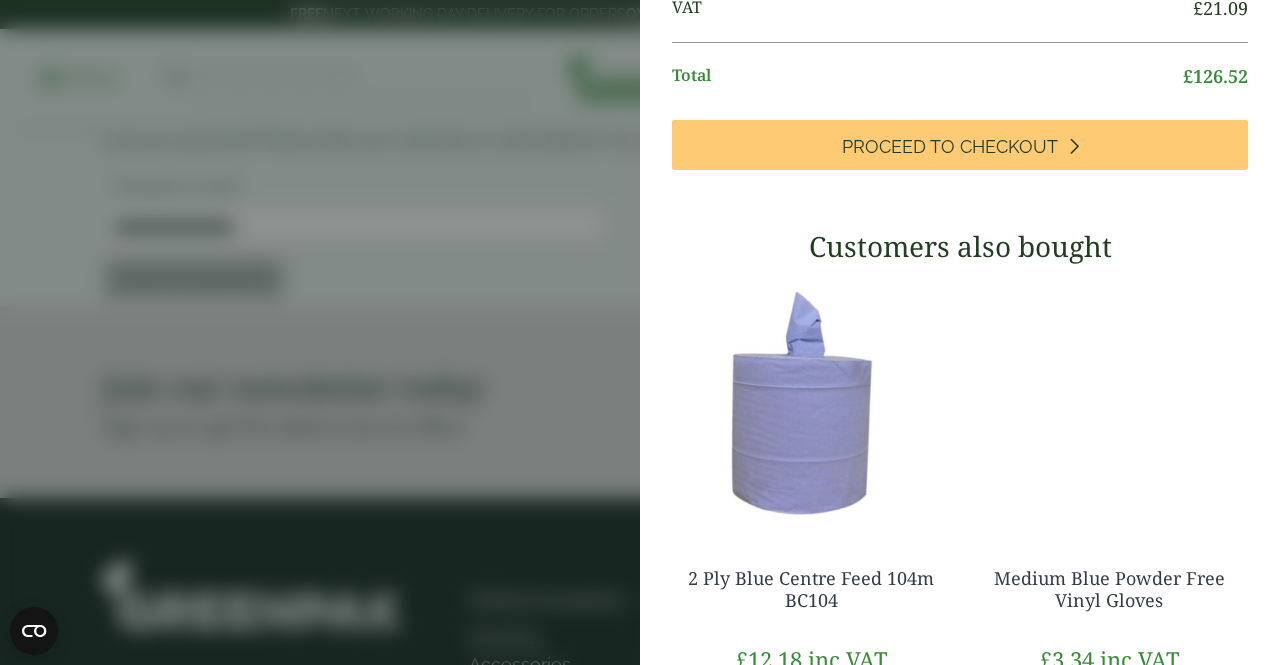 scroll, scrollTop: 672, scrollLeft: 0, axis: vertical 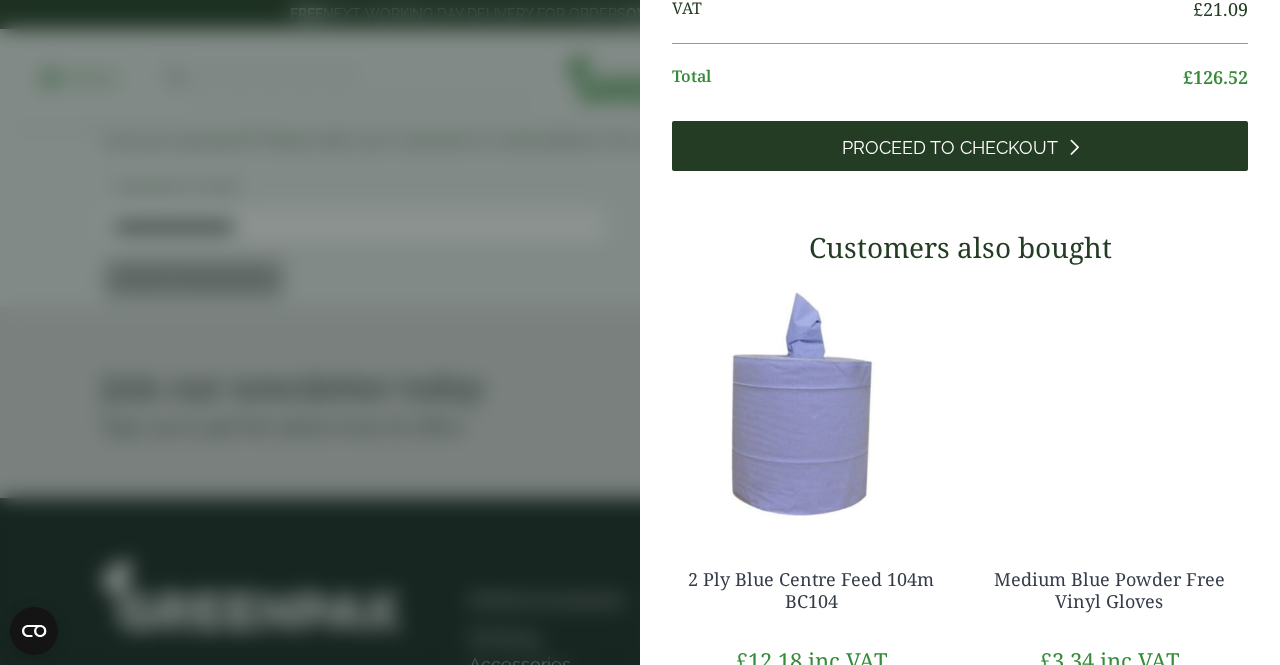 click on "Proceed to Checkout" at bounding box center (950, 148) 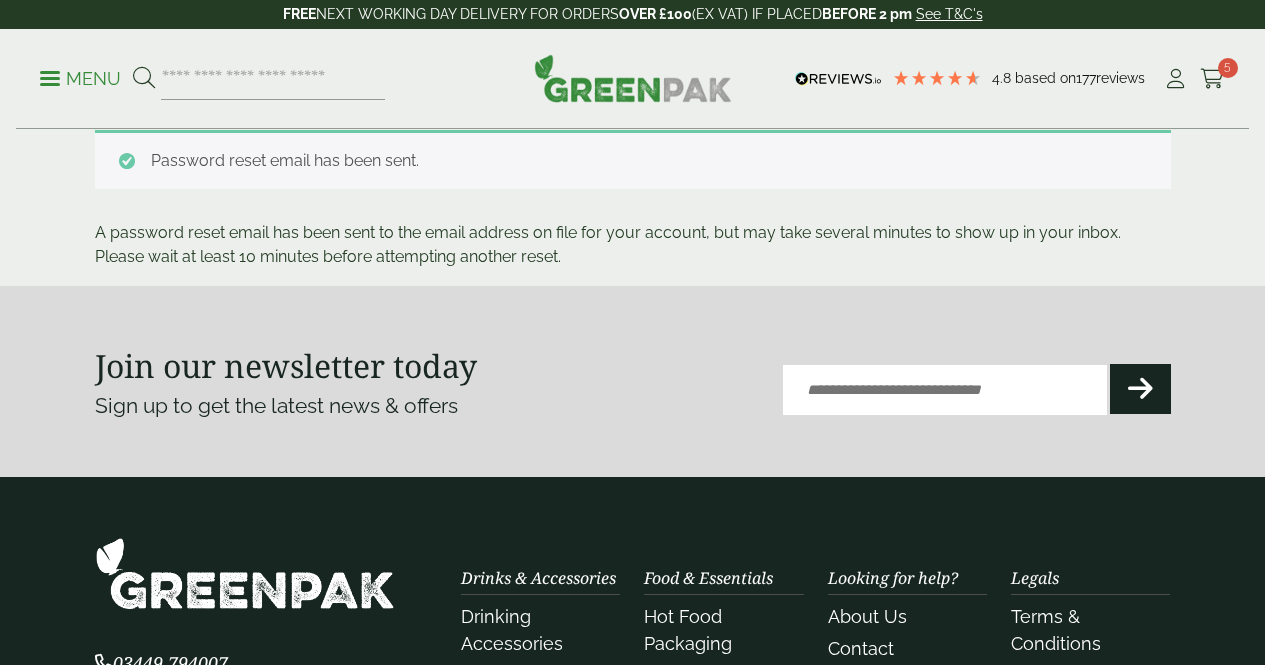 scroll, scrollTop: 0, scrollLeft: 0, axis: both 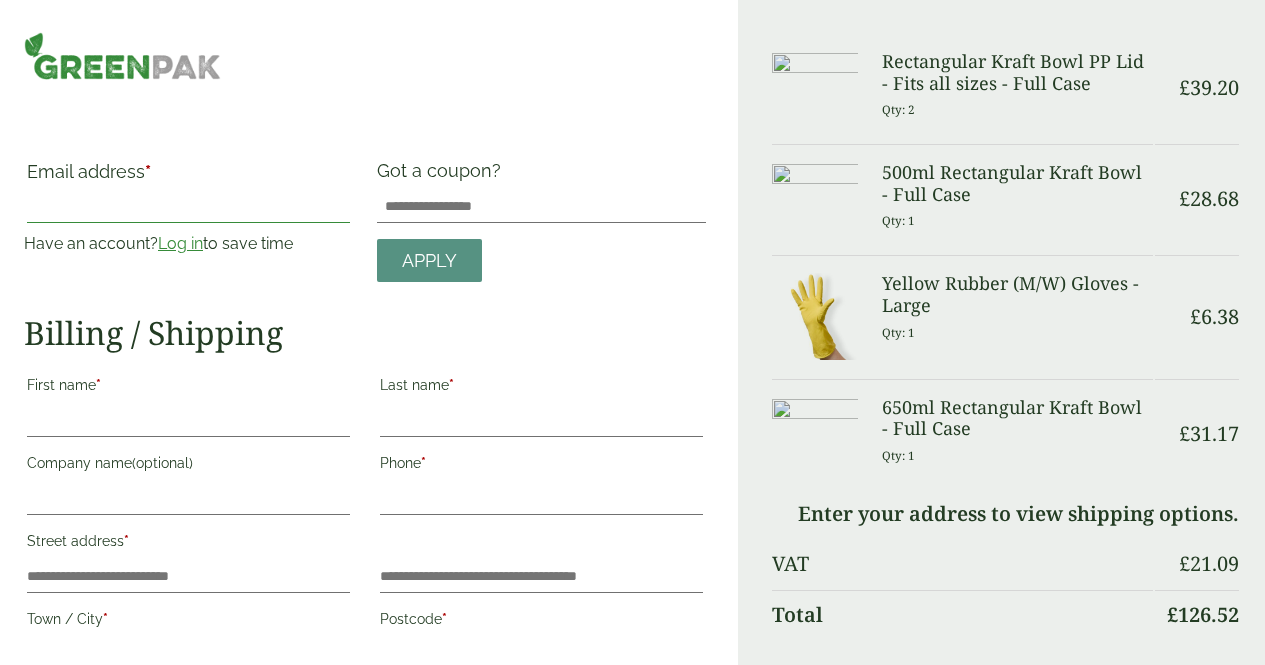click on "Email address  *" at bounding box center (188, 207) 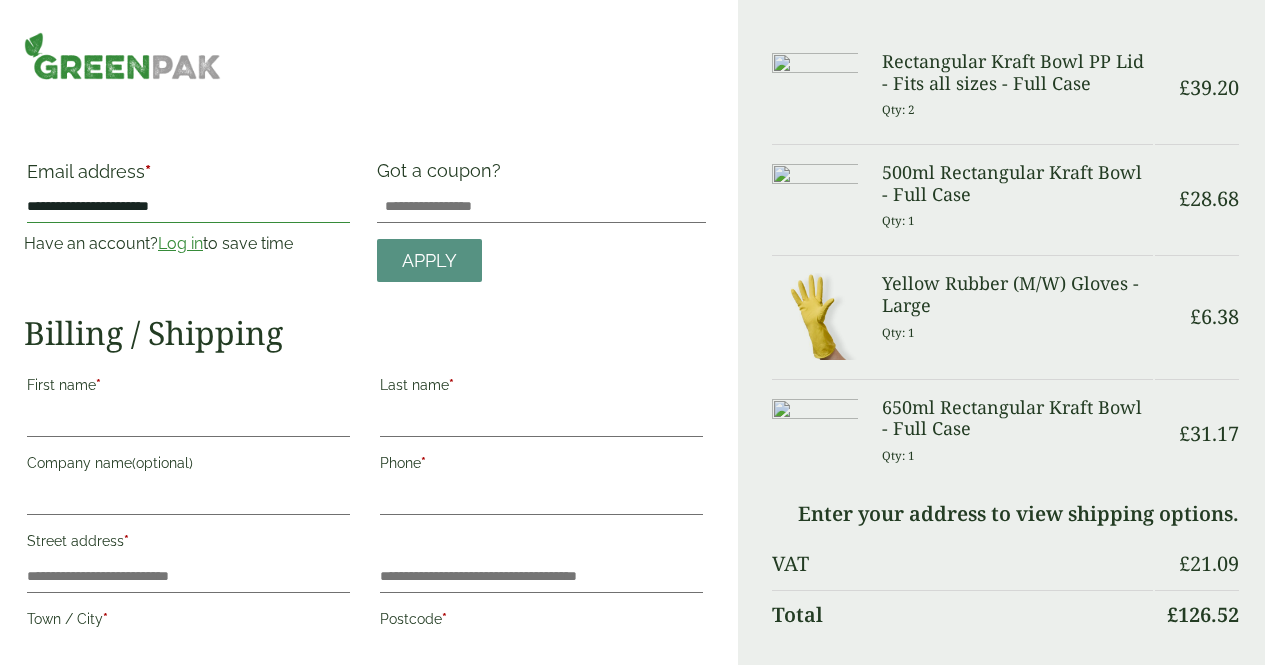type on "**********" 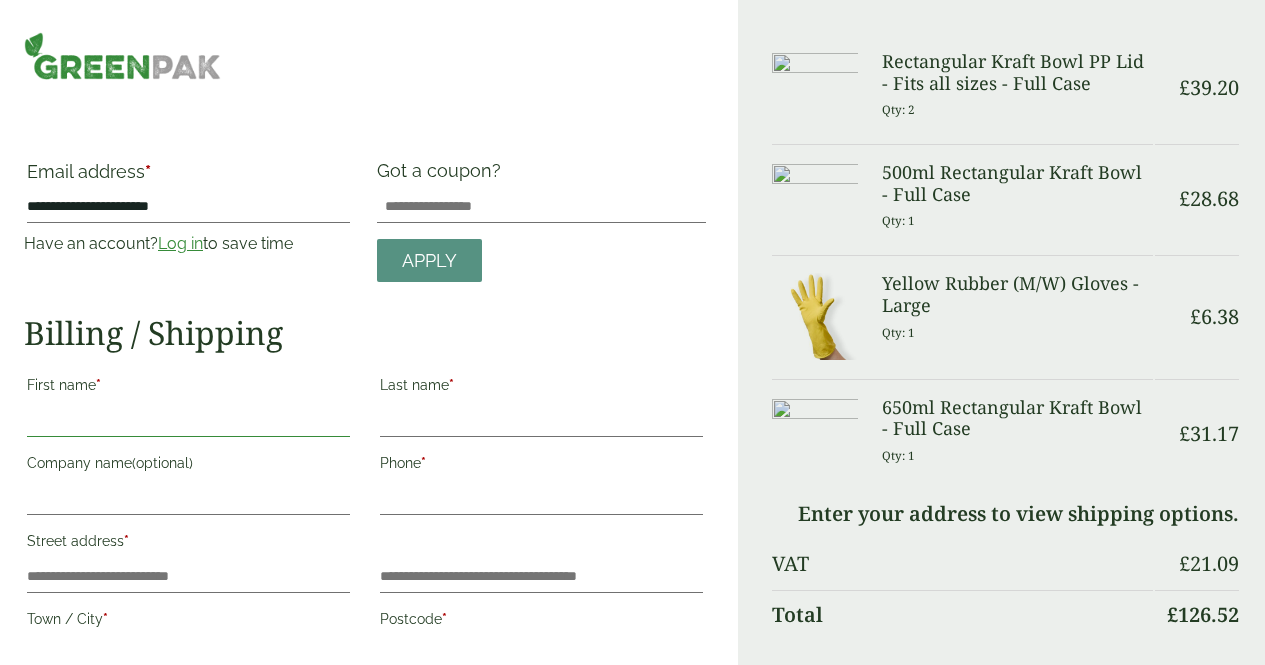 click on "First name  *" at bounding box center (188, 421) 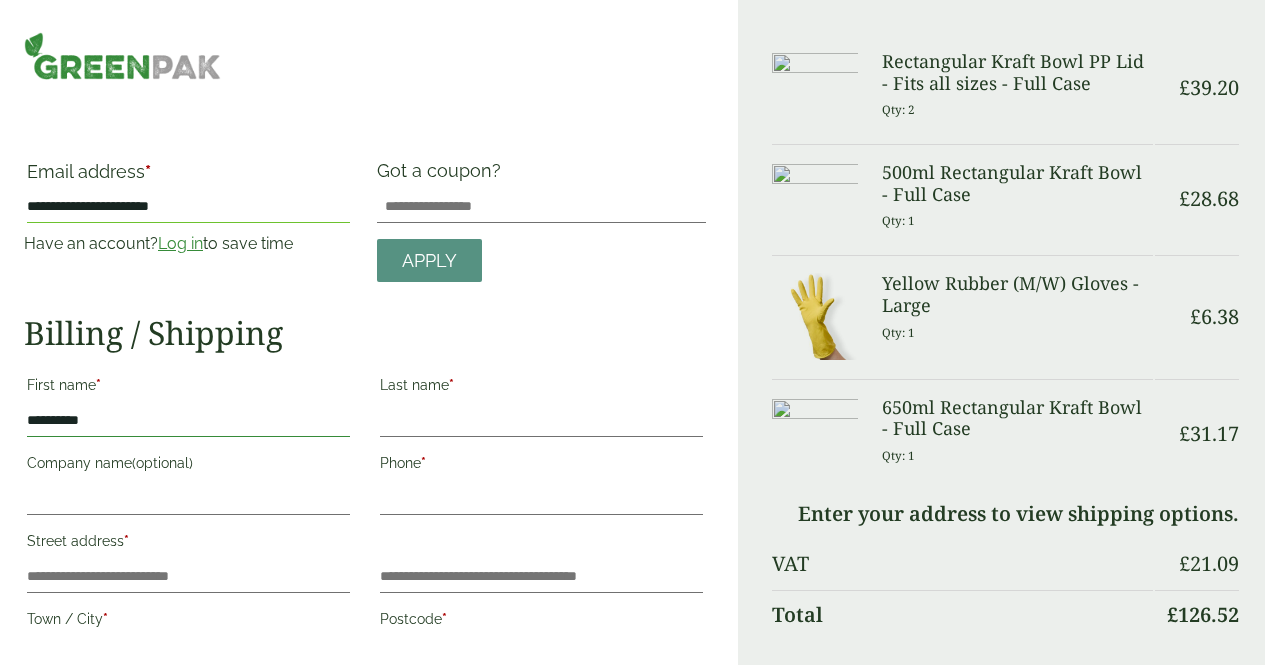 type on "**********" 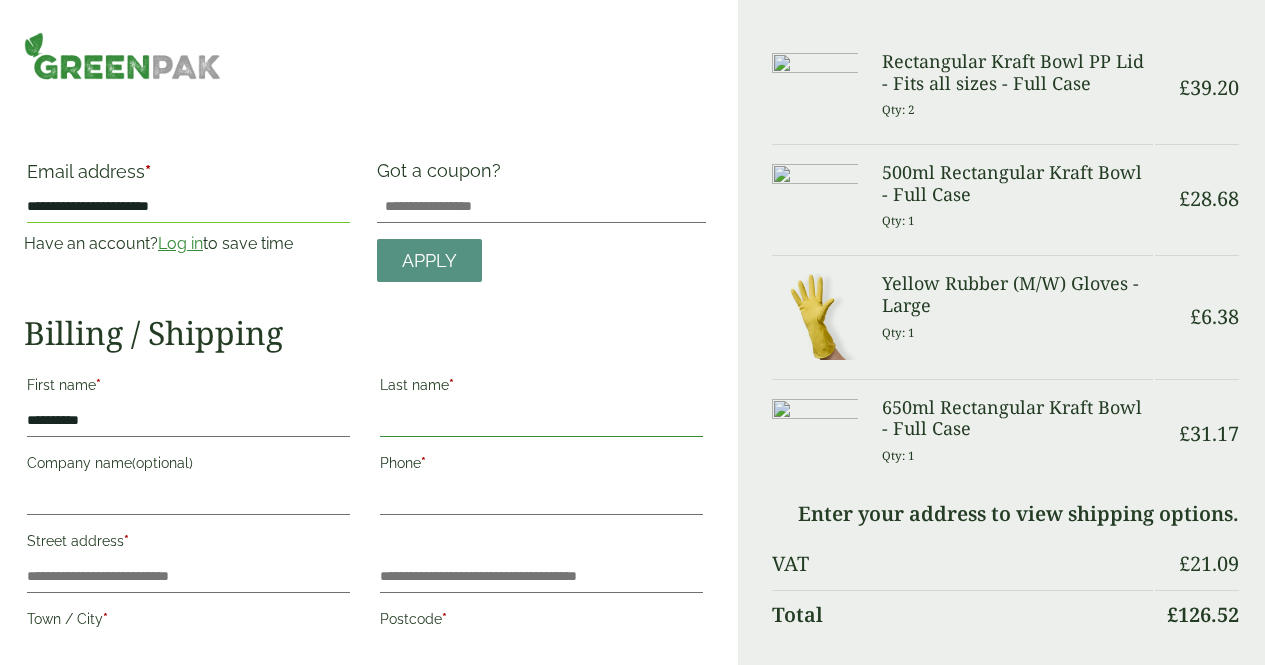click on "Last name  *" at bounding box center [541, 421] 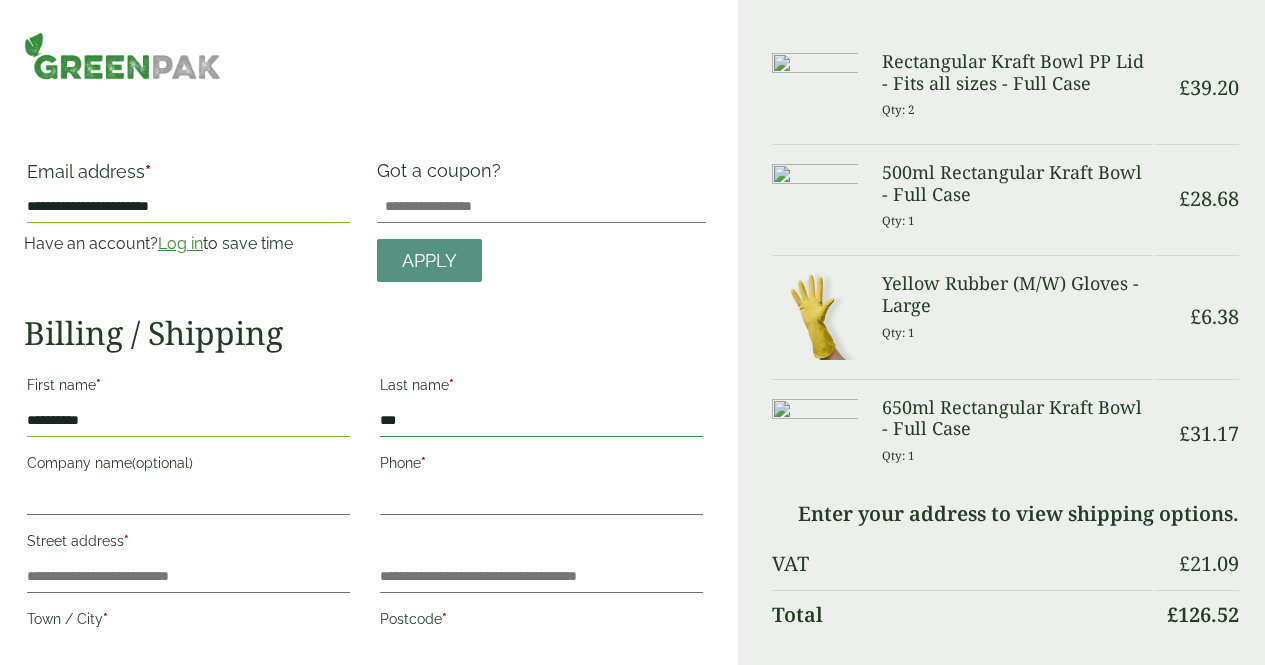 type on "***" 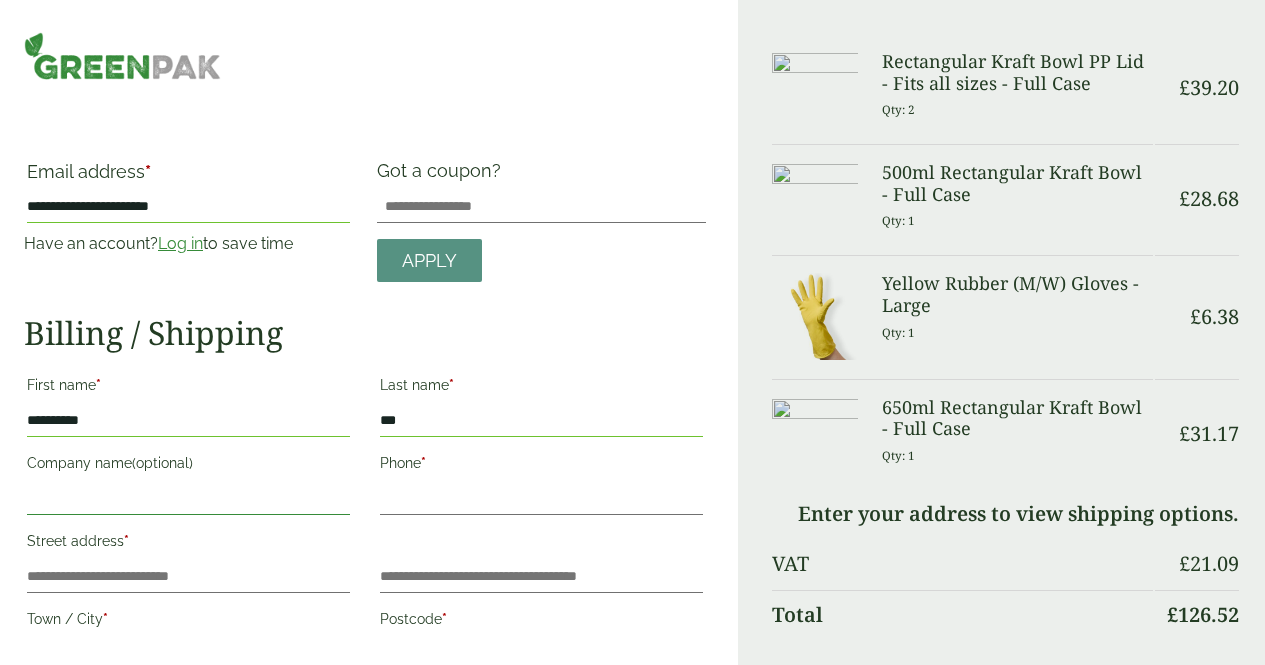 click on "Company name  (optional)" at bounding box center [188, 499] 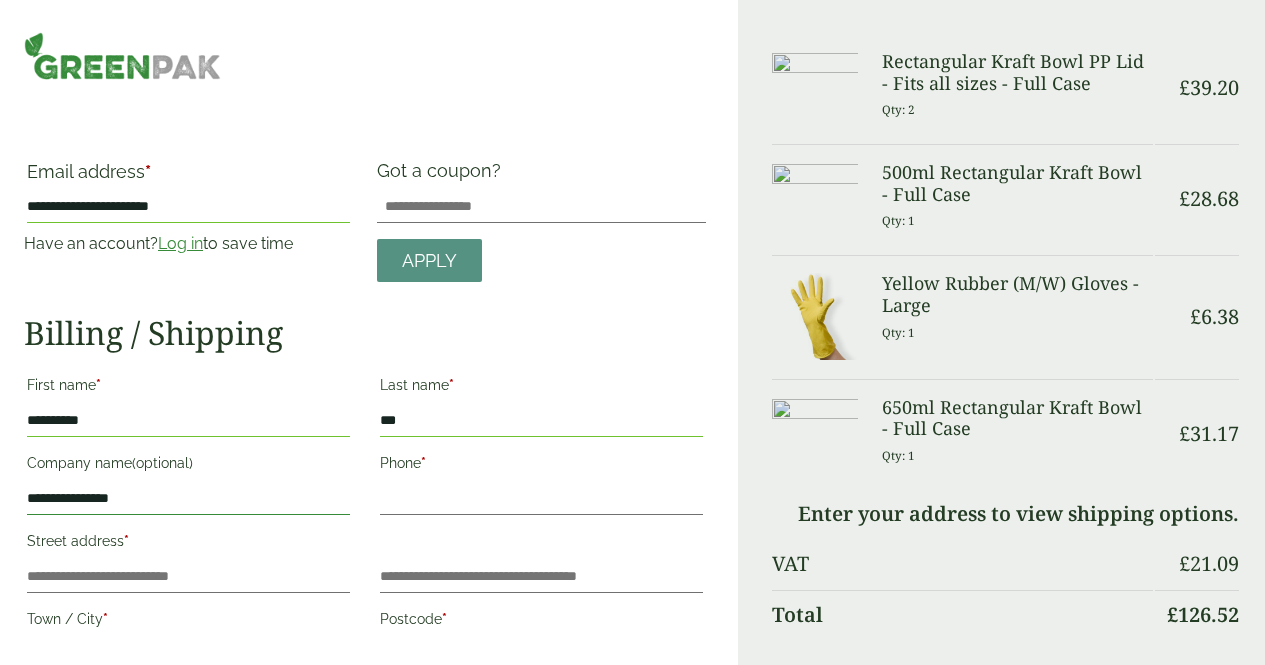 type on "**********" 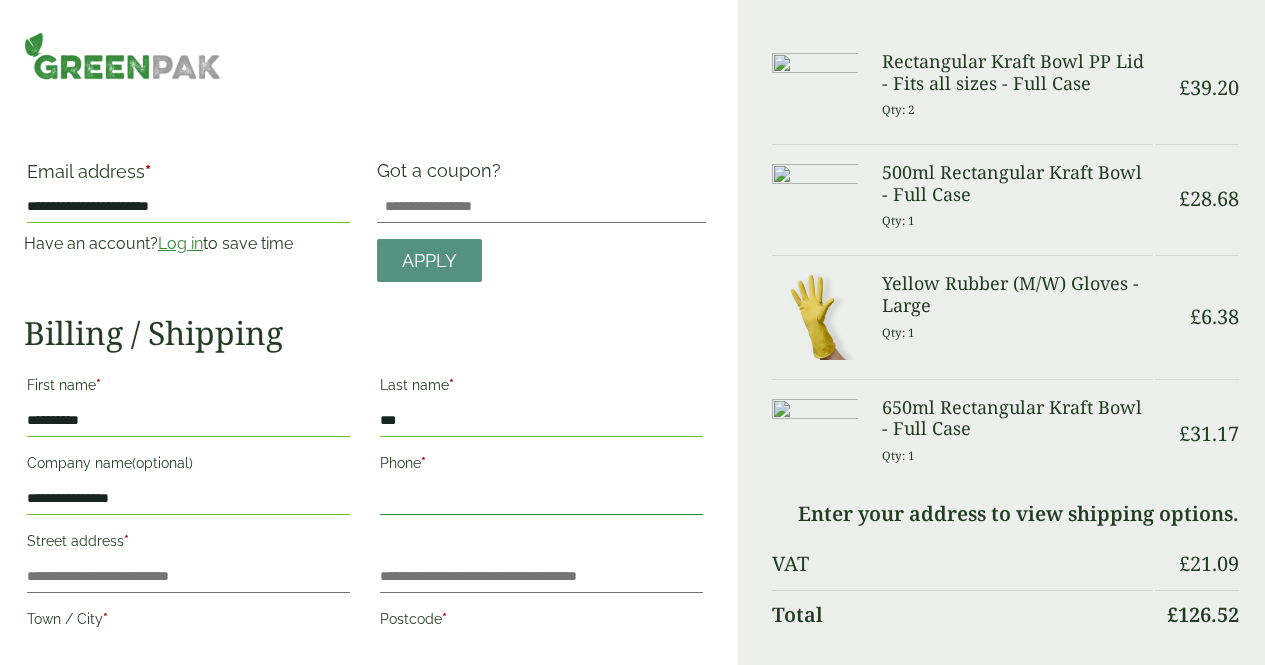 click on "Phone  *" at bounding box center (541, 499) 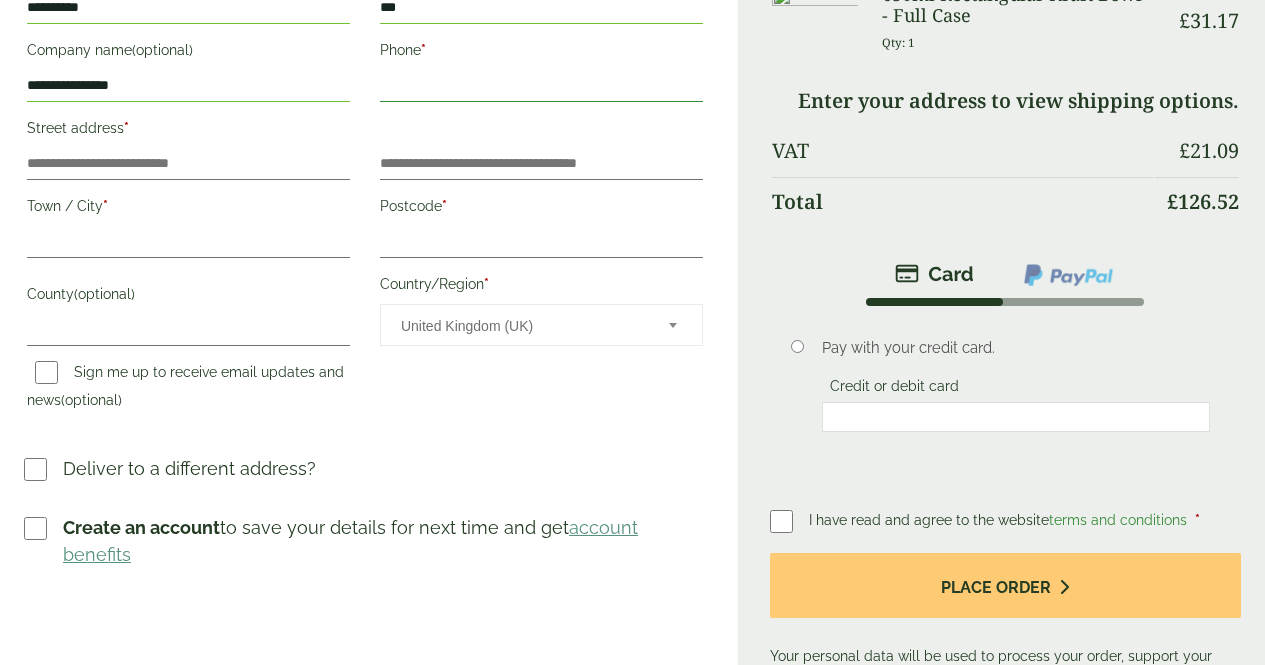 scroll, scrollTop: 428, scrollLeft: 0, axis: vertical 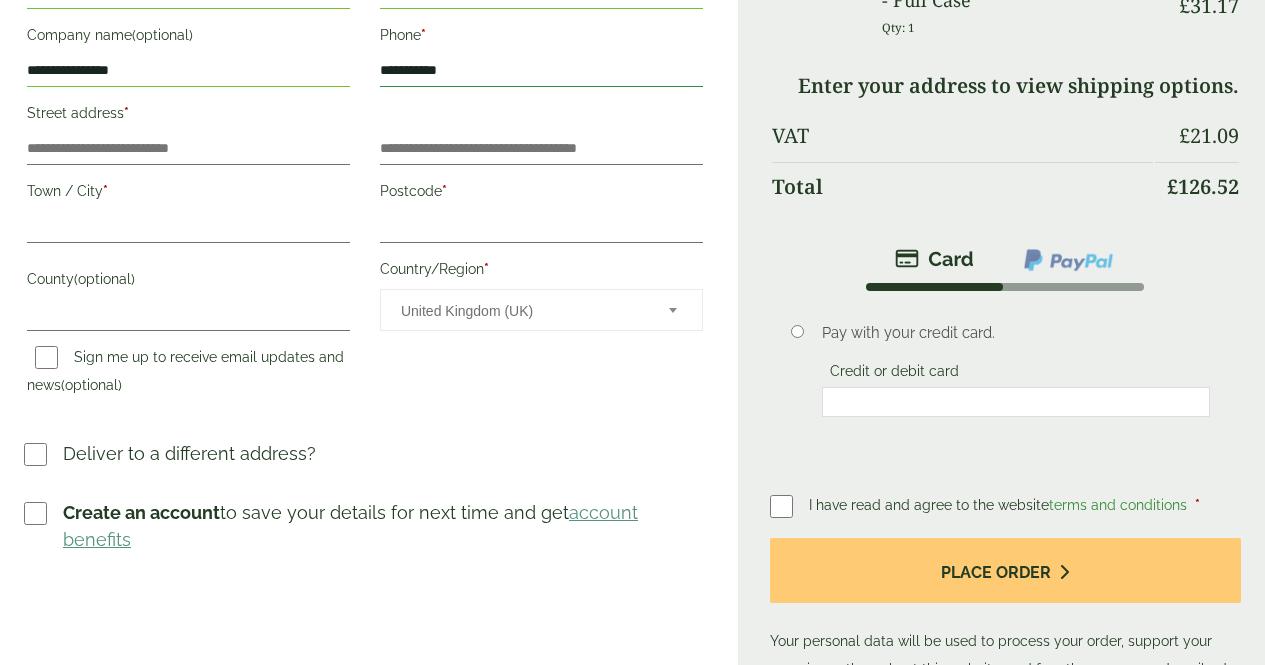 type on "**********" 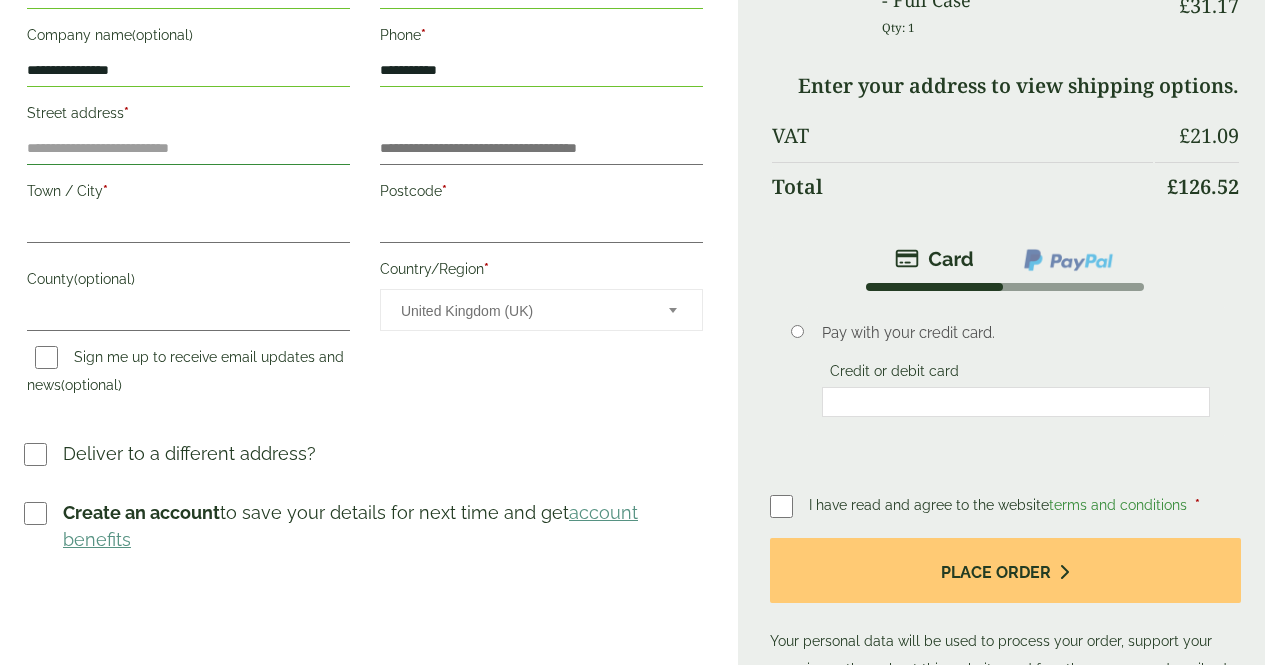 click on "Street address  *" at bounding box center (188, 149) 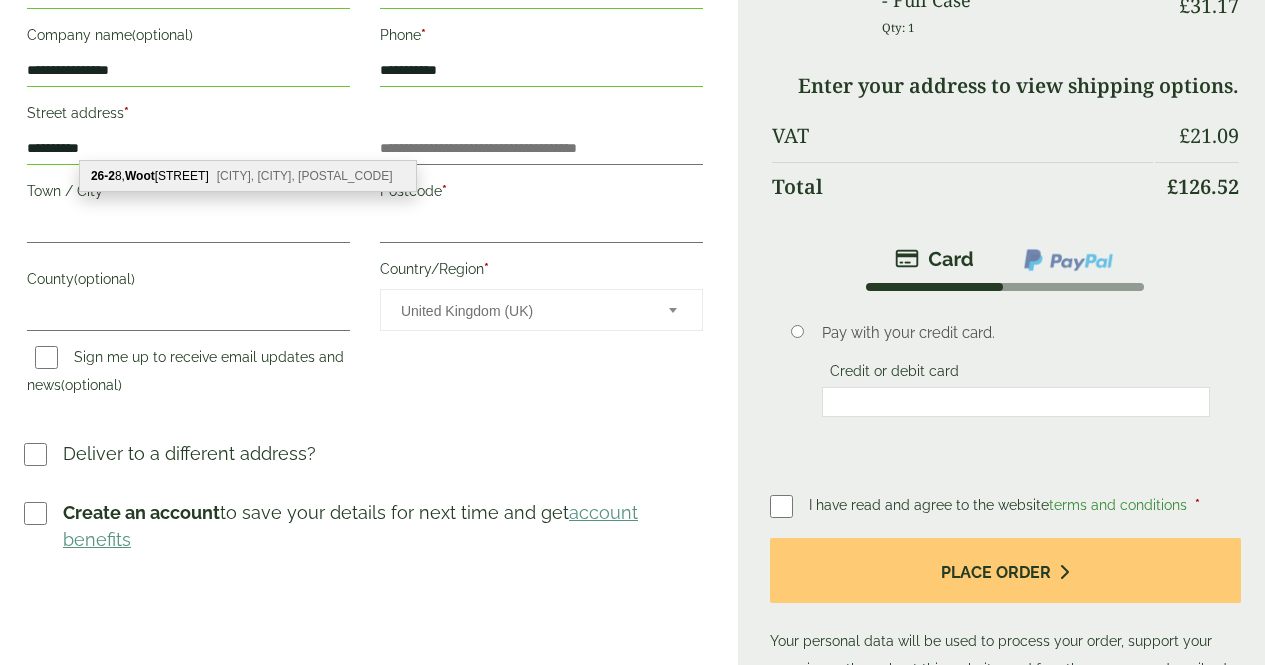 click on "Gaywood, King's Lynn, PE30 4EX" at bounding box center (305, 176) 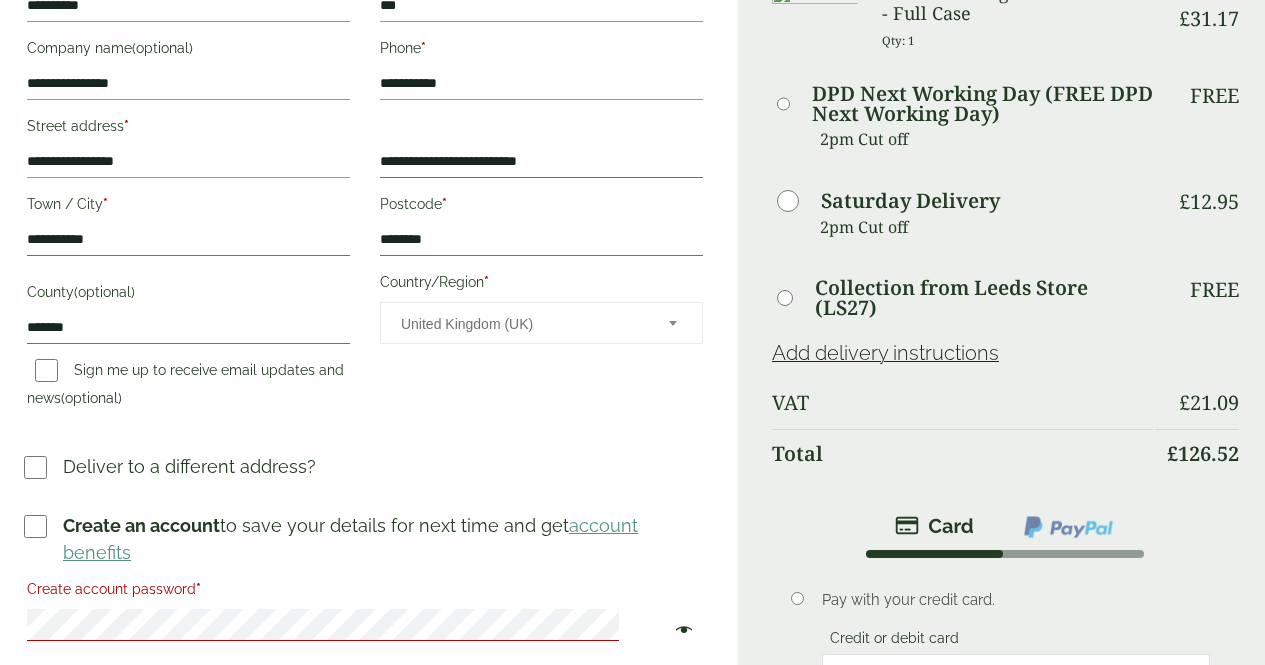 scroll, scrollTop: 434, scrollLeft: 0, axis: vertical 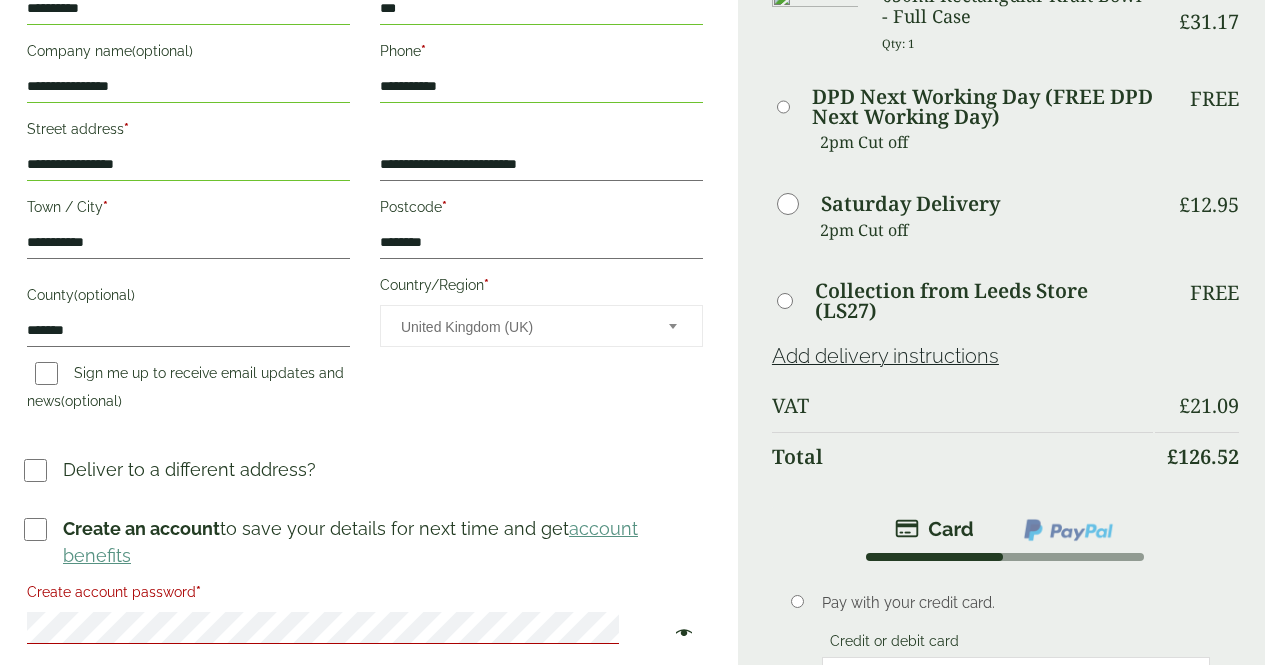 click on "Add delivery instructions" at bounding box center [885, 356] 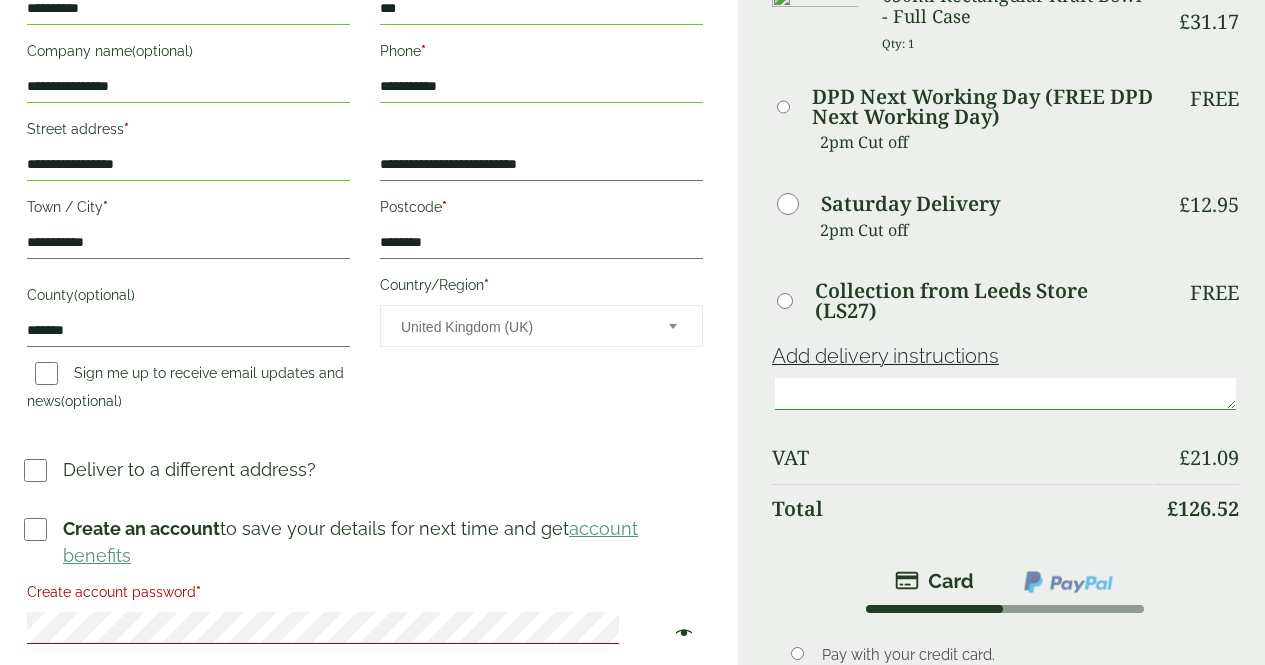 click at bounding box center [1005, 394] 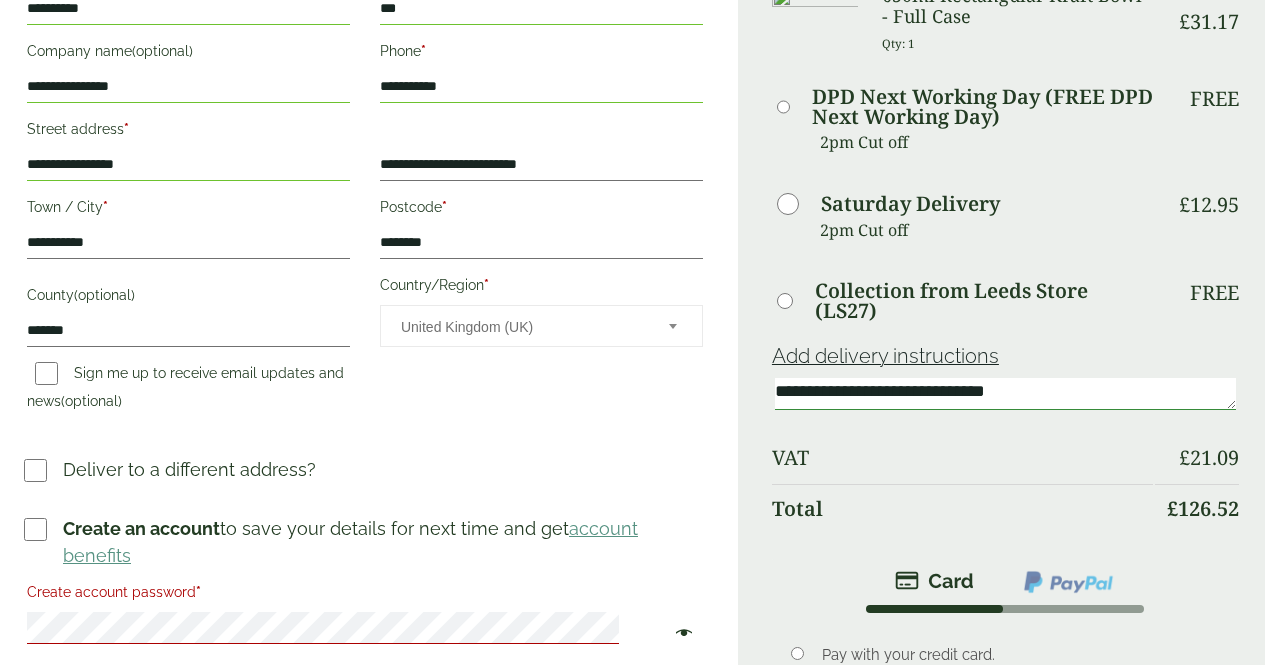 drag, startPoint x: 992, startPoint y: 419, endPoint x: 1053, endPoint y: 421, distance: 61.03278 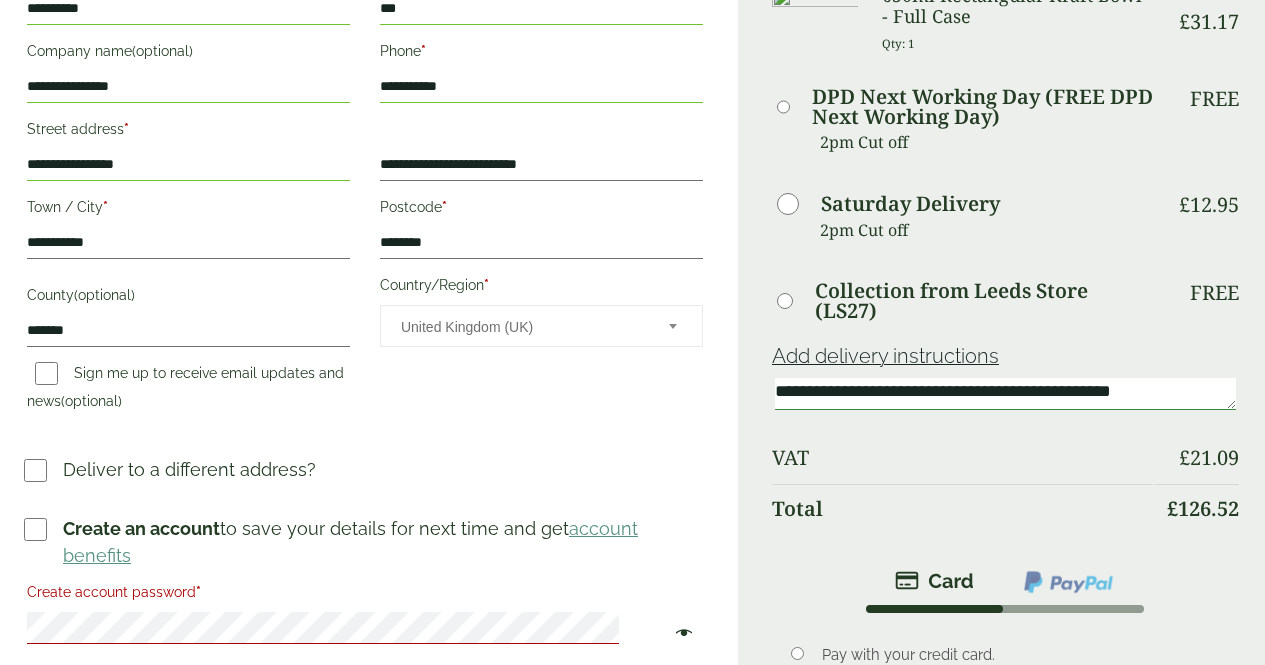 scroll, scrollTop: 18, scrollLeft: 0, axis: vertical 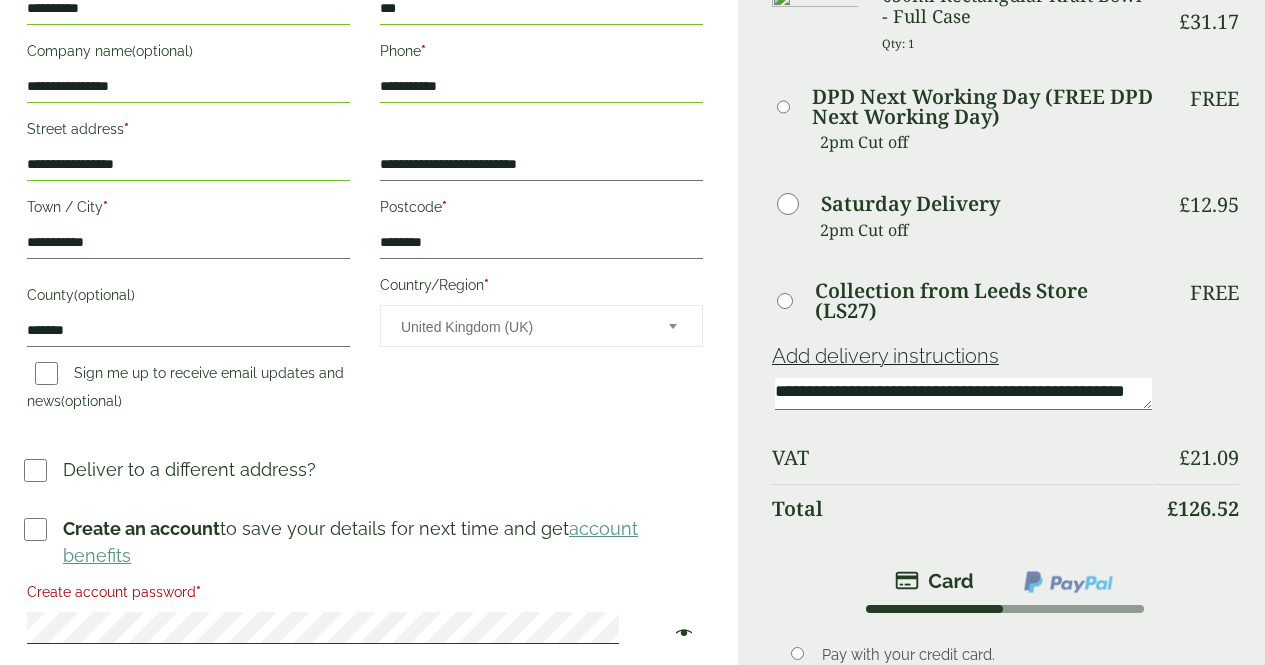 drag, startPoint x: 1064, startPoint y: 420, endPoint x: 1083, endPoint y: 420, distance: 19 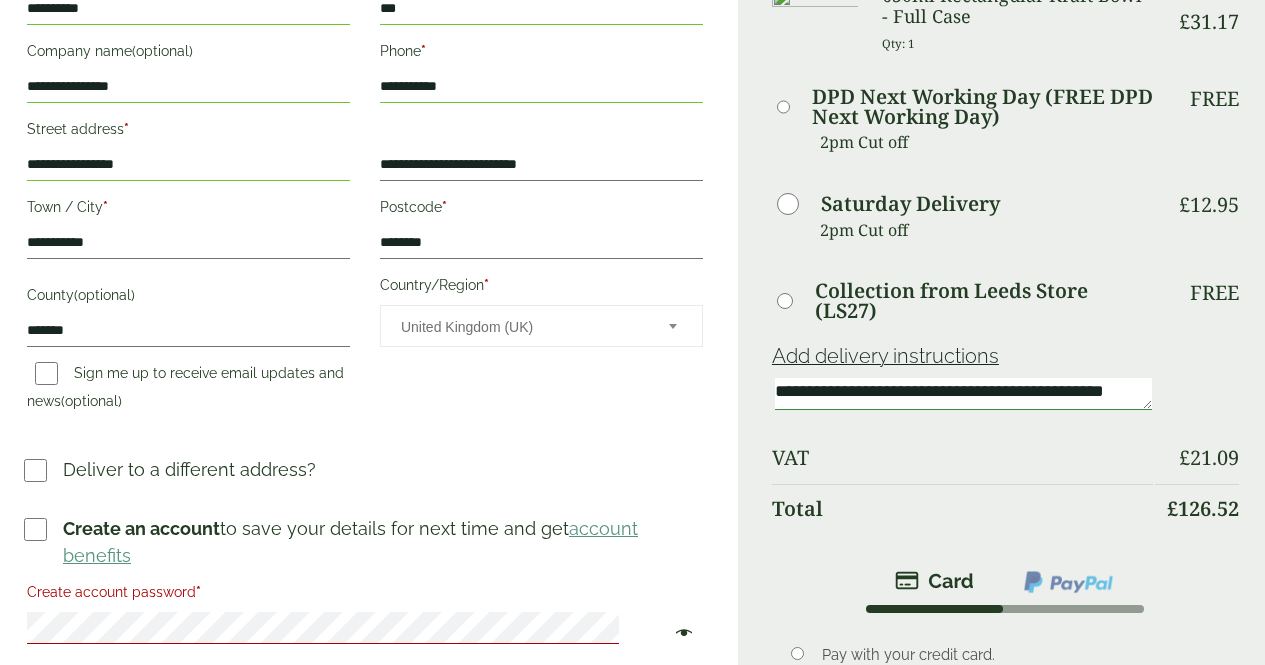 scroll, scrollTop: 21, scrollLeft: 0, axis: vertical 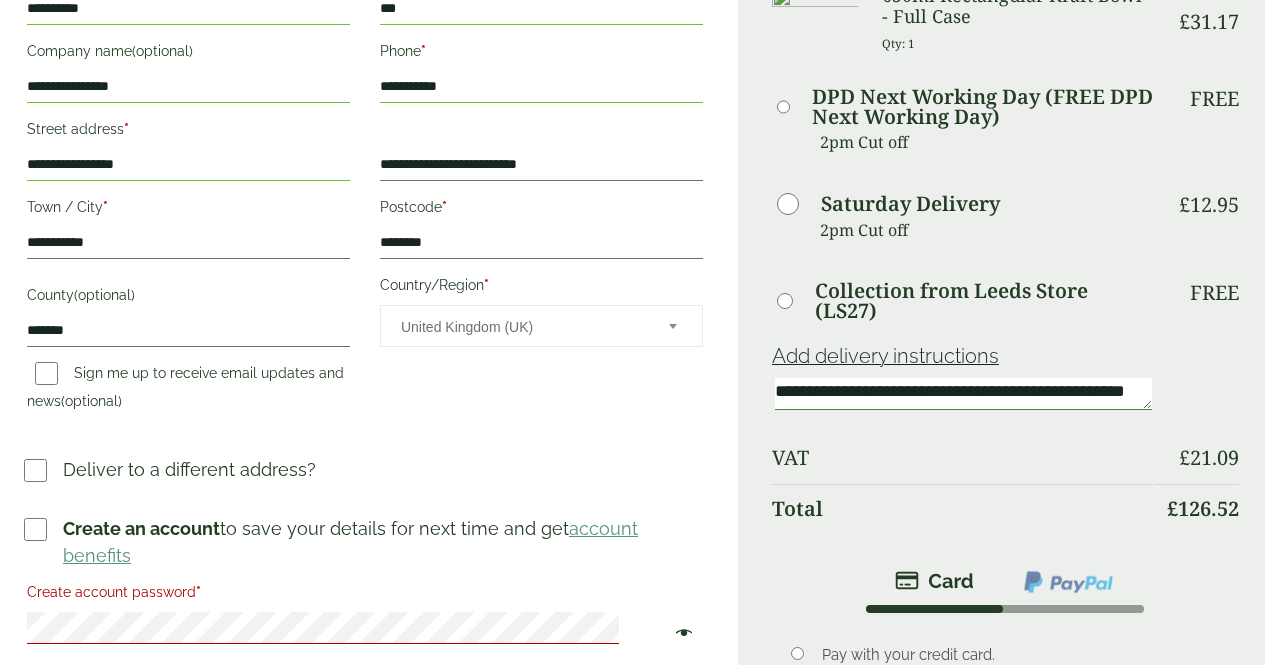 drag, startPoint x: 865, startPoint y: 418, endPoint x: 905, endPoint y: 424, distance: 40.4475 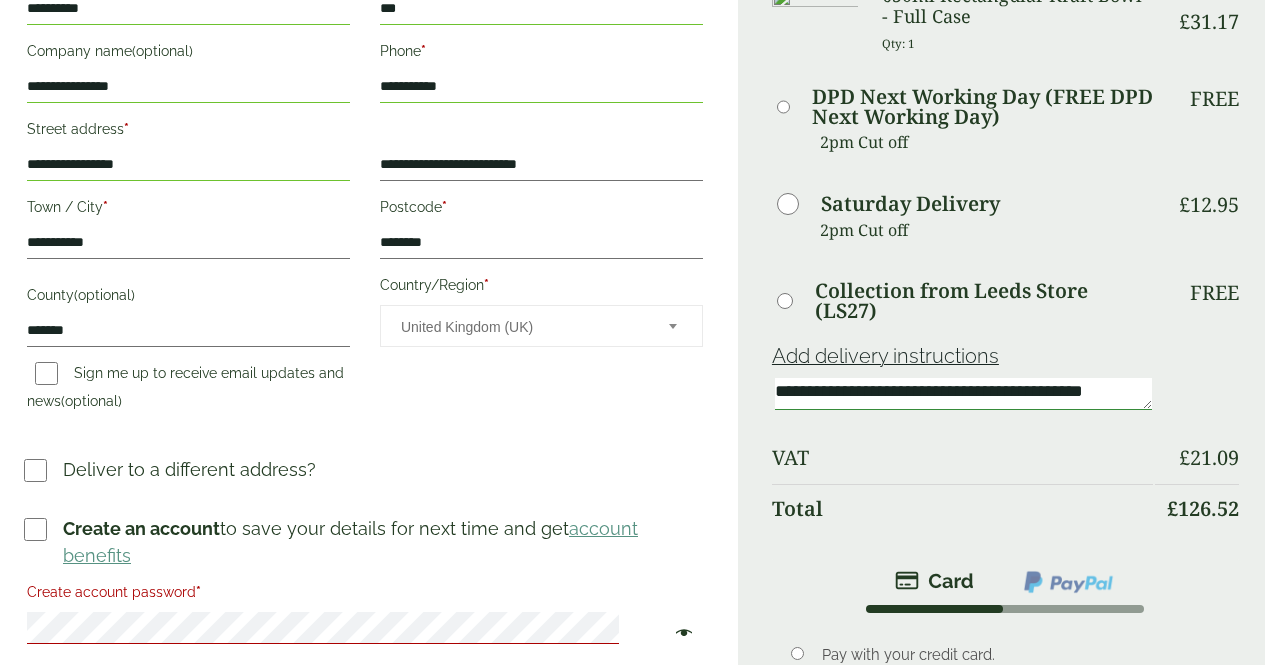 click on "**********" at bounding box center (963, 394) 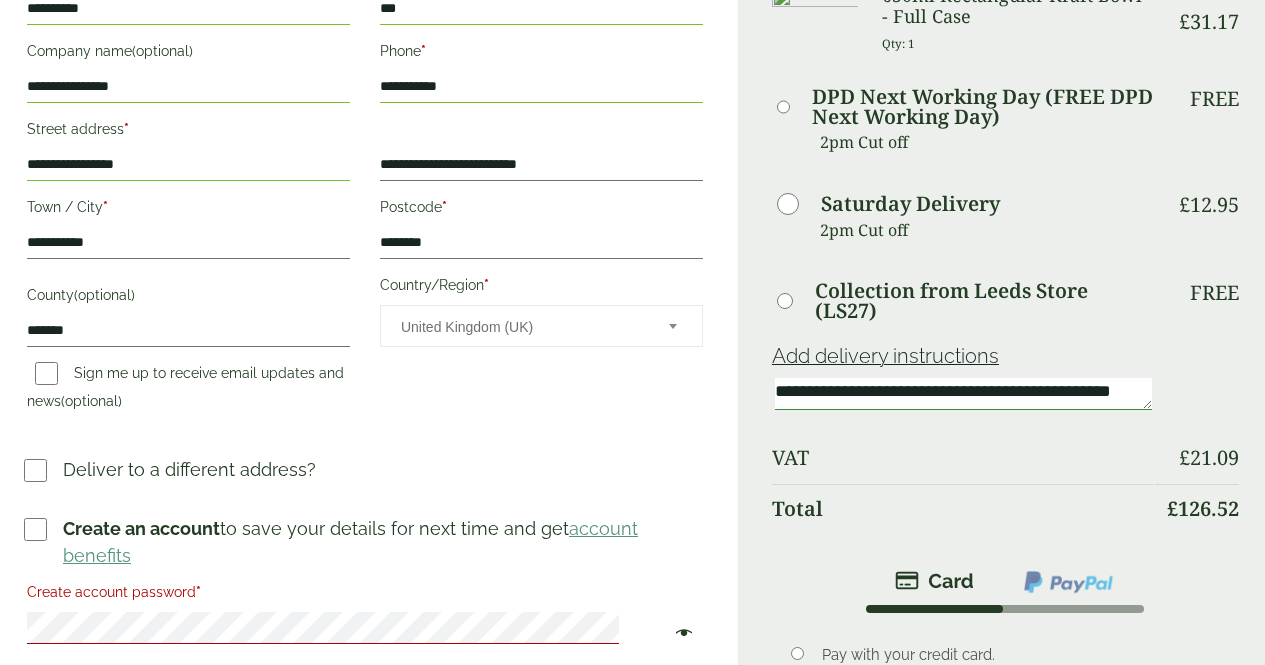 scroll, scrollTop: 18, scrollLeft: 0, axis: vertical 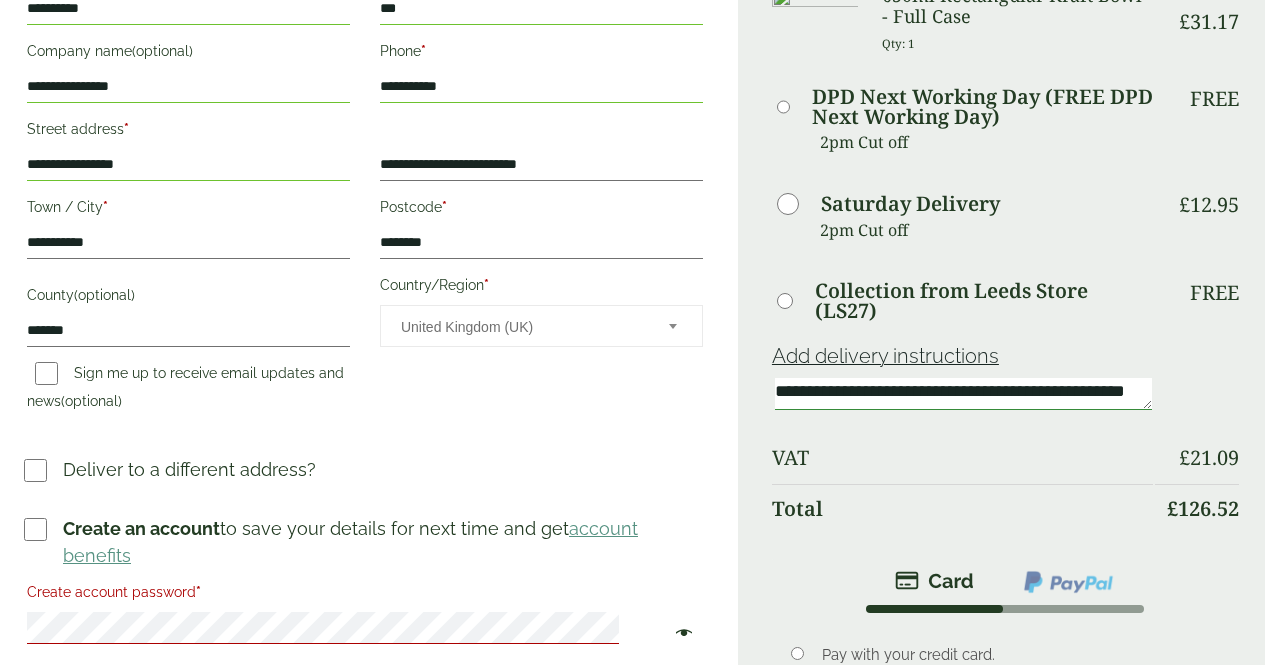click on "**********" at bounding box center [963, 394] 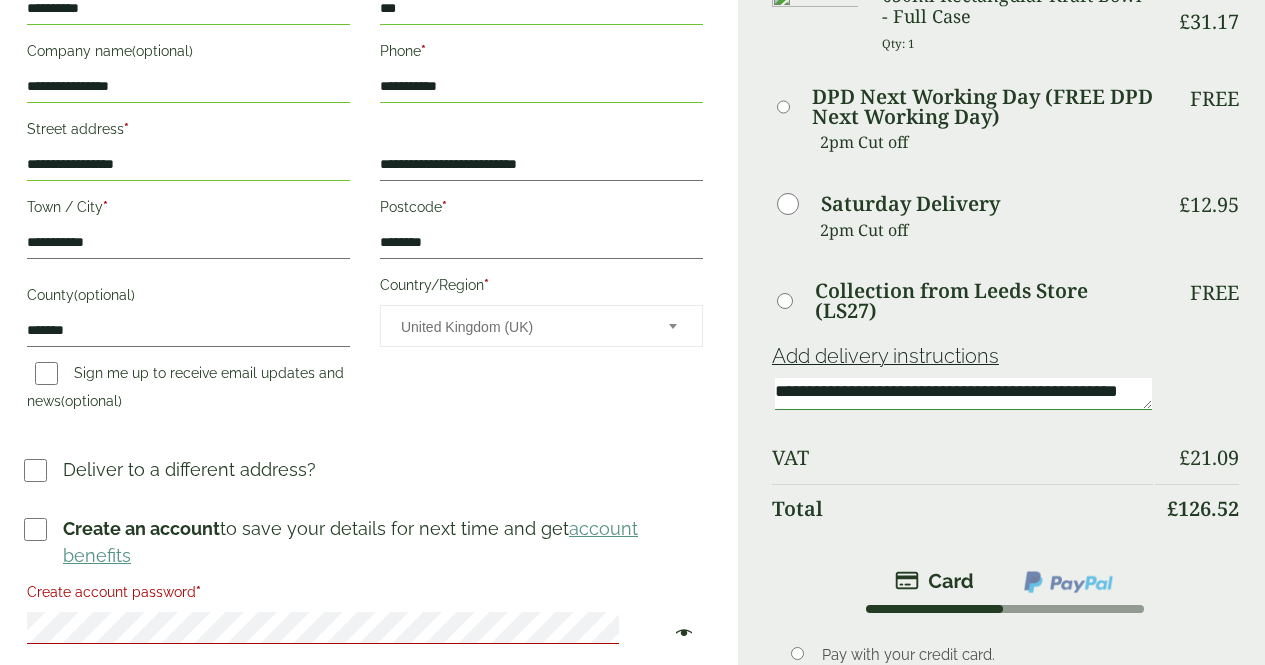 scroll, scrollTop: 21, scrollLeft: 0, axis: vertical 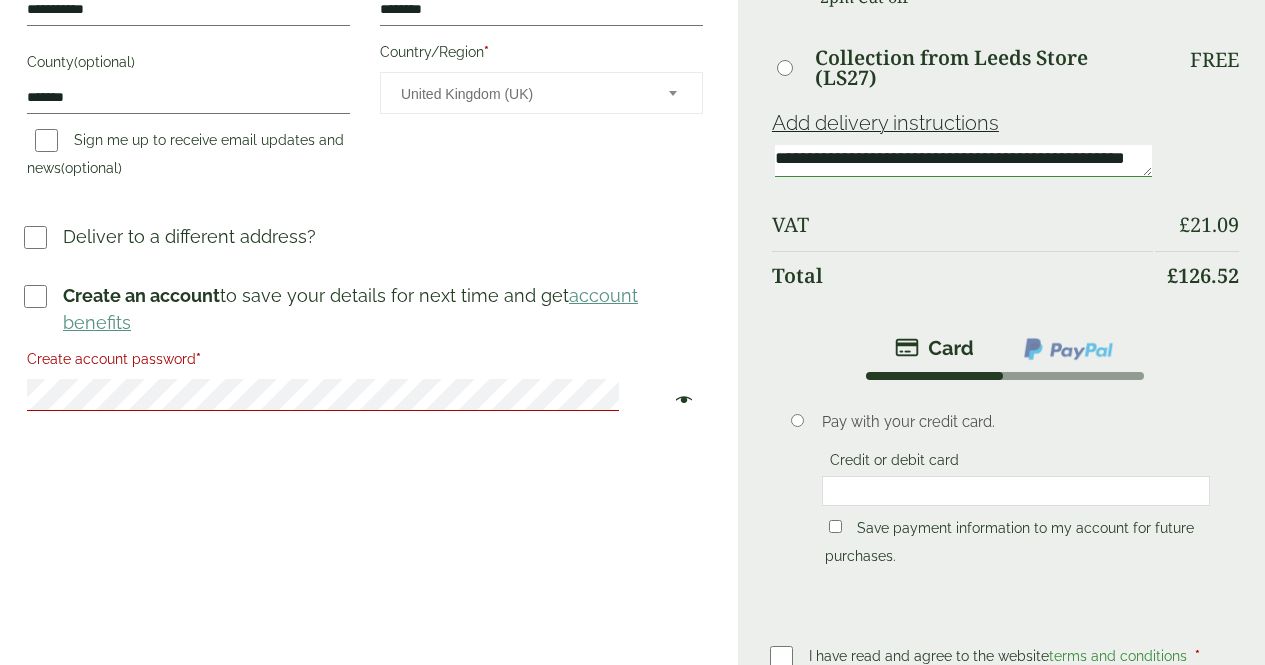 type on "**********" 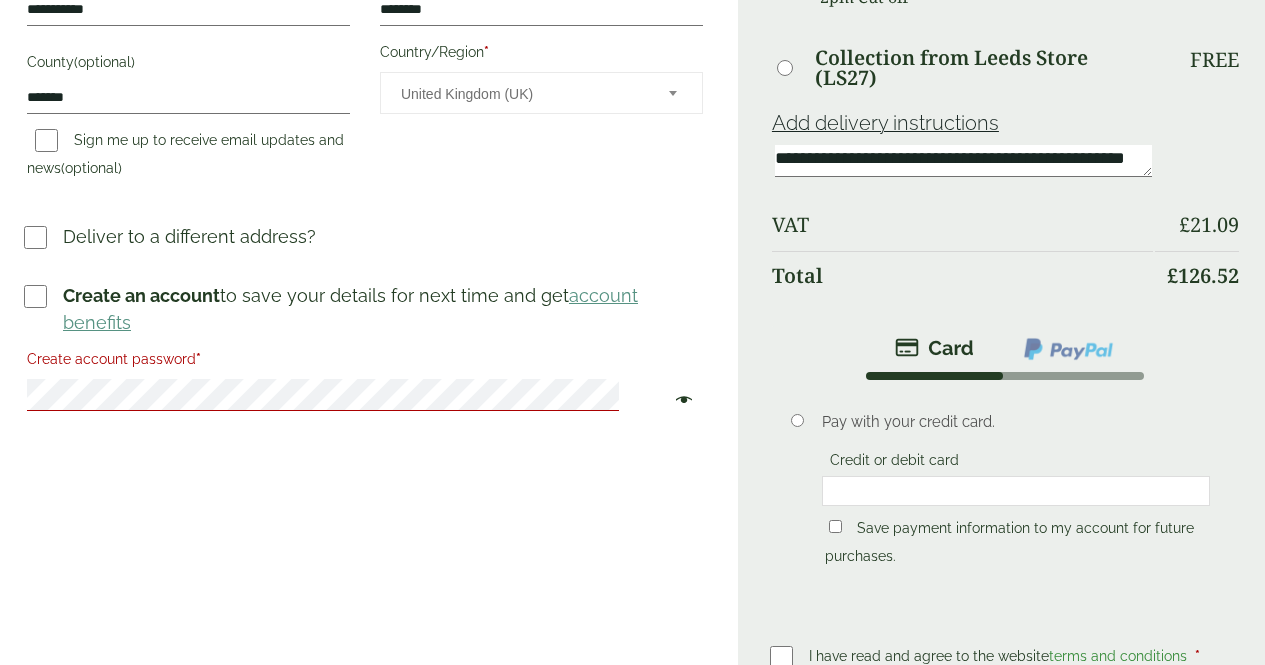 click on "**********" at bounding box center [369, 148] 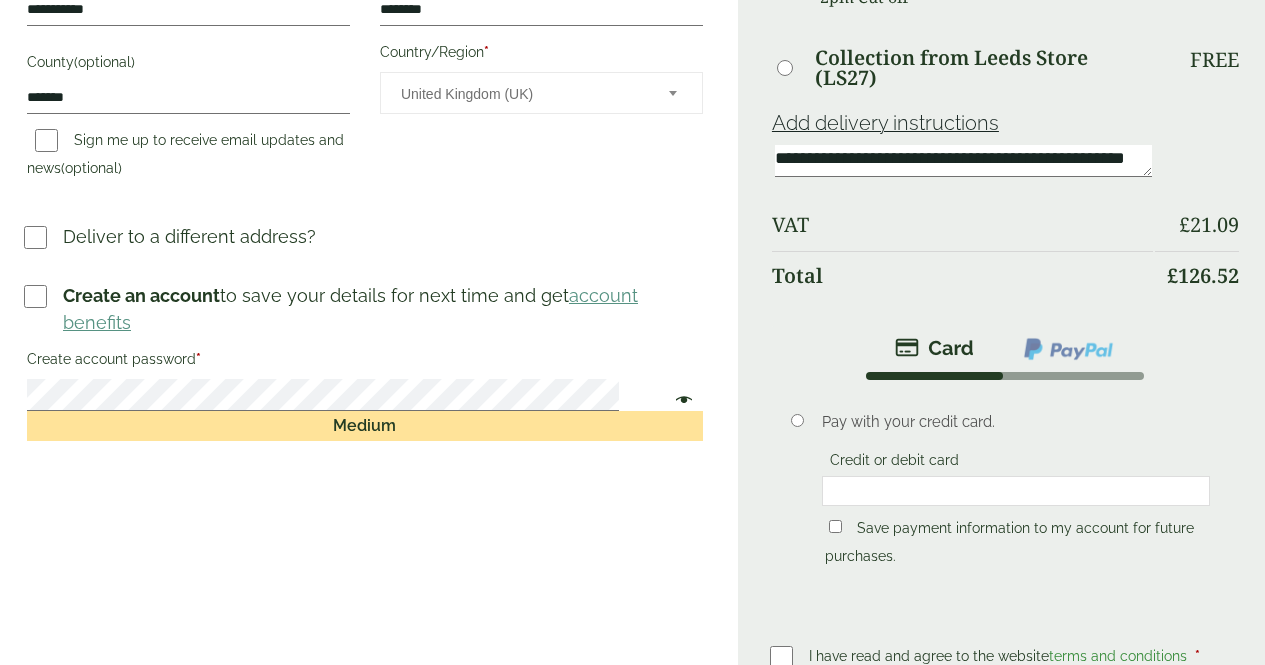 click at bounding box center (679, 402) 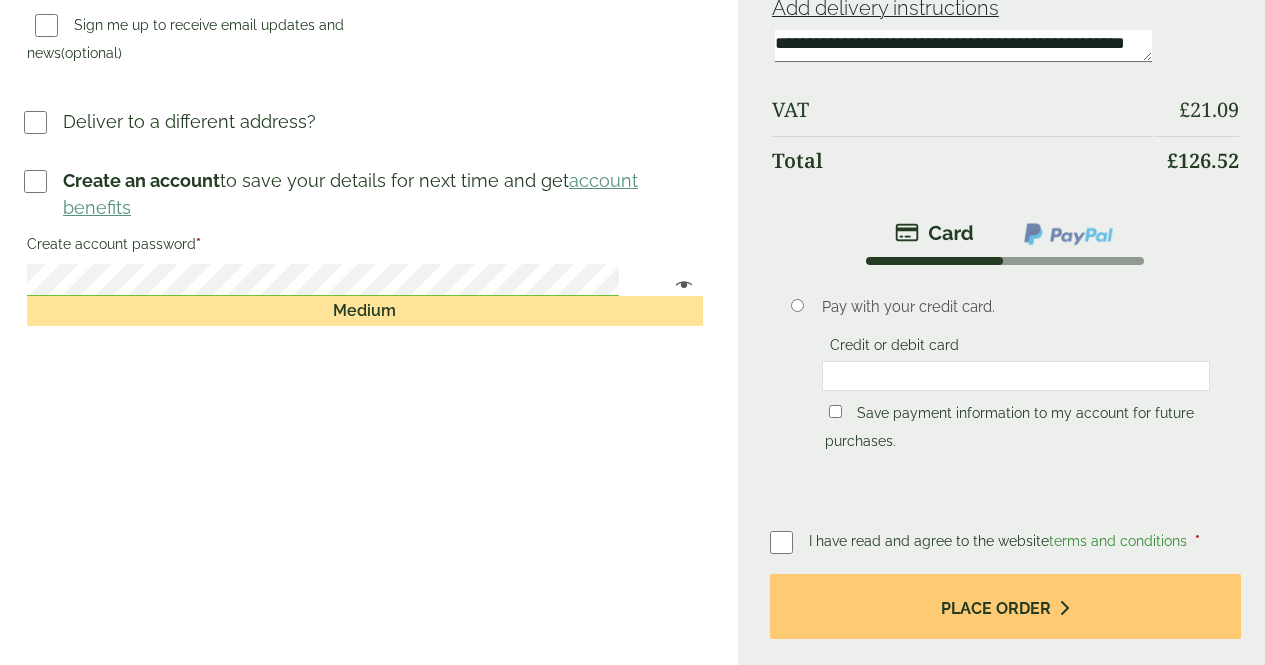 scroll, scrollTop: 830, scrollLeft: 0, axis: vertical 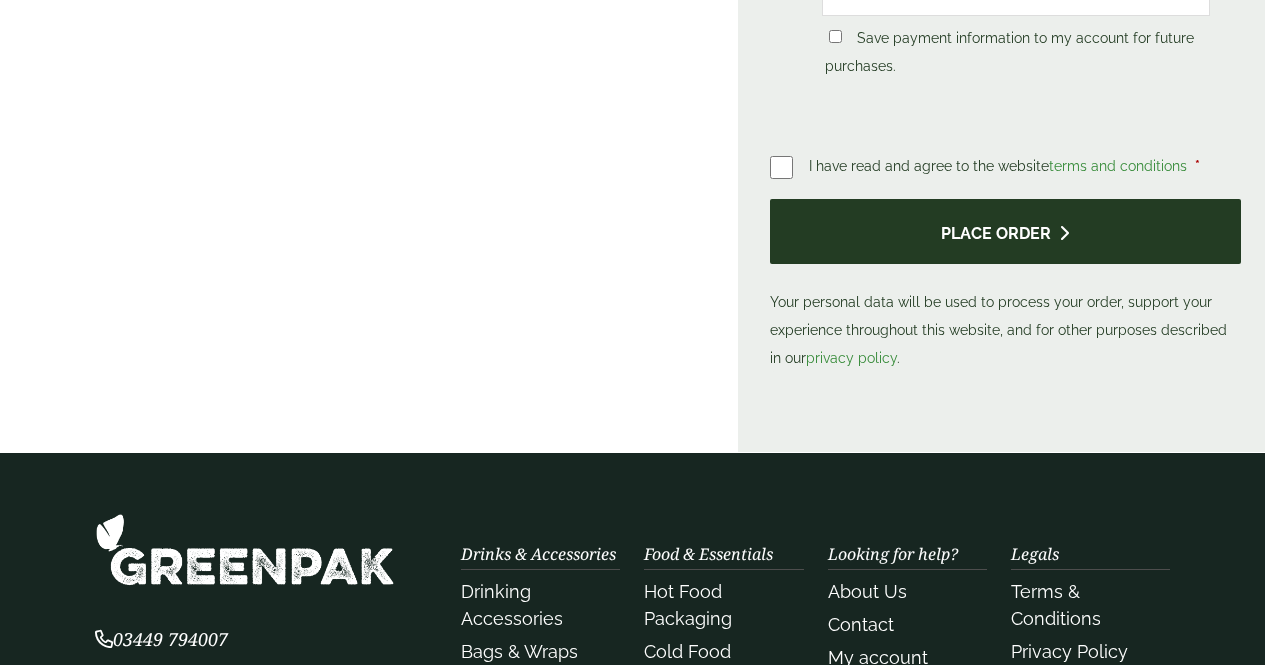 click on "Place order" at bounding box center [1005, 231] 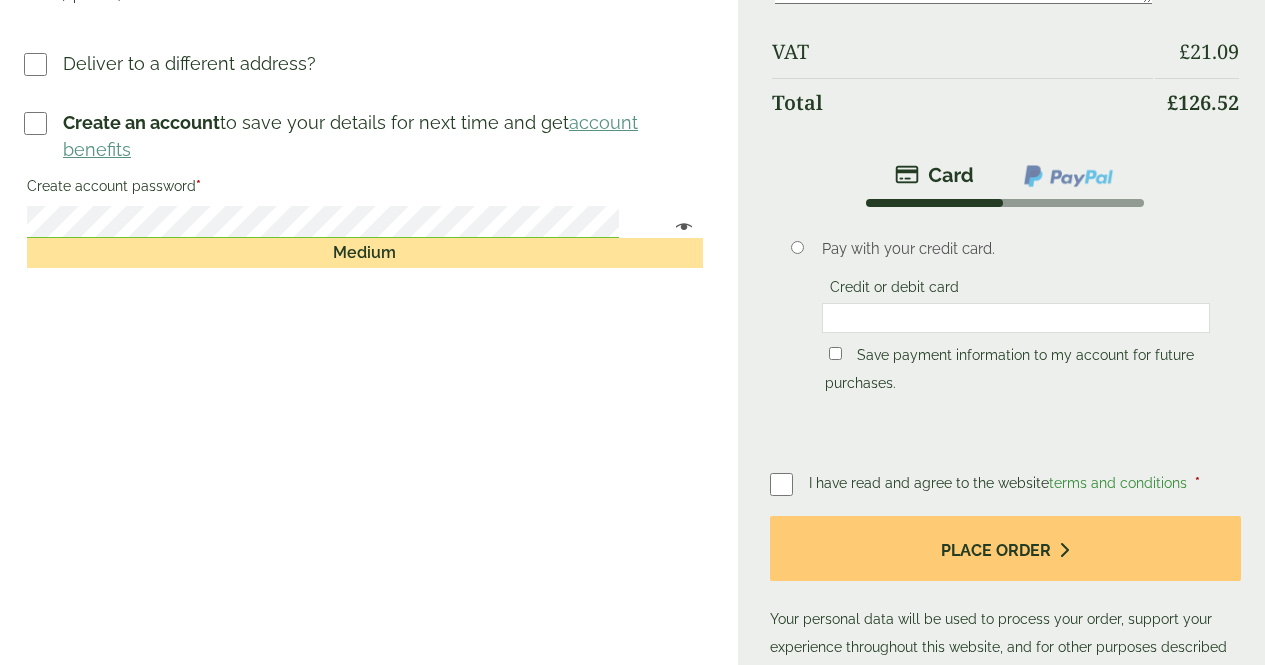 scroll, scrollTop: 920, scrollLeft: 0, axis: vertical 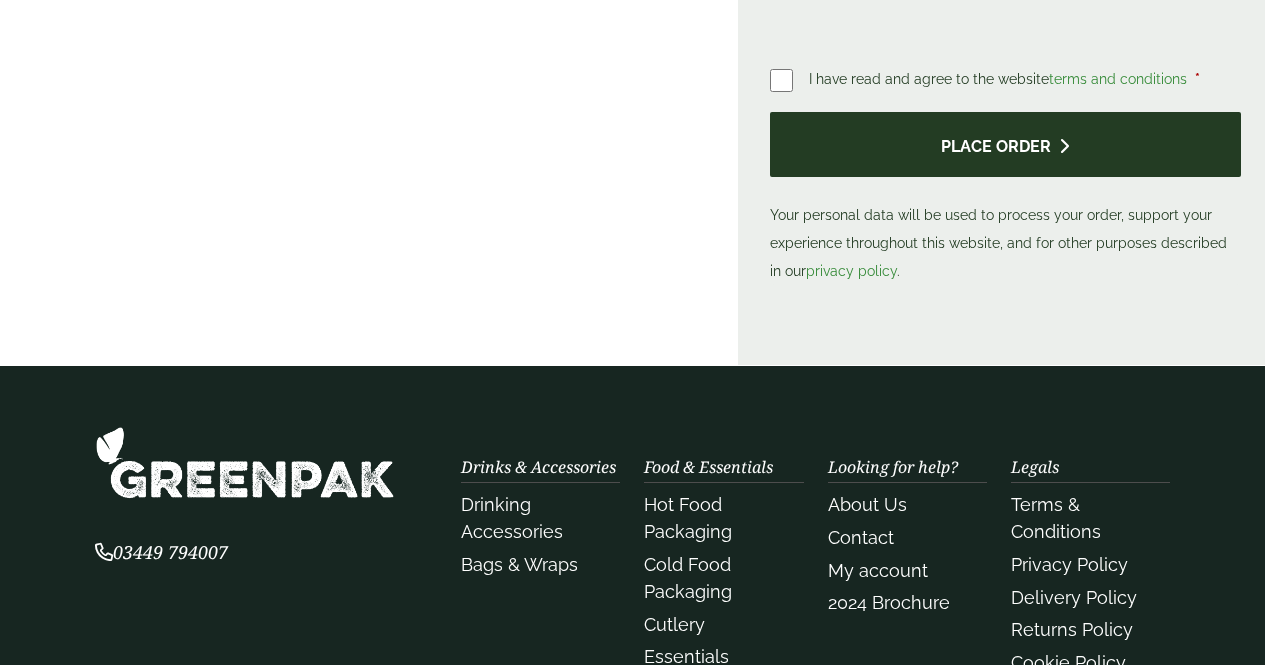 click on "Place order" at bounding box center (1005, 144) 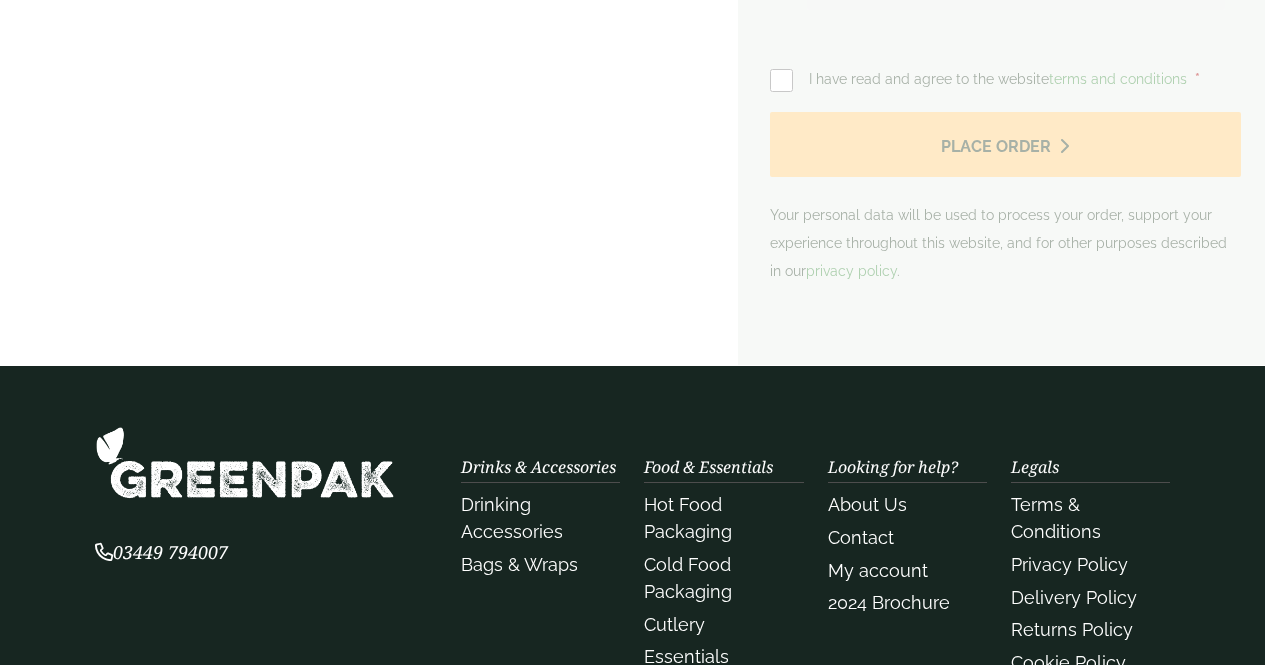scroll, scrollTop: 0, scrollLeft: 0, axis: both 